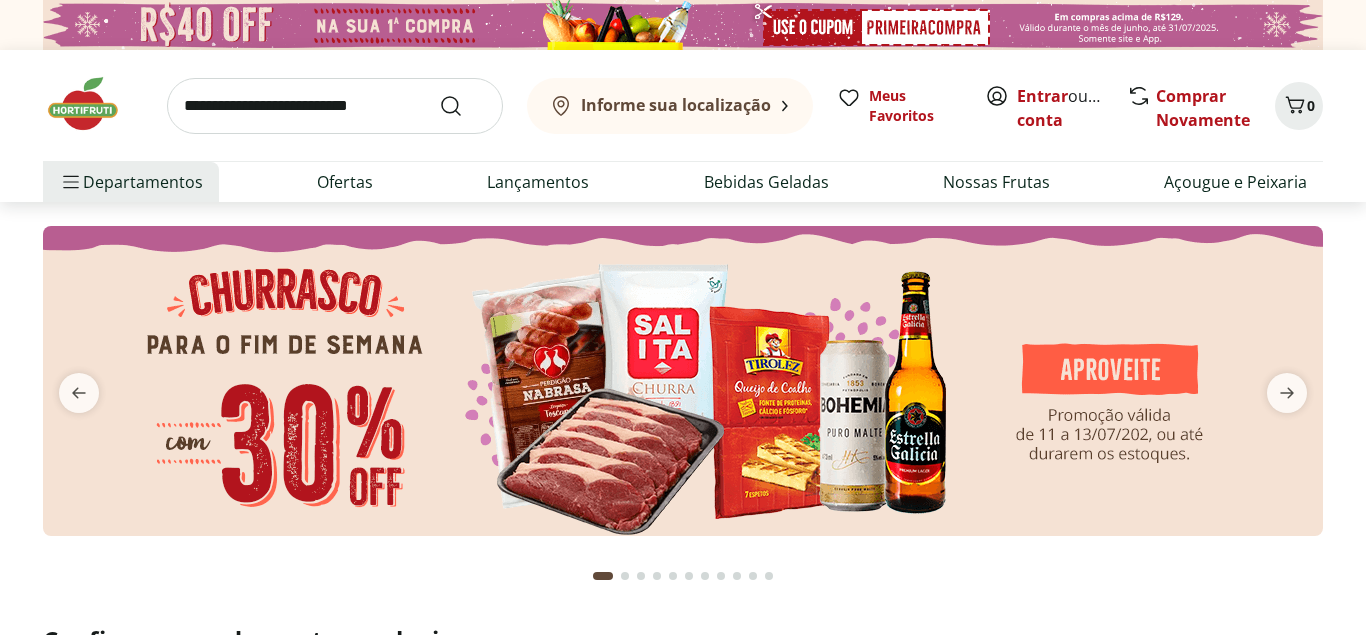 scroll, scrollTop: 0, scrollLeft: 0, axis: both 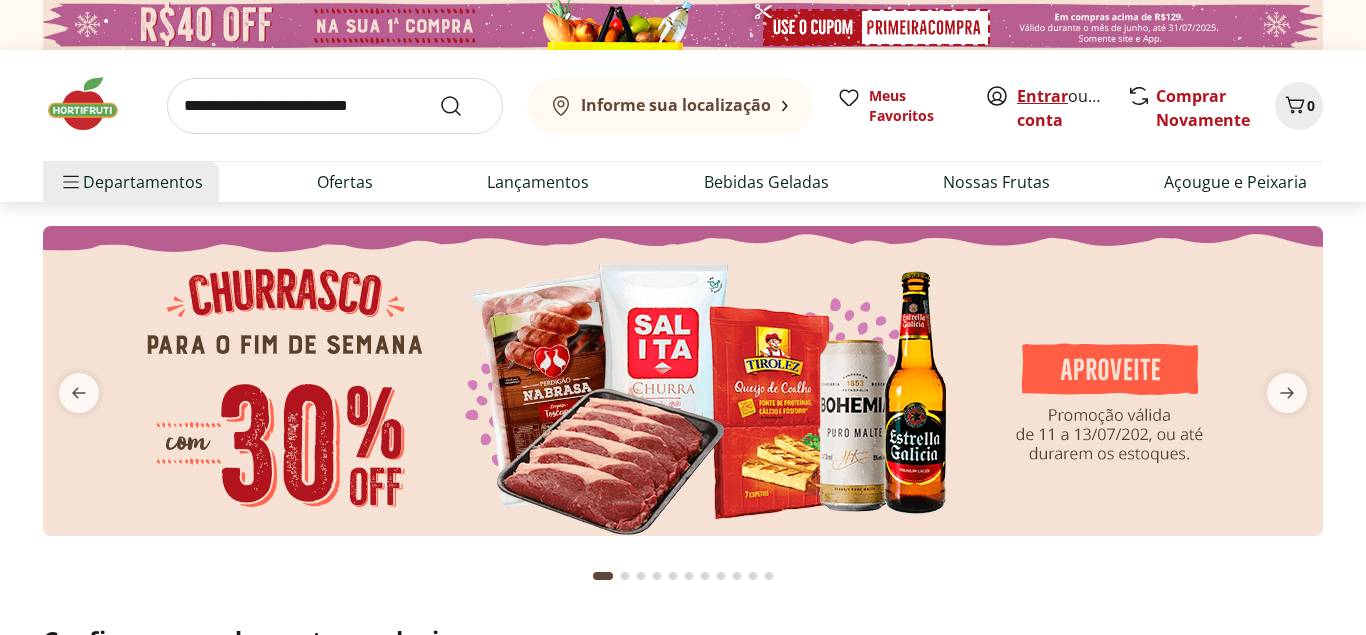 click on "Entrar" at bounding box center (1042, 96) 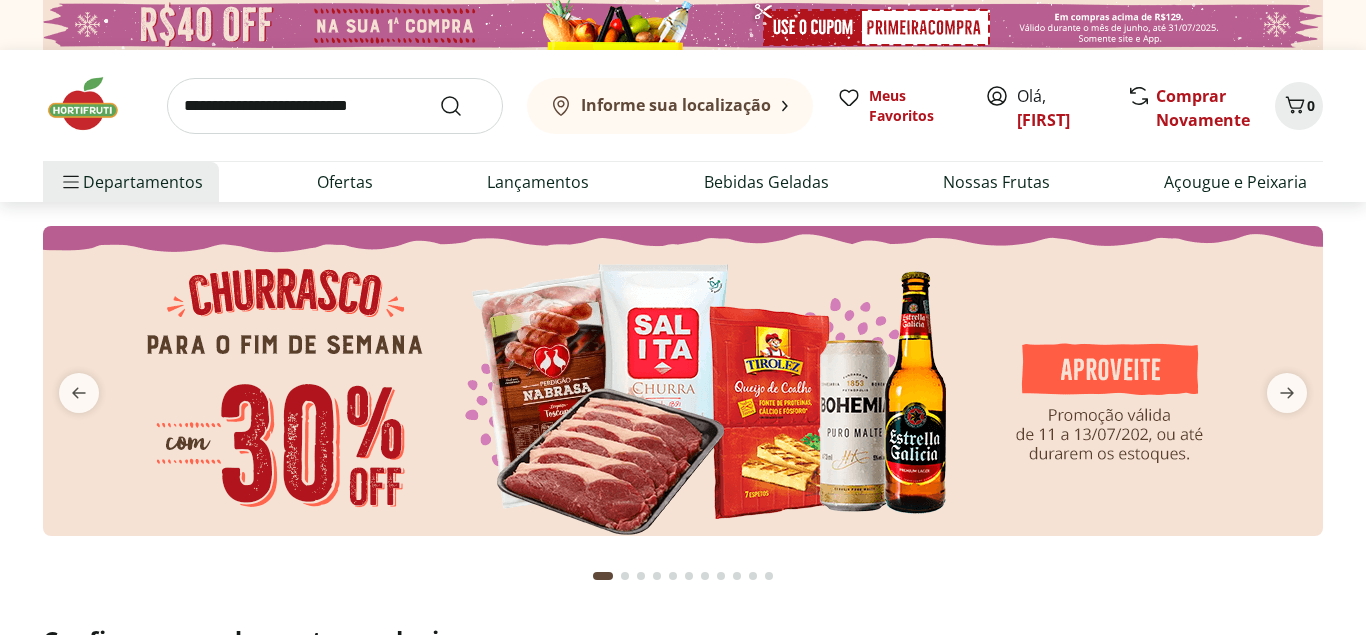 scroll, scrollTop: 0, scrollLeft: 0, axis: both 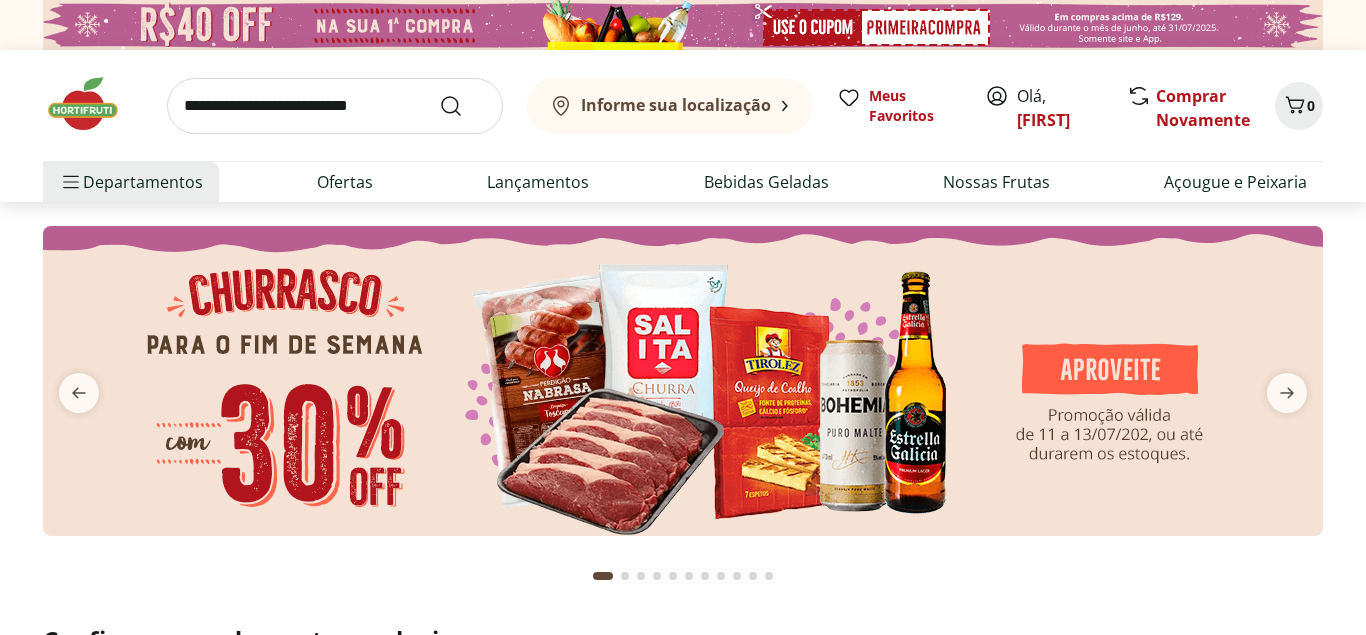 click at bounding box center (335, 106) 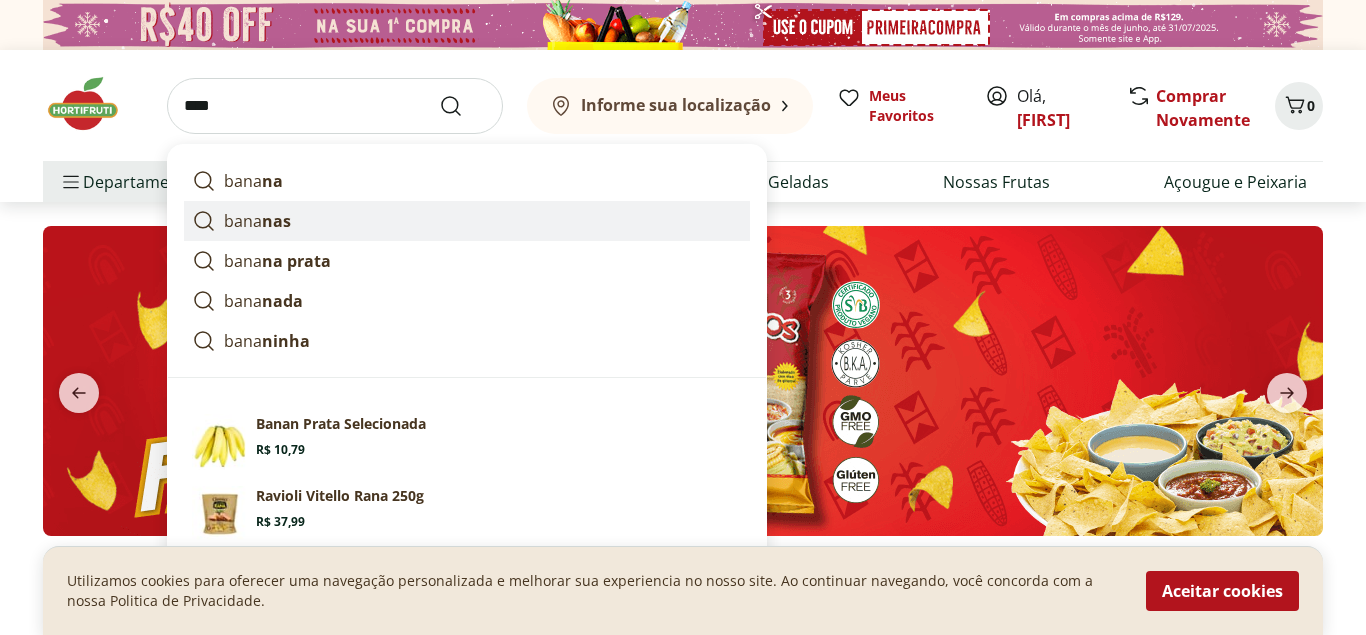 click on "nas" at bounding box center (276, 221) 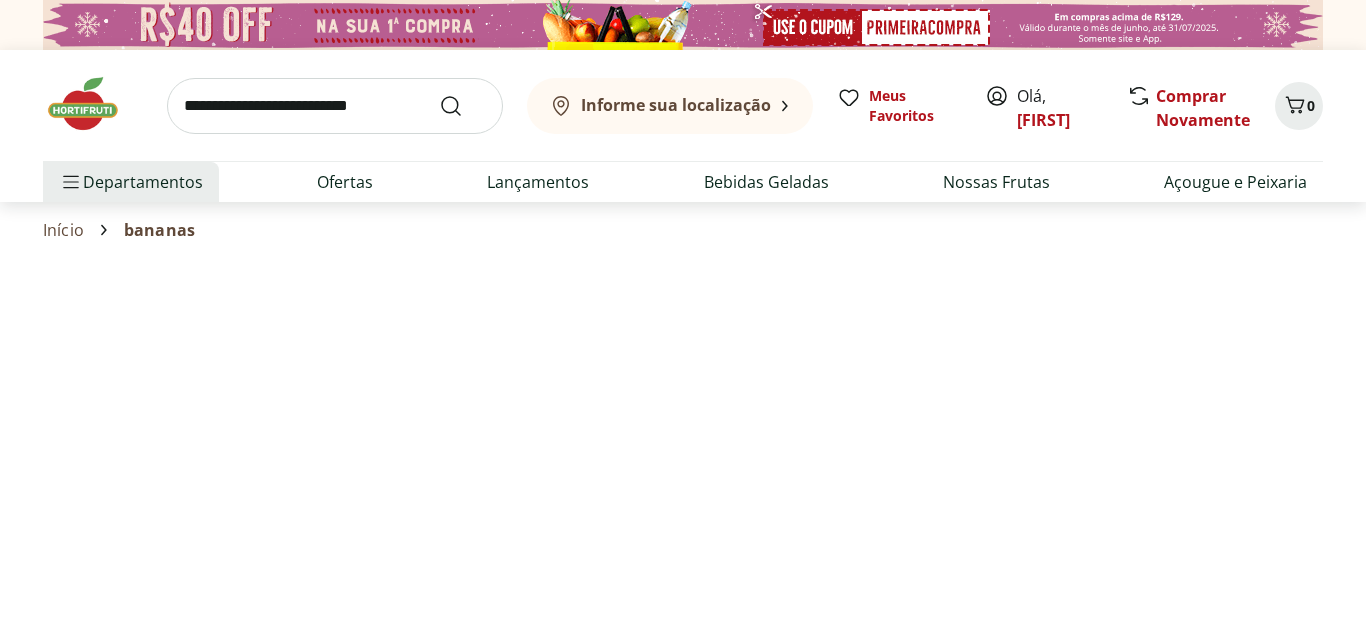 scroll, scrollTop: 0, scrollLeft: 0, axis: both 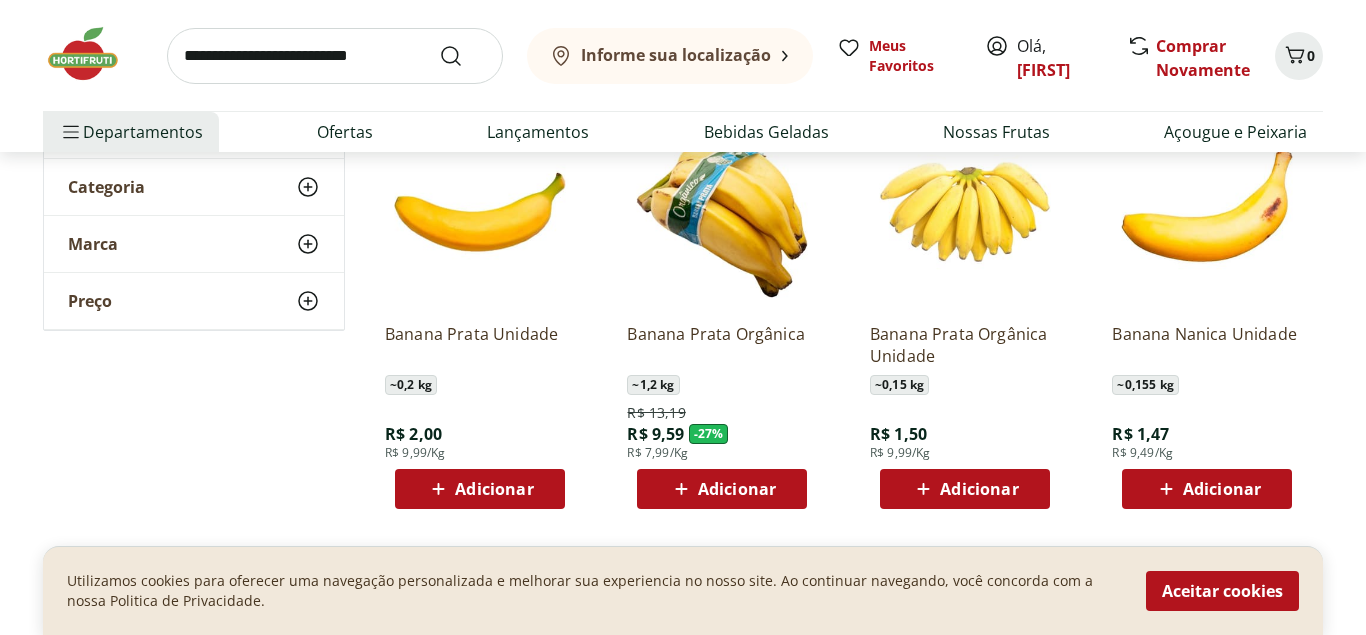 click on "Adicionar" at bounding box center [494, 489] 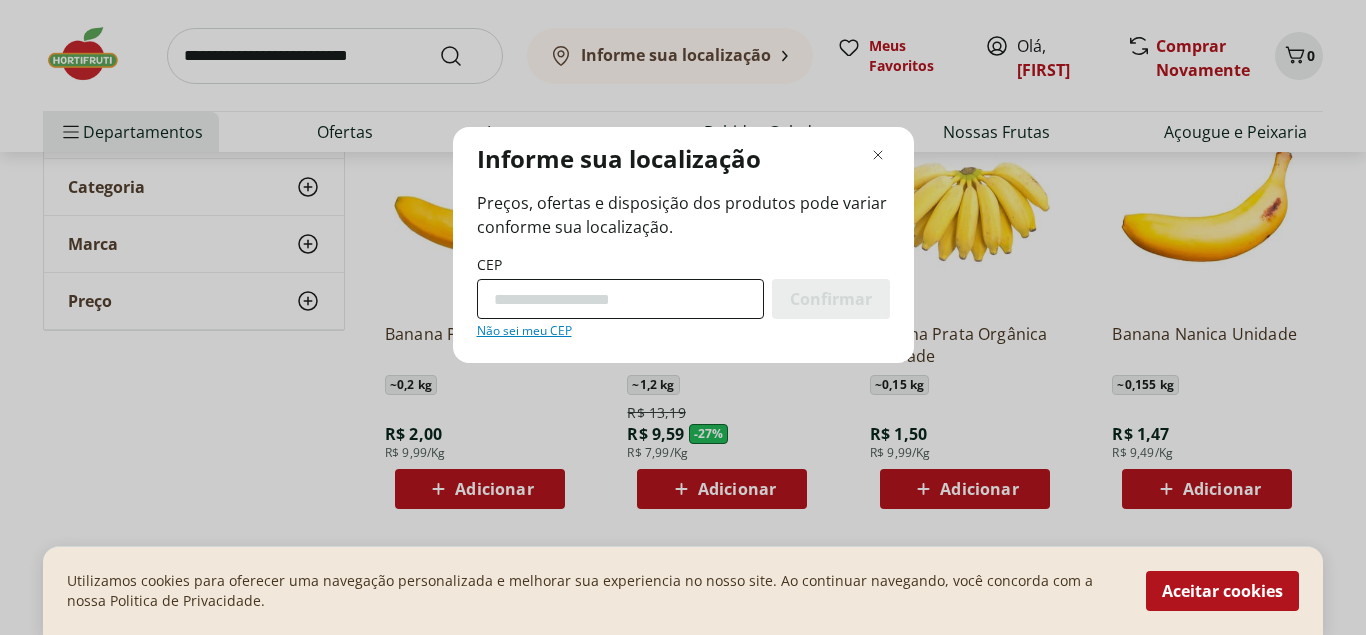 click on "CEP" at bounding box center (620, 299) 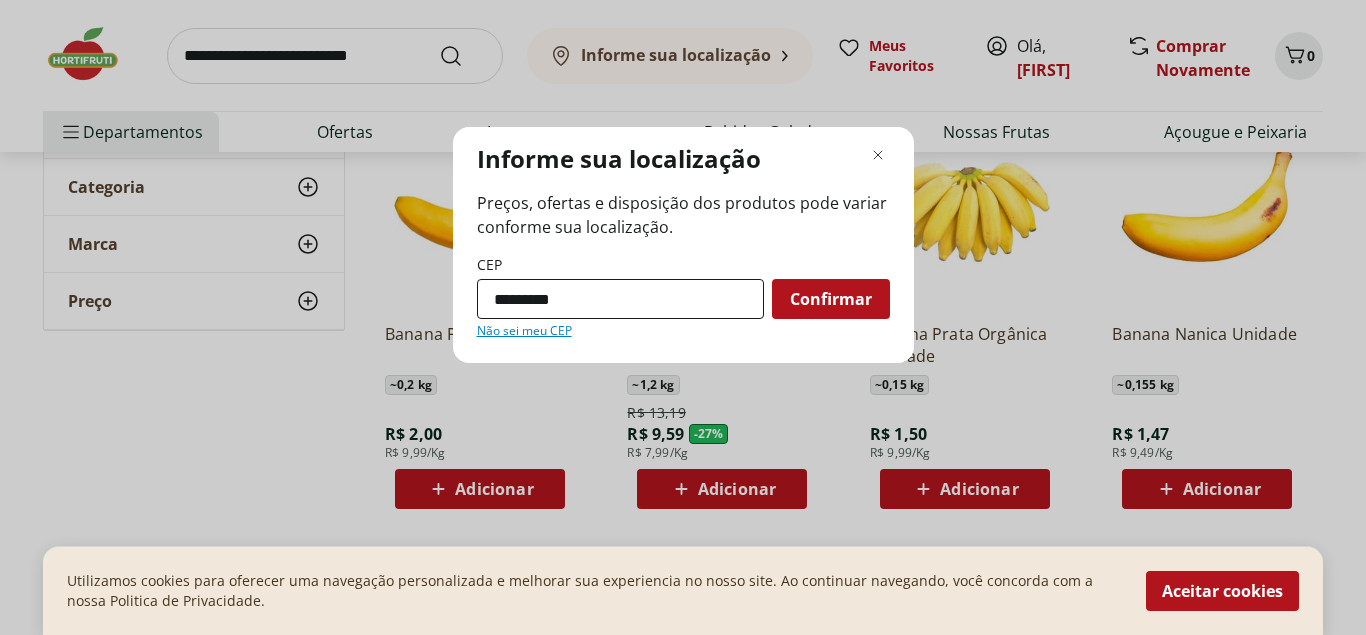 type on "*********" 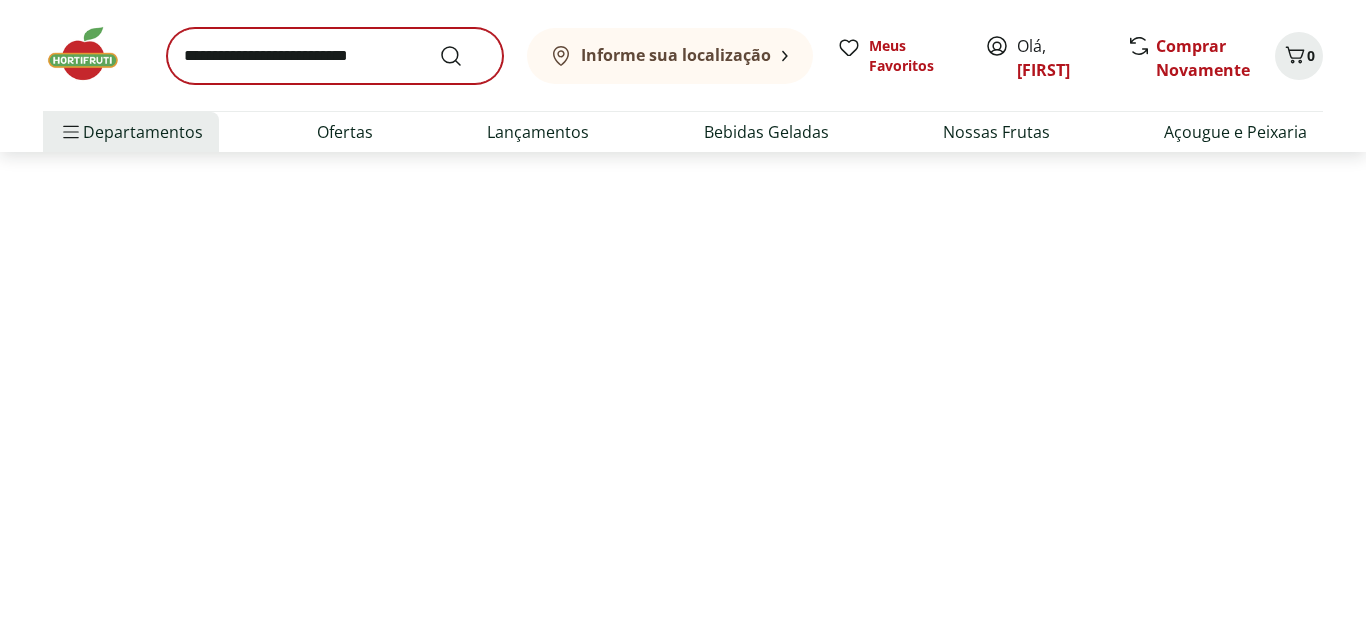 select on "**********" 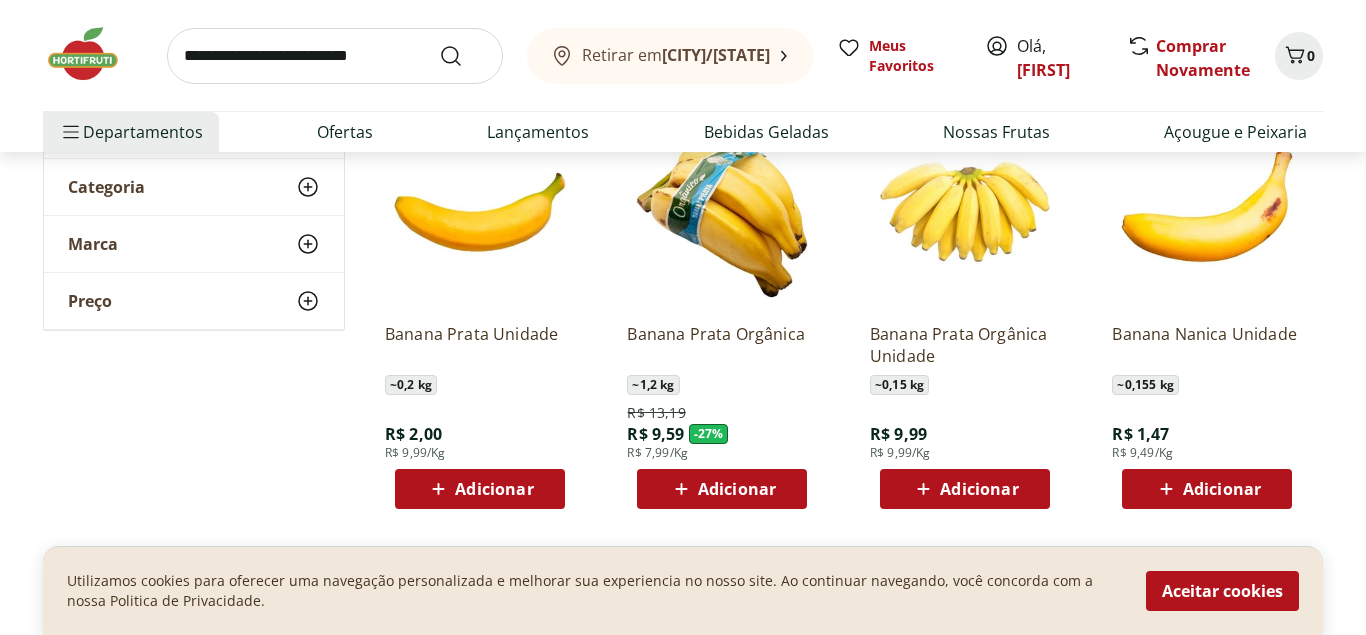 click 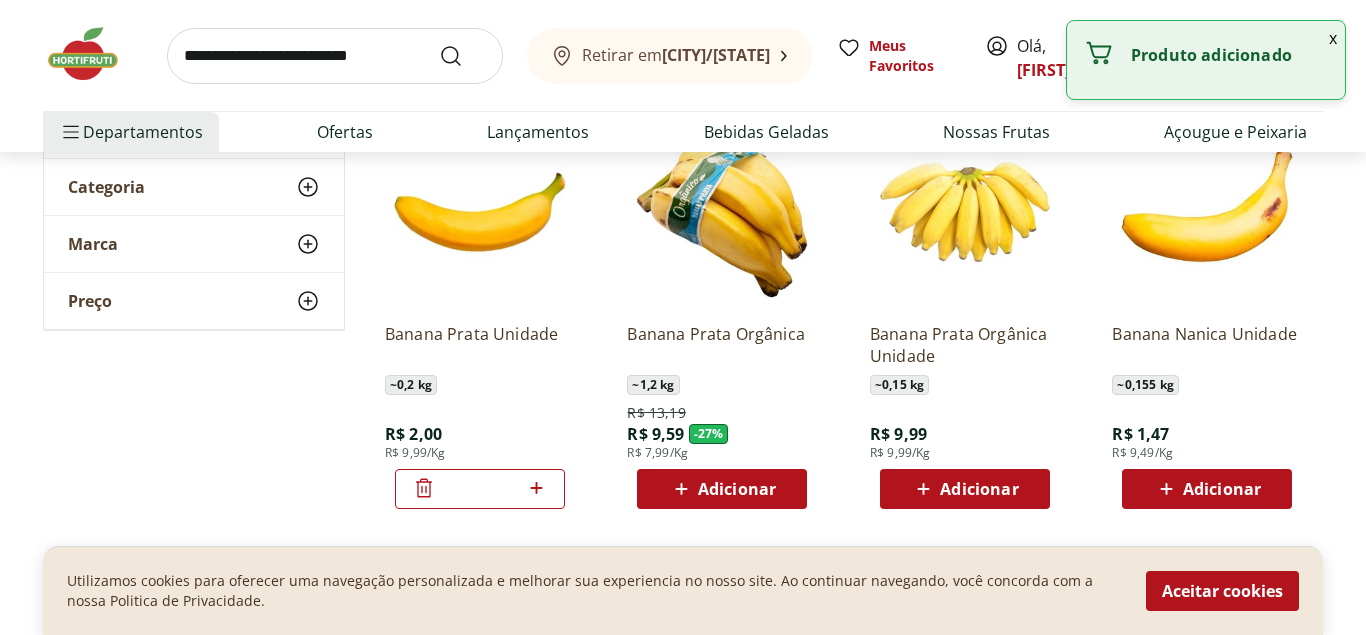 click 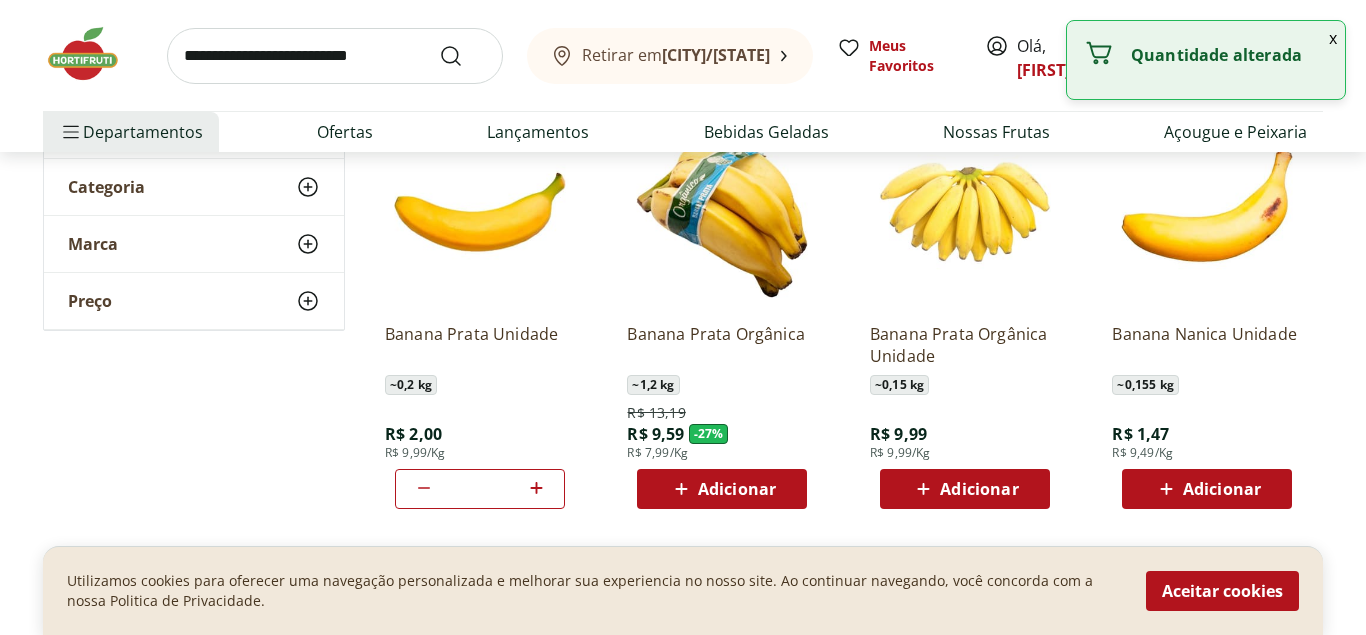 click 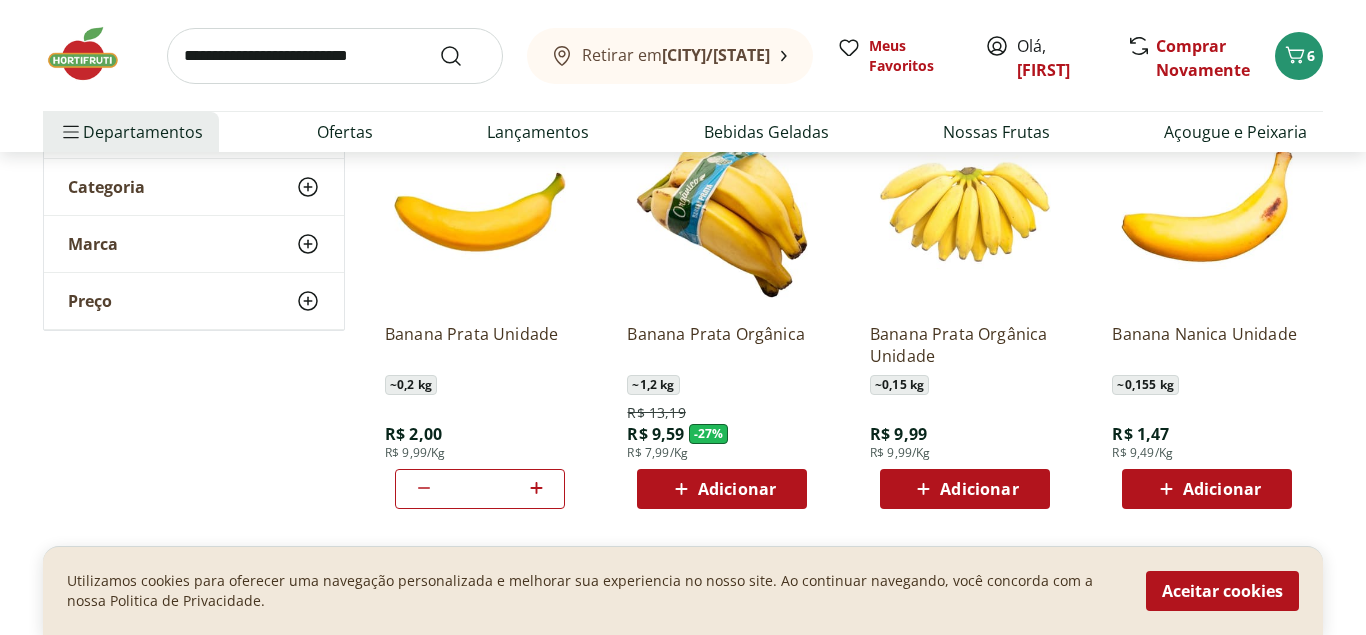 click 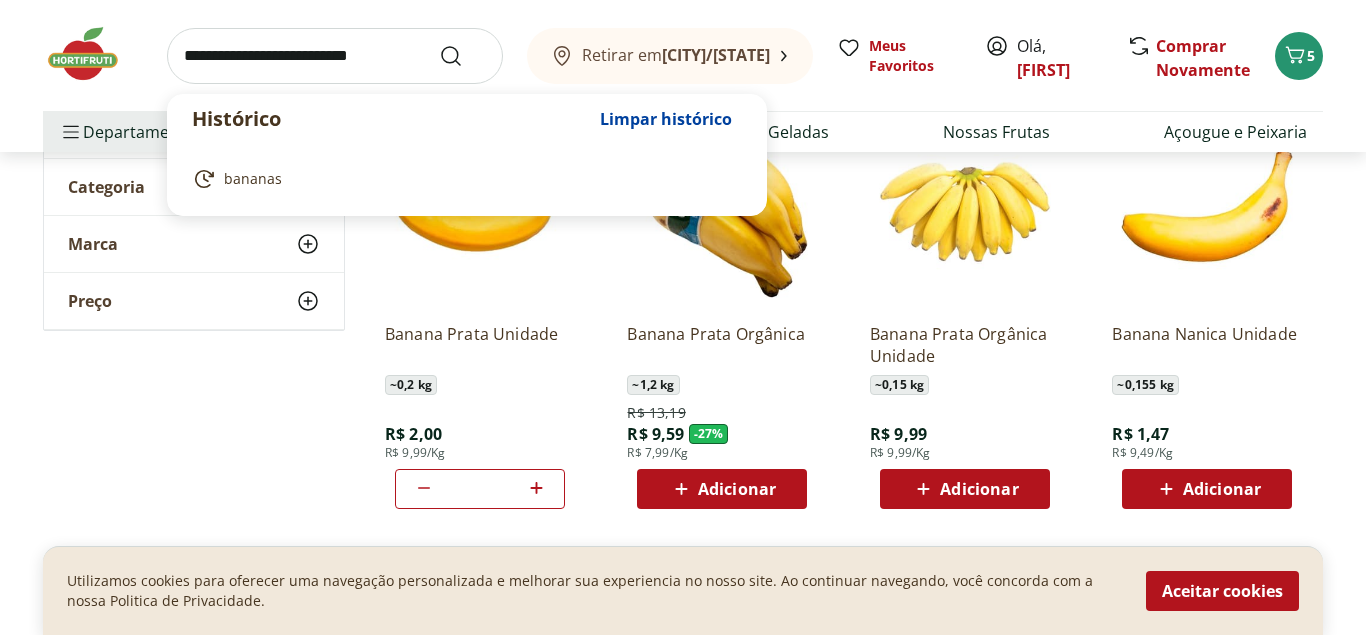 click at bounding box center (335, 56) 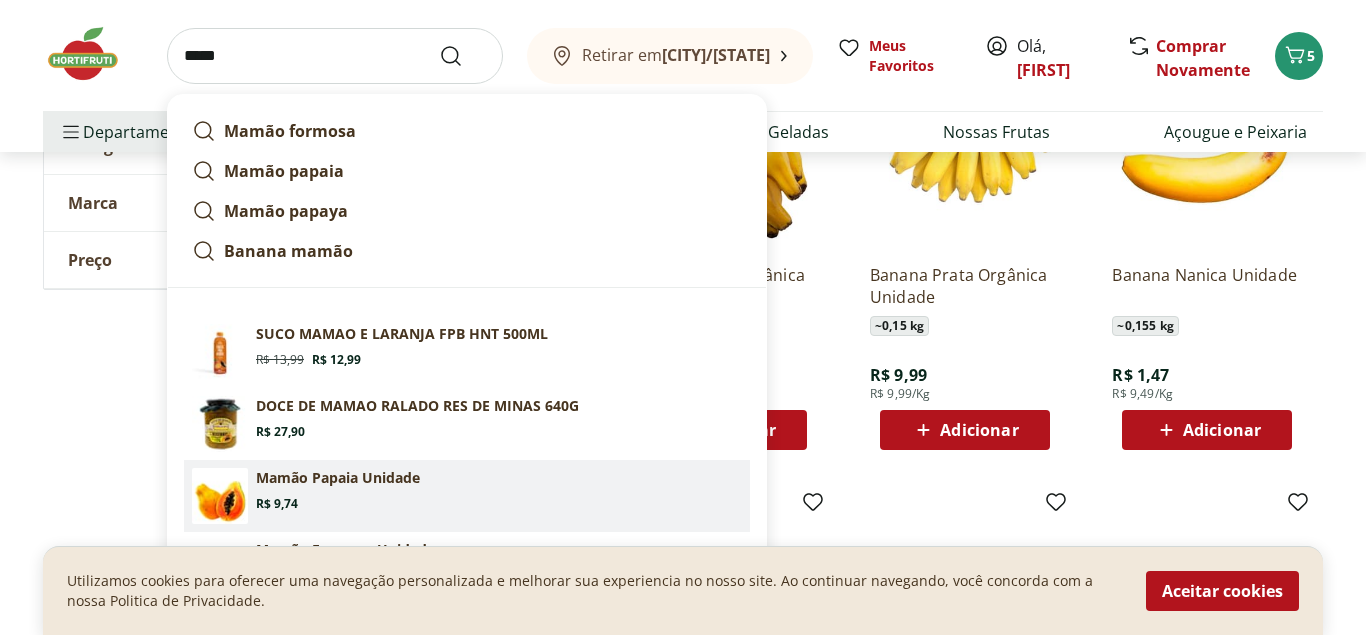 scroll, scrollTop: 408, scrollLeft: 0, axis: vertical 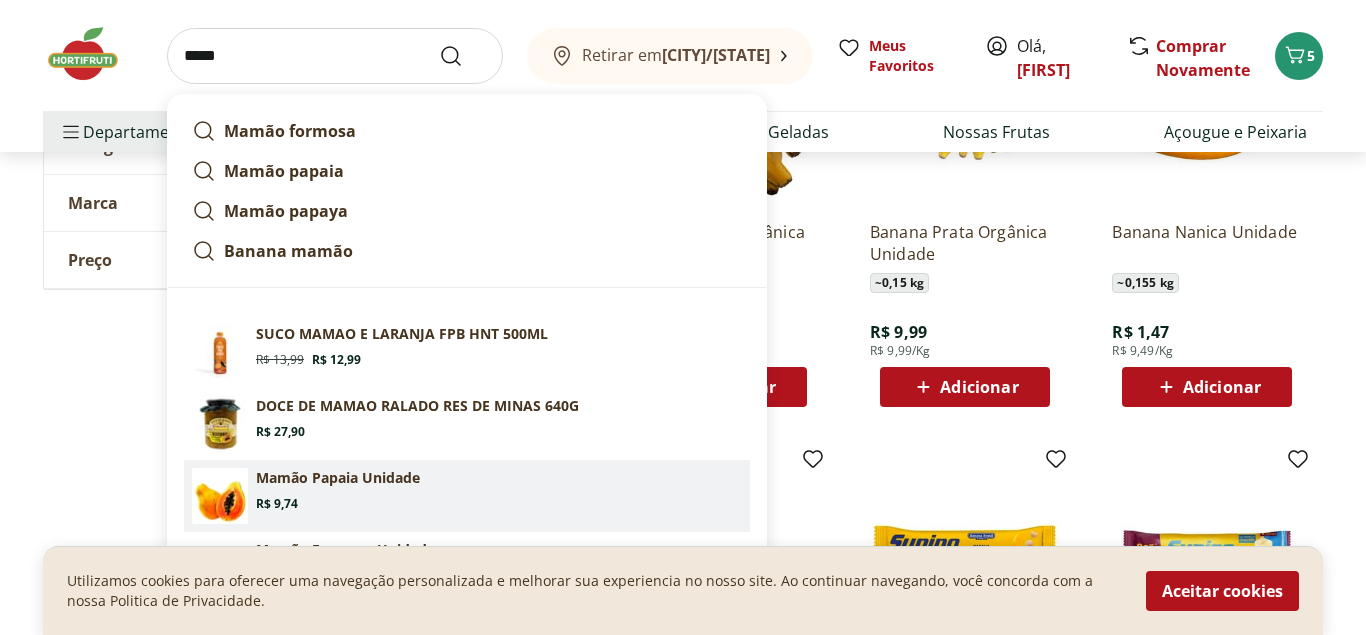 click on "Mamão Papaia Unidade" at bounding box center [338, 478] 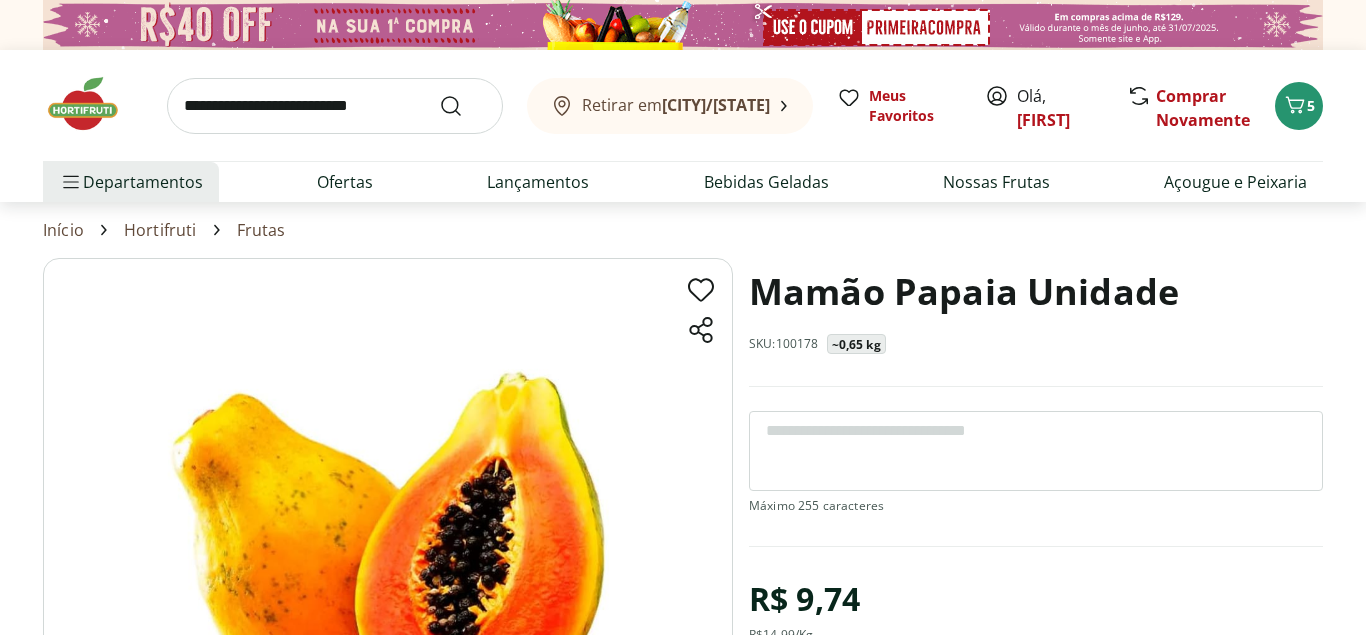 scroll, scrollTop: 306, scrollLeft: 0, axis: vertical 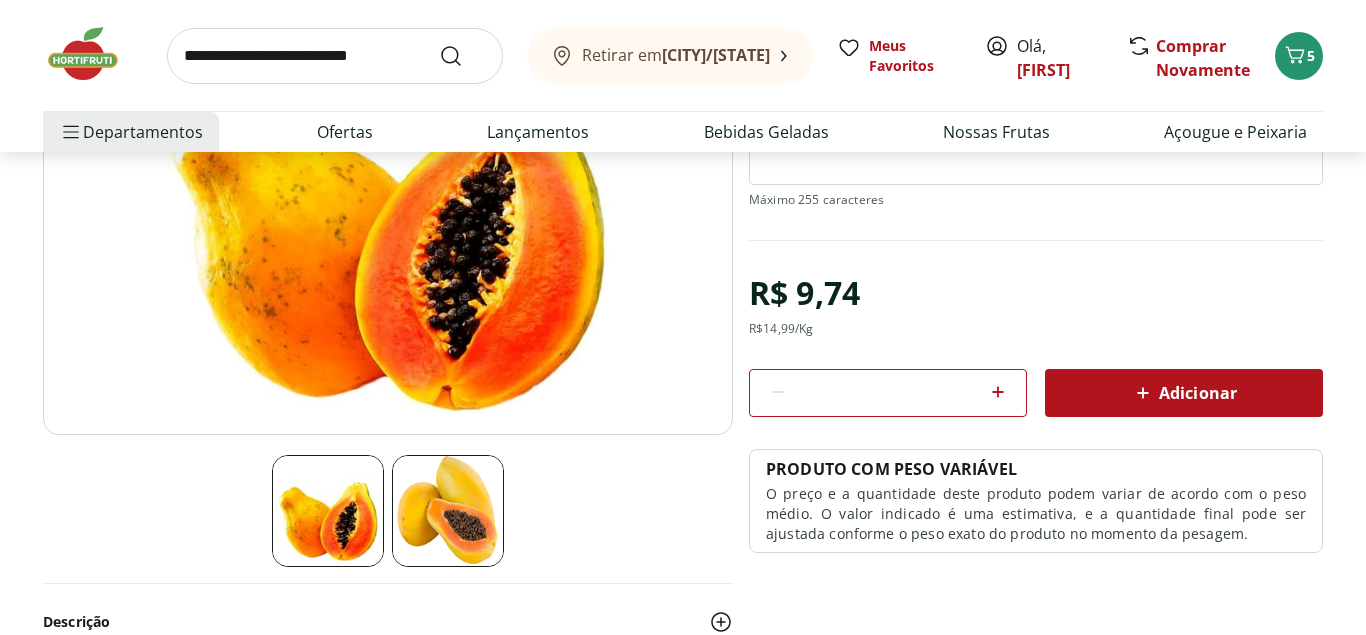 click 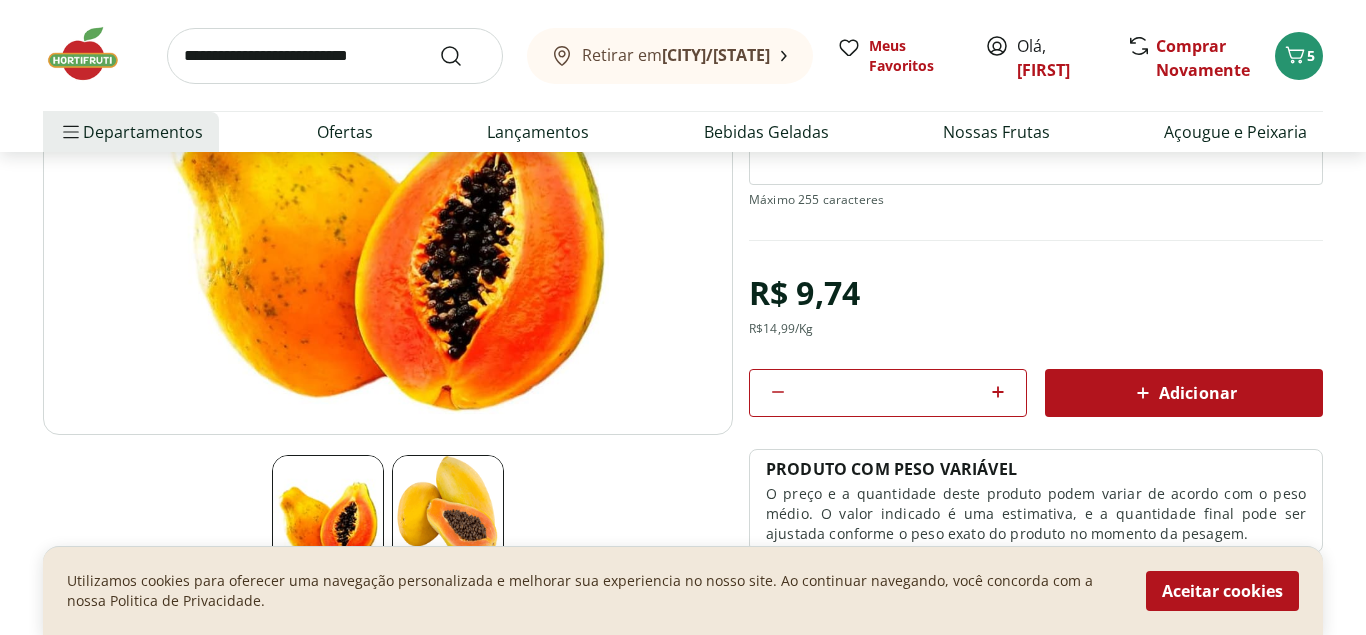 click on "Adicionar" at bounding box center (1184, 393) 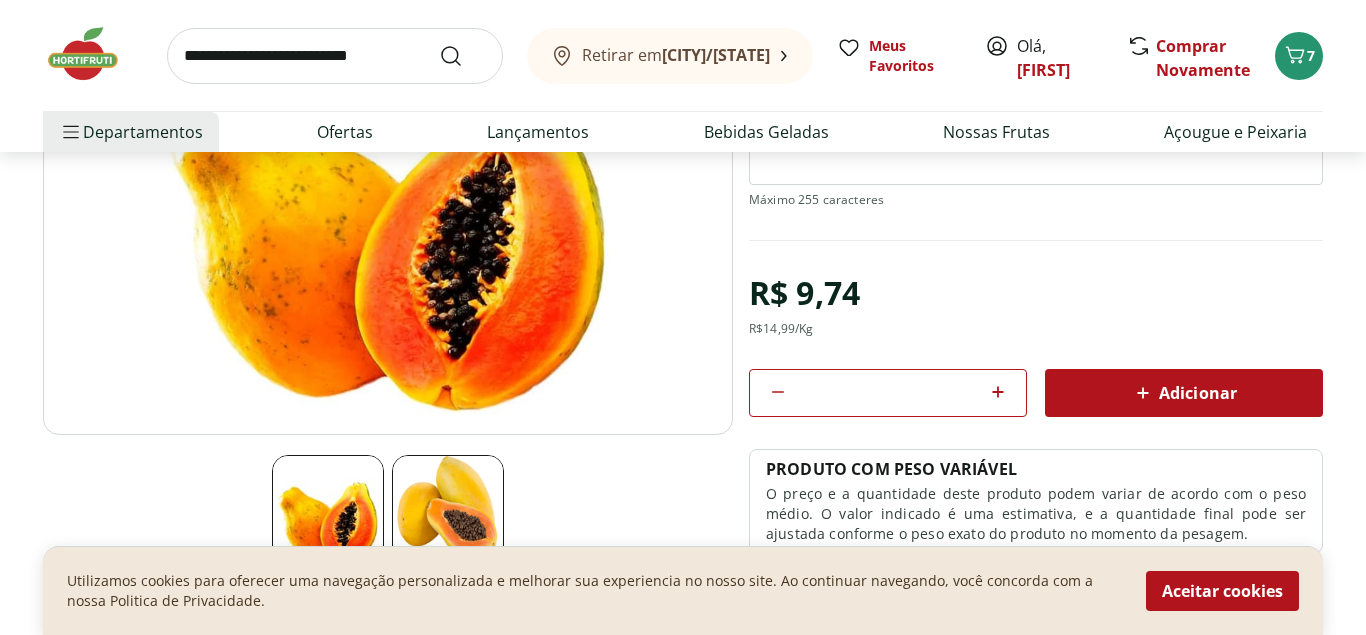 scroll, scrollTop: 0, scrollLeft: 0, axis: both 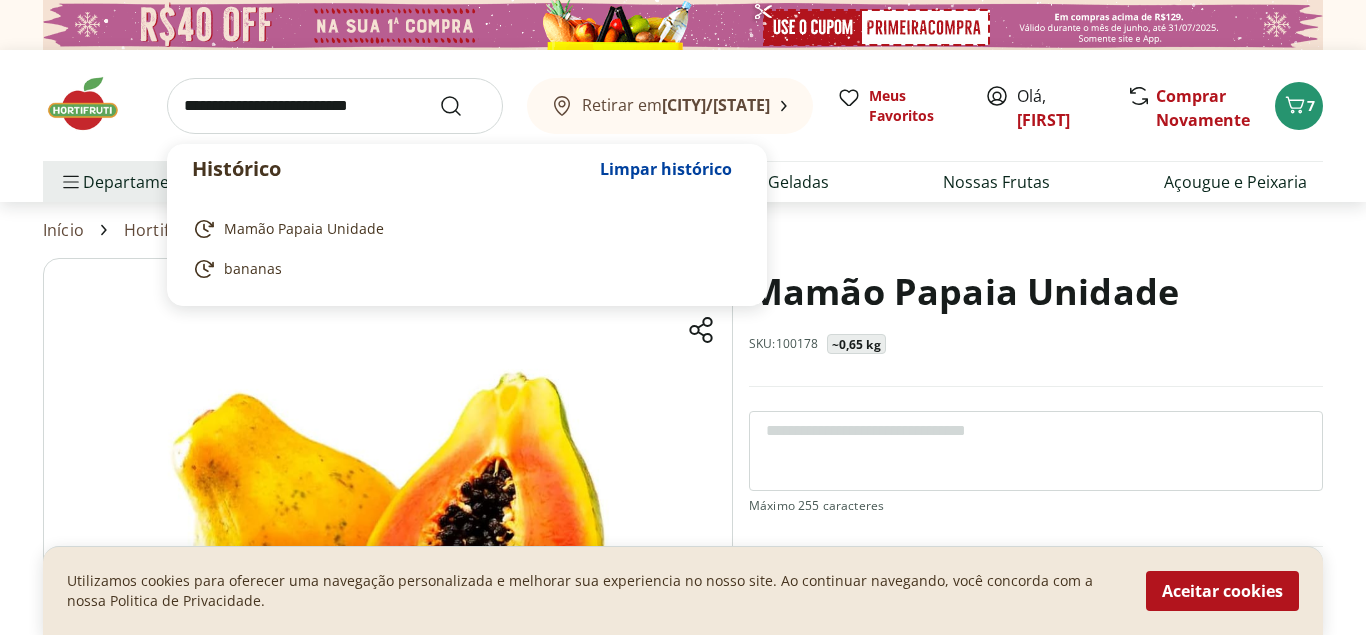 click at bounding box center (335, 106) 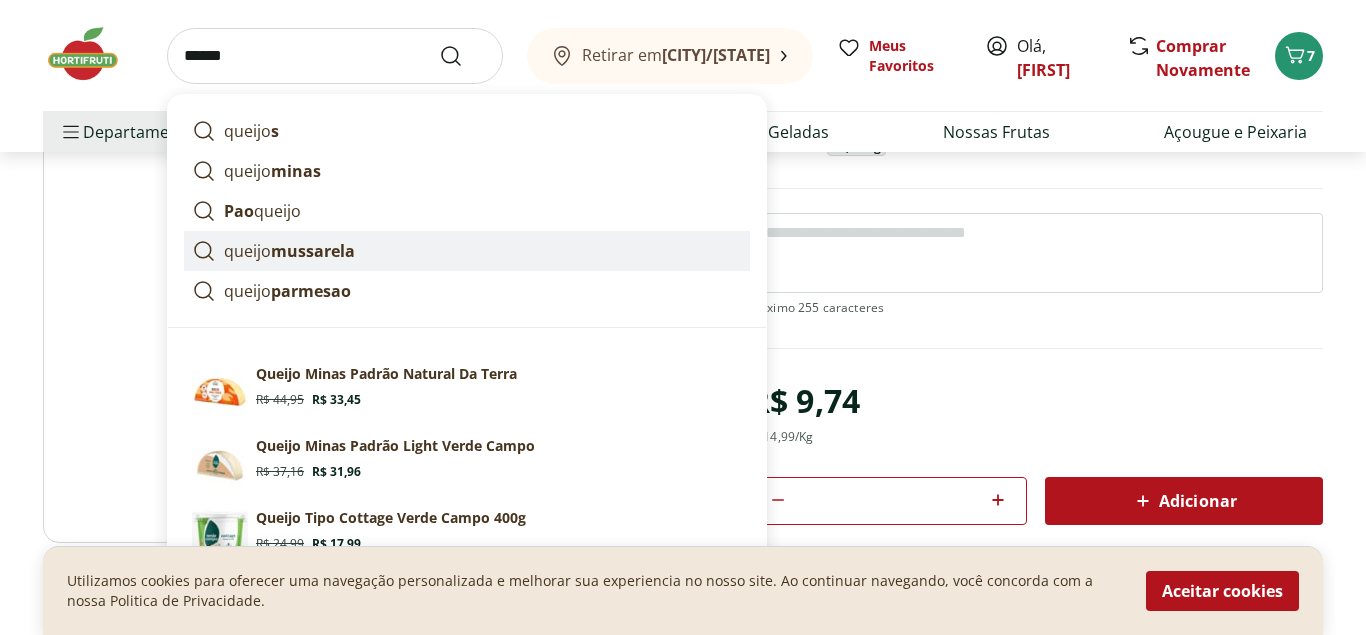 scroll, scrollTop: 204, scrollLeft: 0, axis: vertical 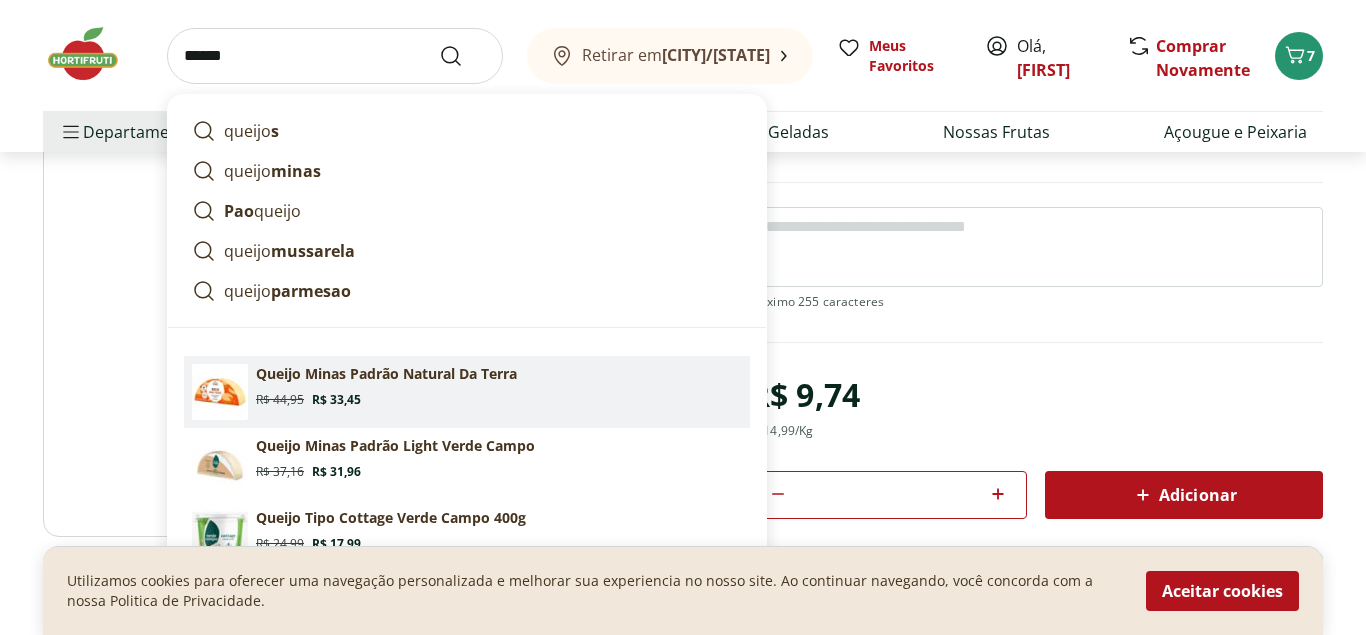 click on "Queijo Minas Padrão Natural Da Terra" at bounding box center (386, 374) 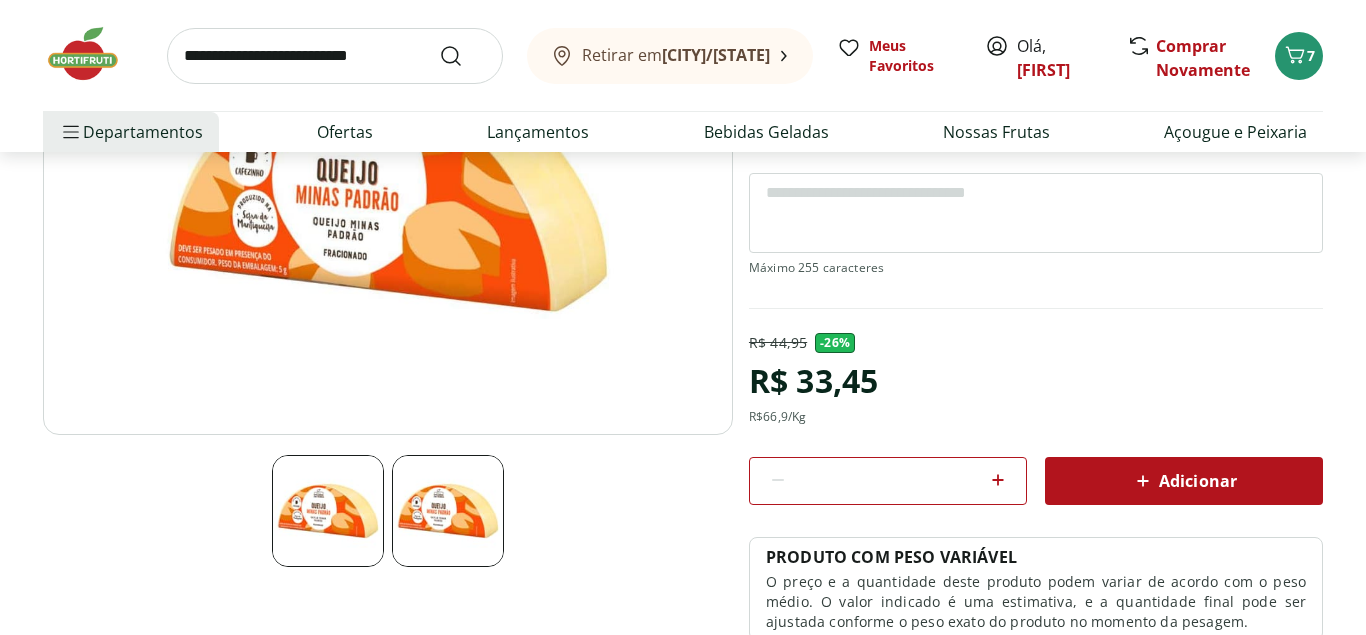 scroll, scrollTop: 306, scrollLeft: 0, axis: vertical 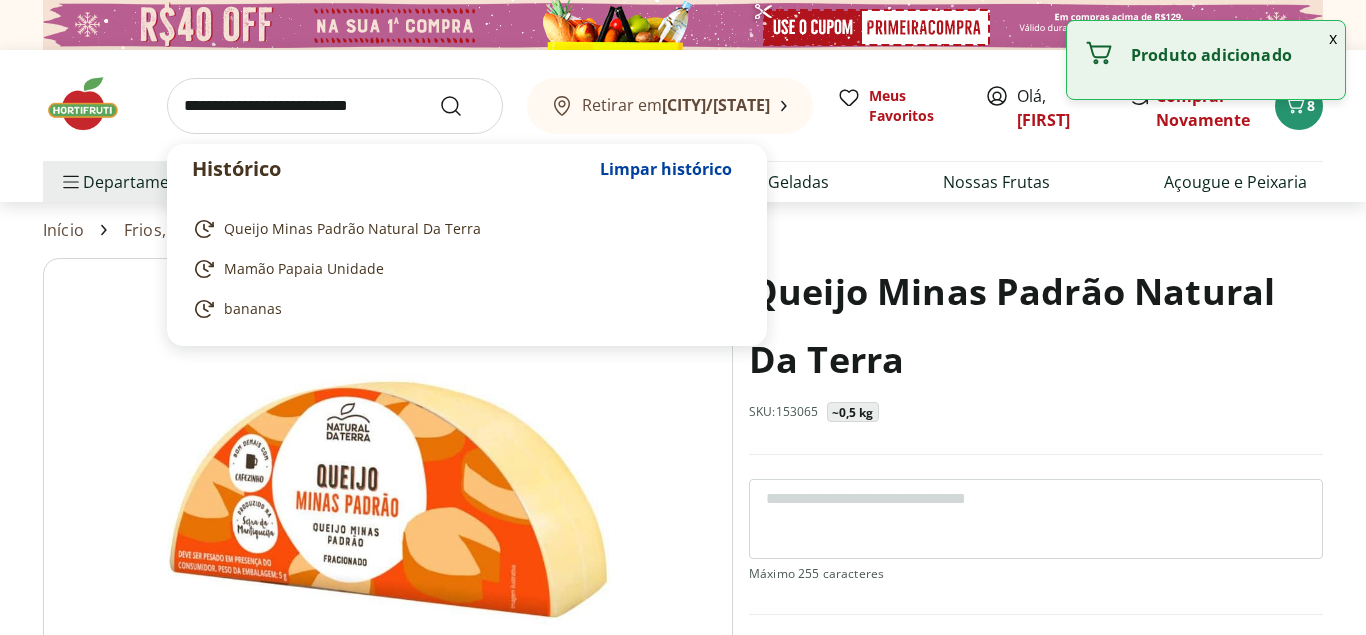 click at bounding box center [335, 106] 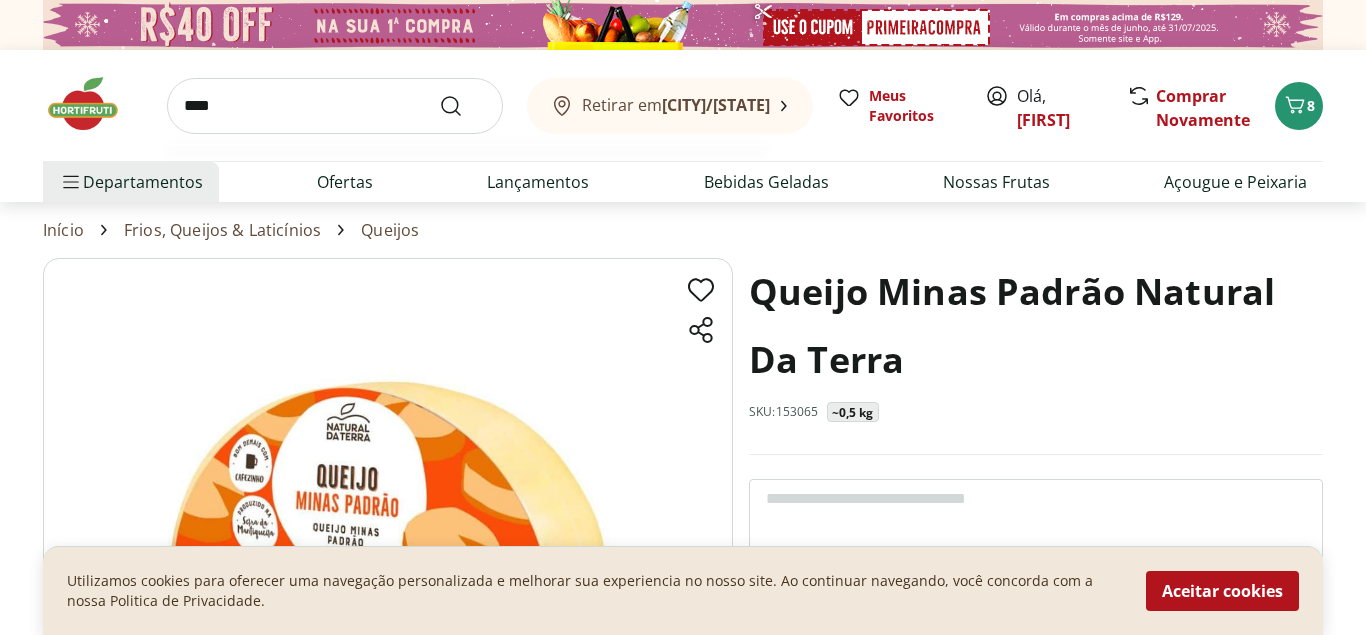 type on "****" 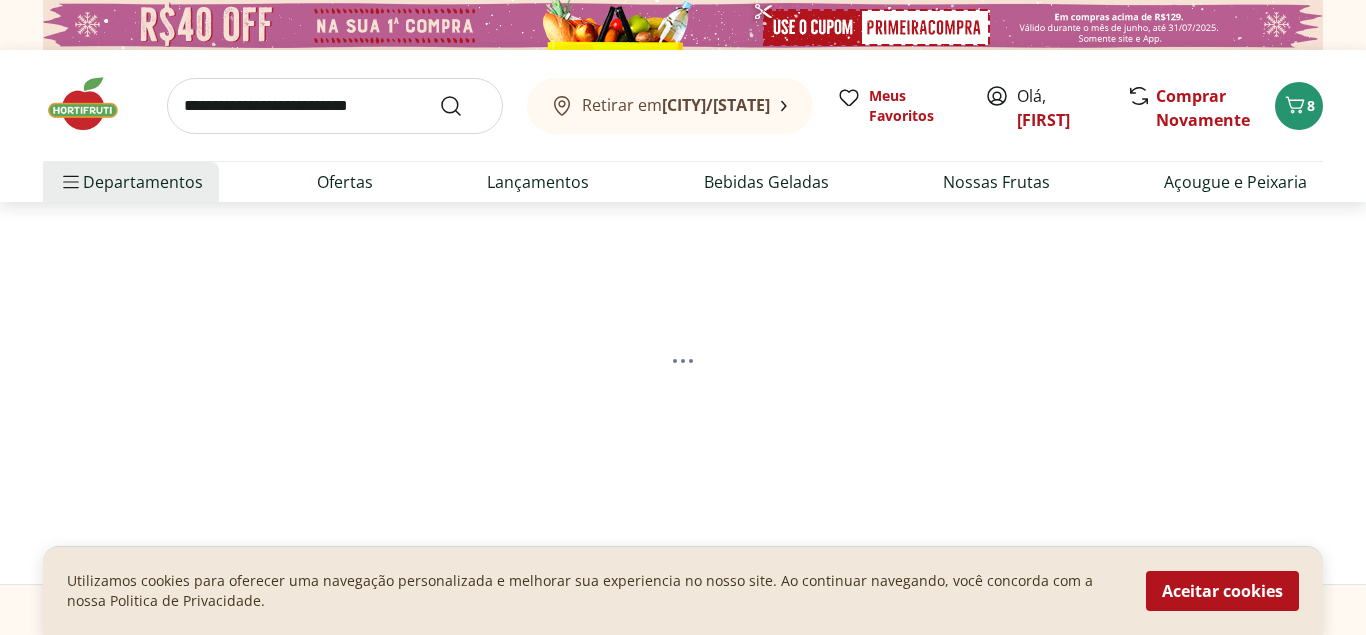 click at bounding box center [335, 106] 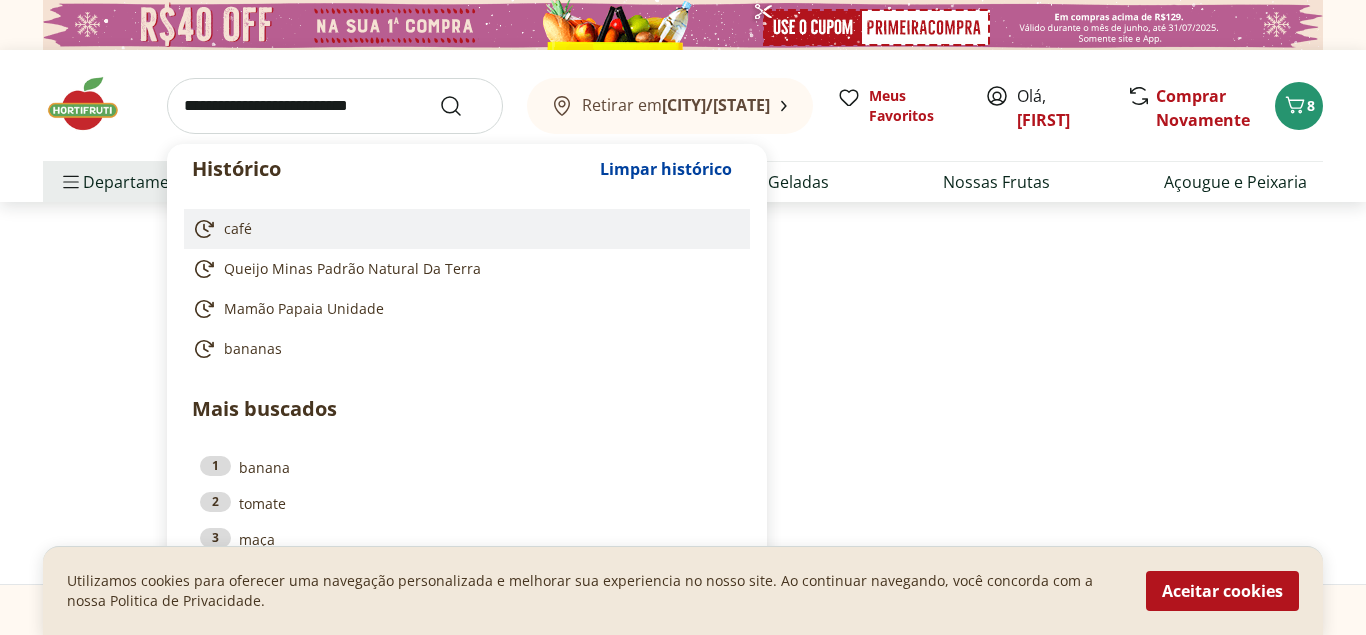 click on "café" at bounding box center [238, 229] 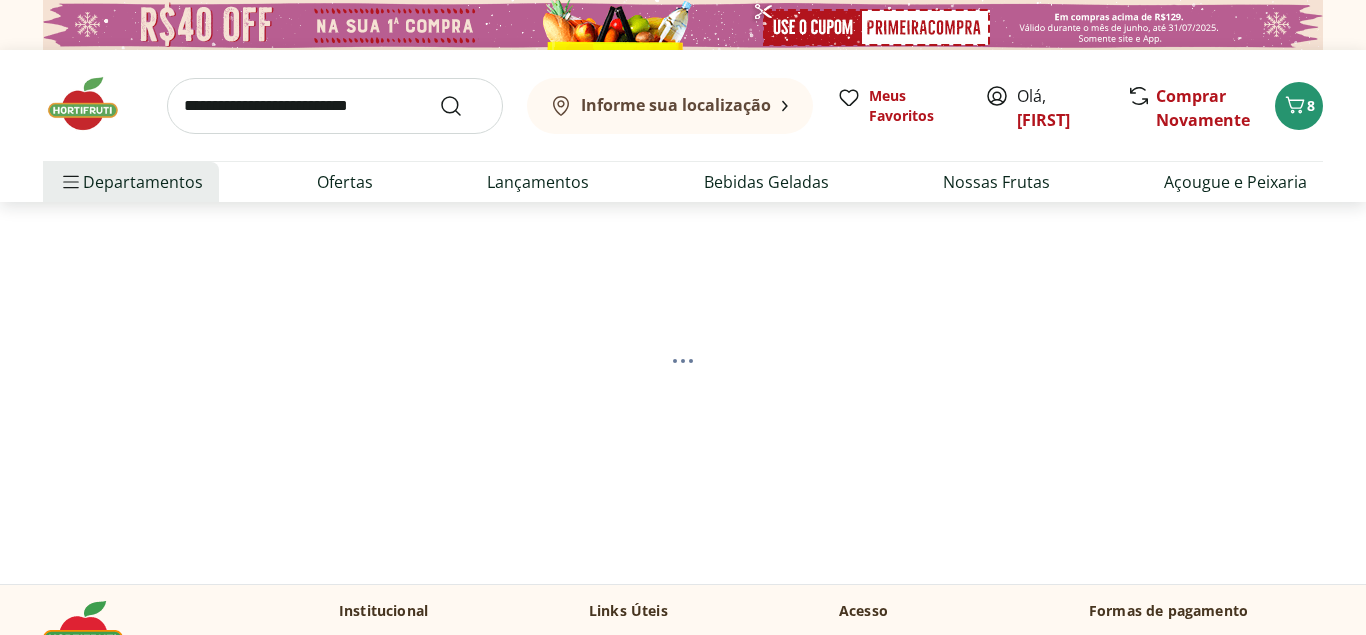 scroll, scrollTop: 0, scrollLeft: 0, axis: both 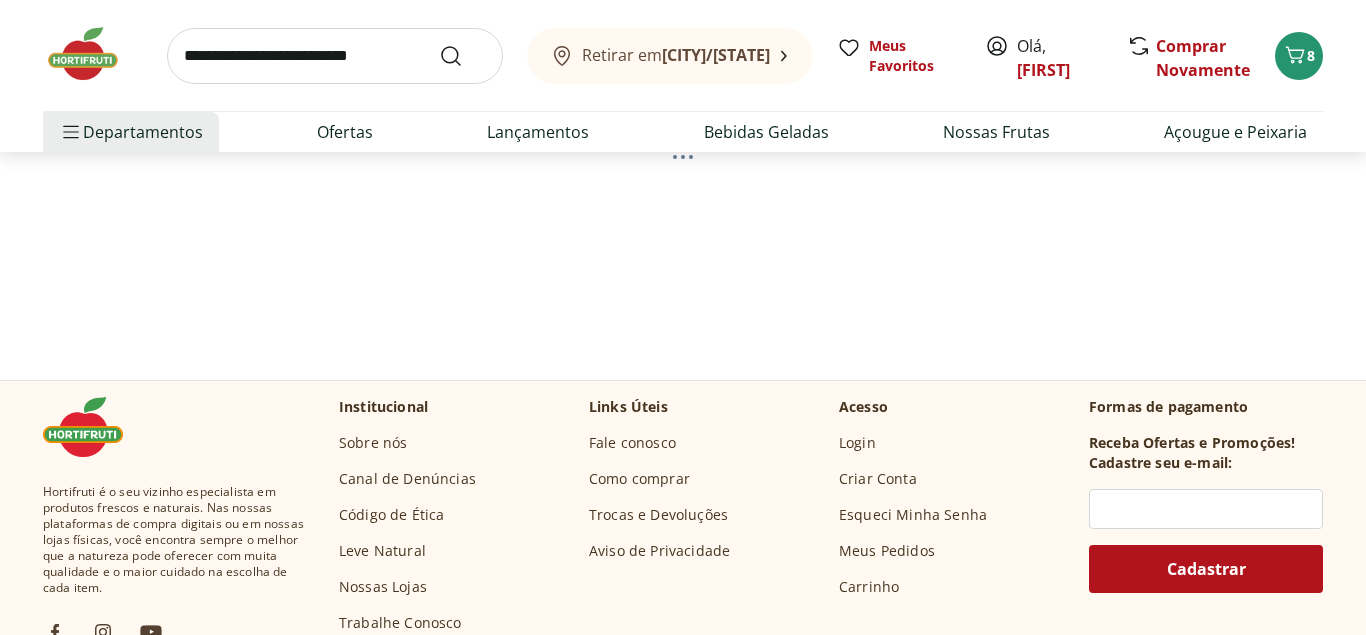 select on "**********" 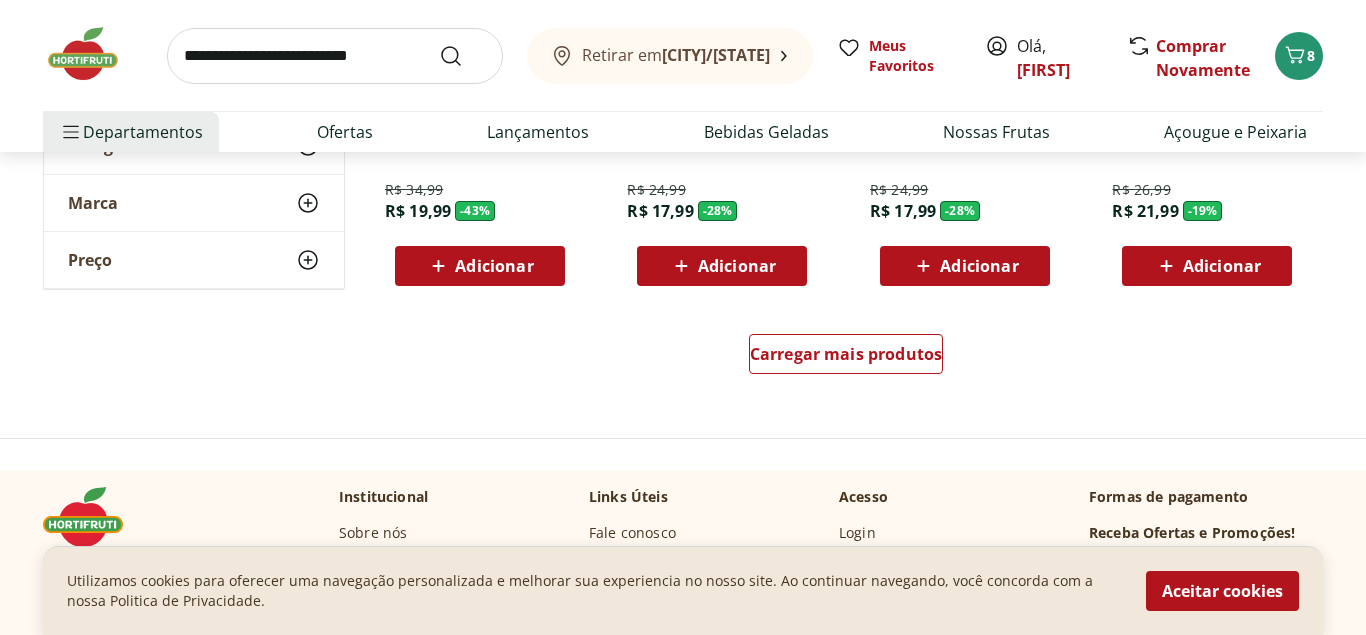 scroll, scrollTop: 1428, scrollLeft: 0, axis: vertical 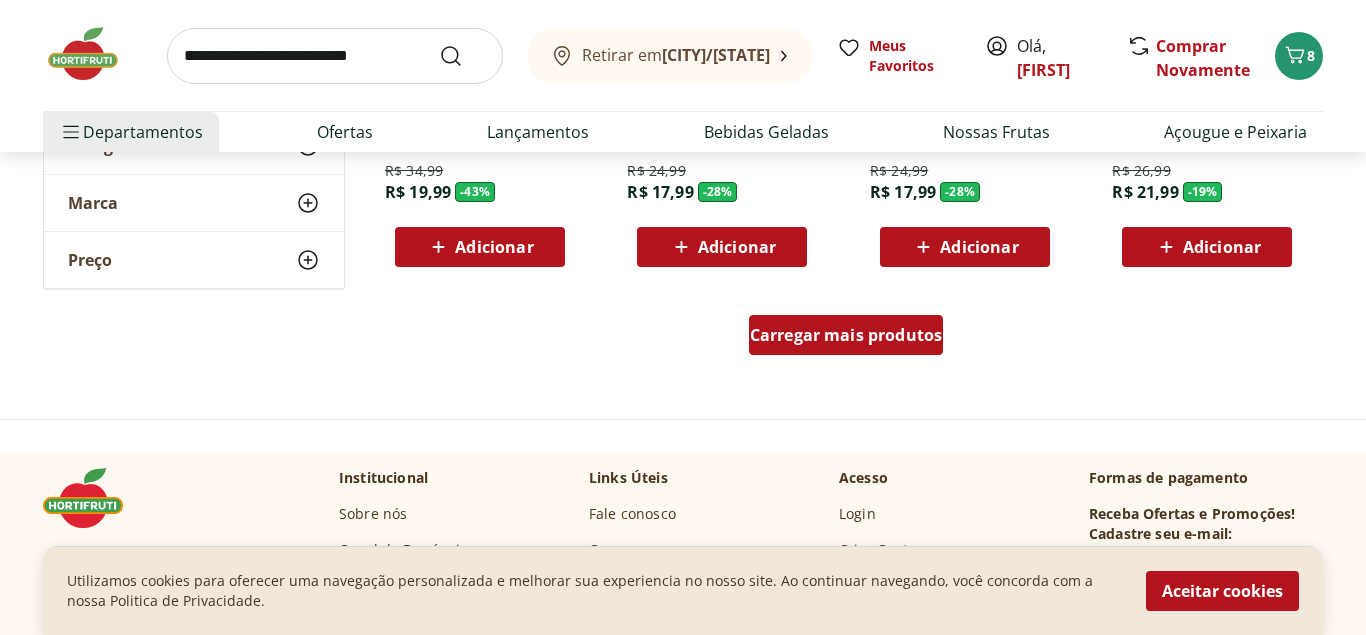 click on "Carregar mais produtos" at bounding box center [846, 335] 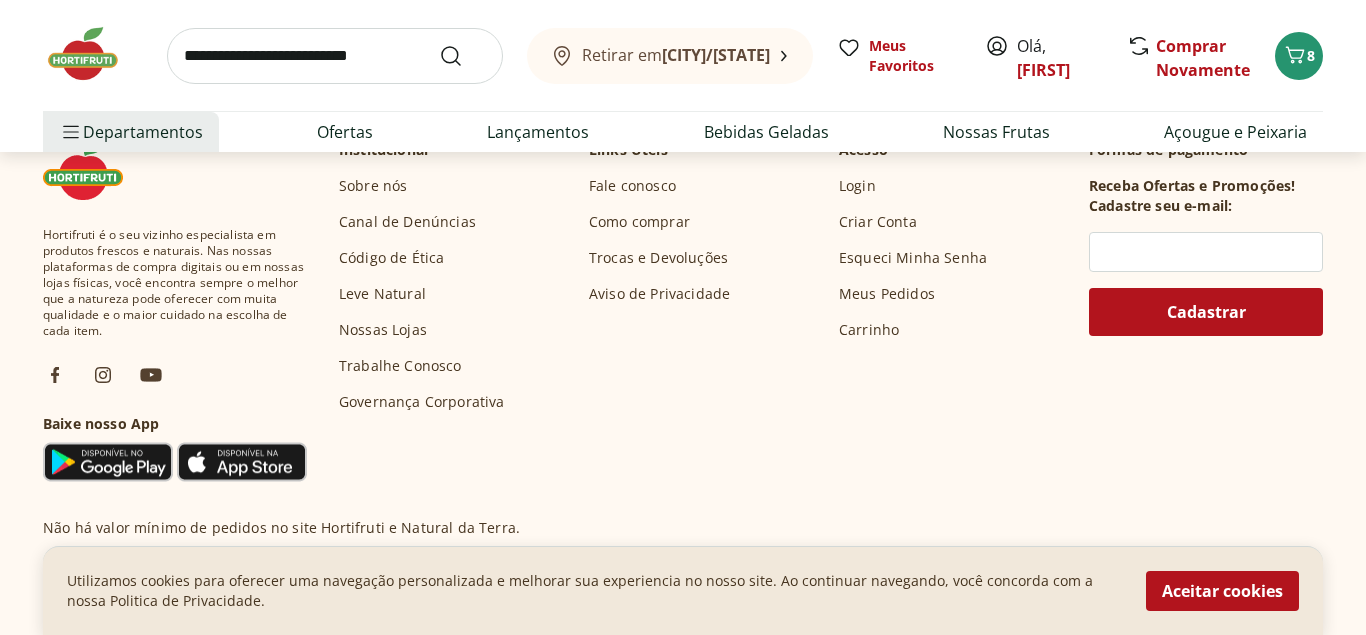 scroll, scrollTop: 2754, scrollLeft: 0, axis: vertical 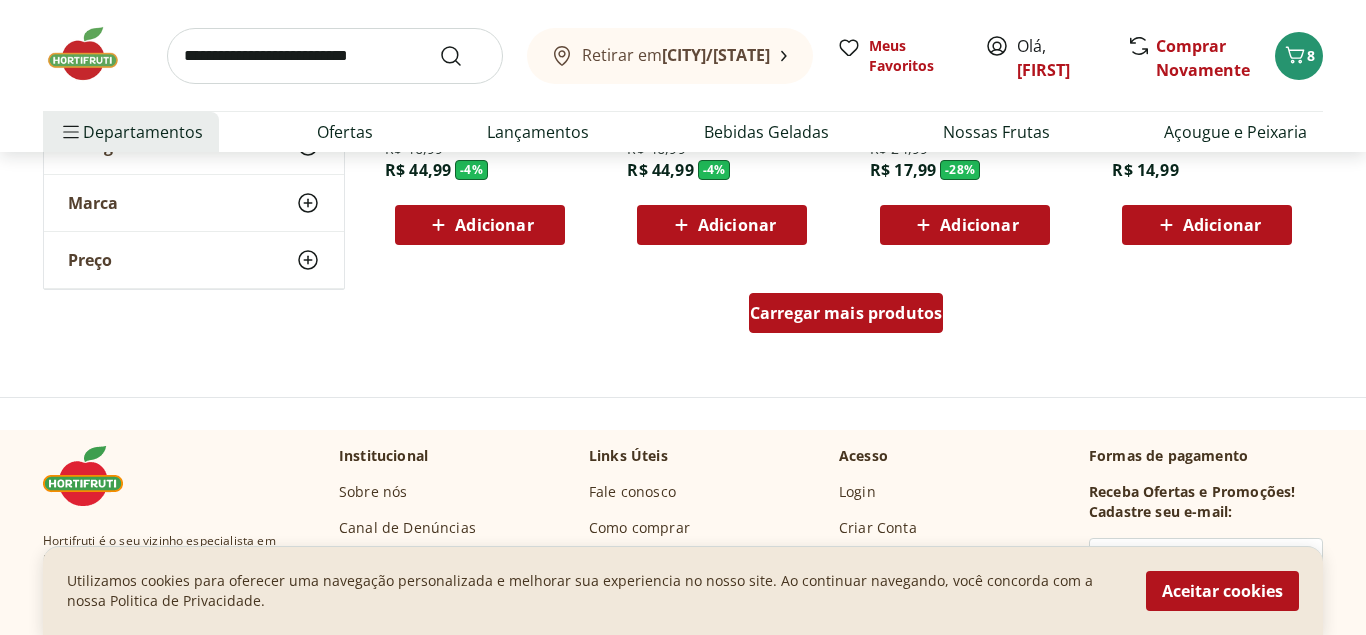 click on "Carregar mais produtos" at bounding box center (846, 313) 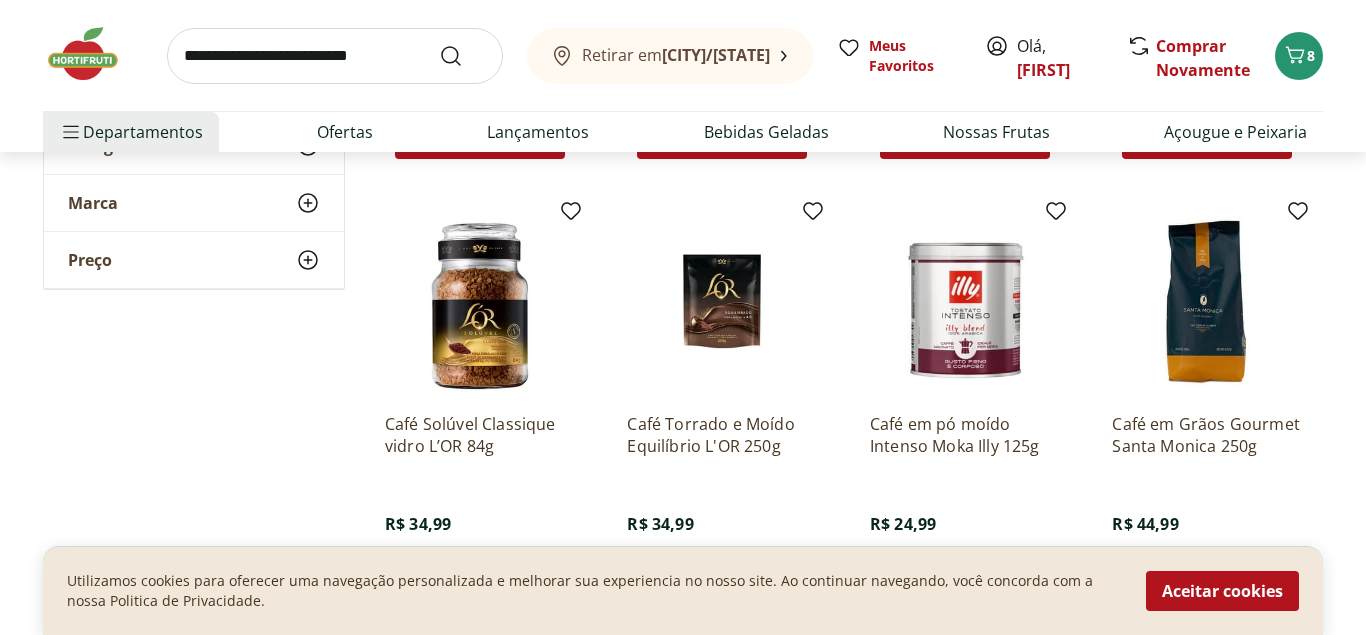scroll, scrollTop: 3468, scrollLeft: 0, axis: vertical 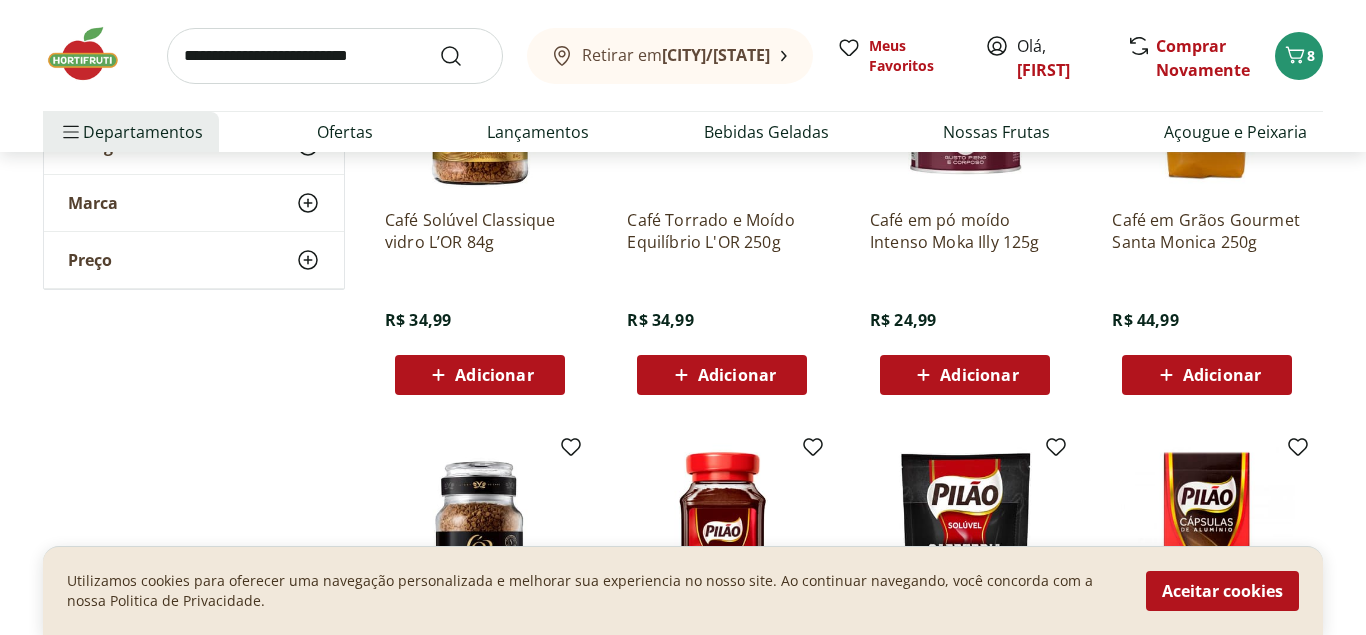 click on "Adicionar" at bounding box center [1222, 375] 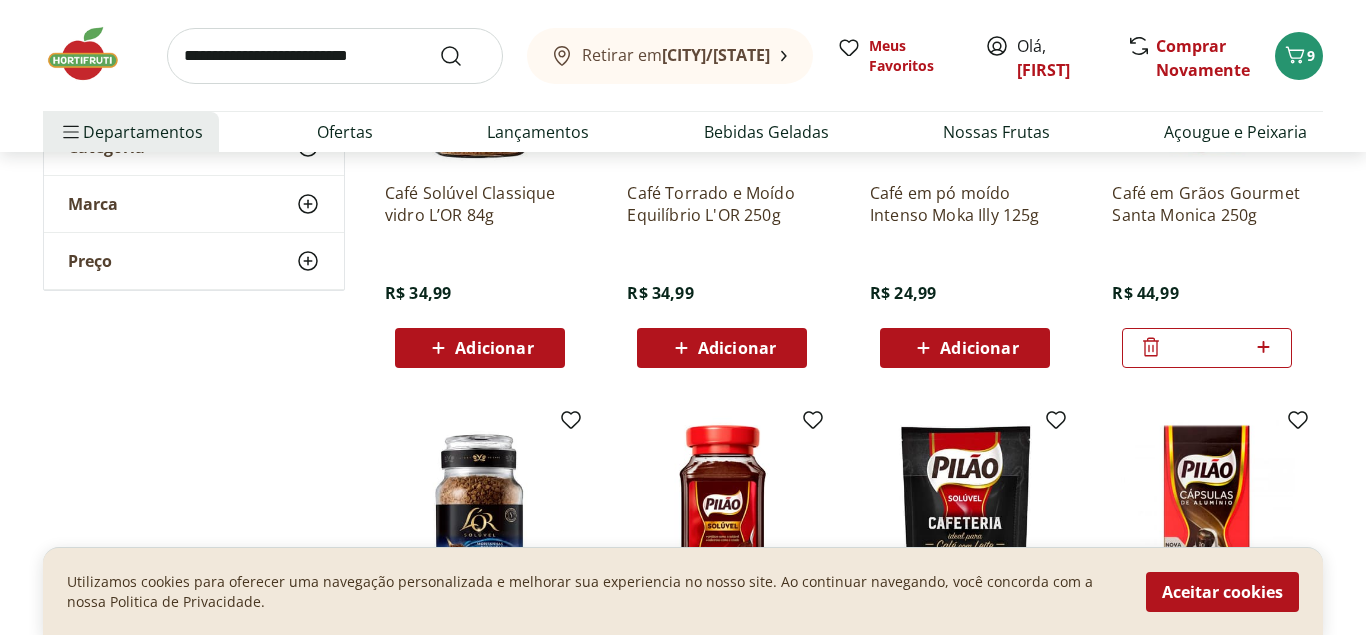 scroll, scrollTop: 3468, scrollLeft: 0, axis: vertical 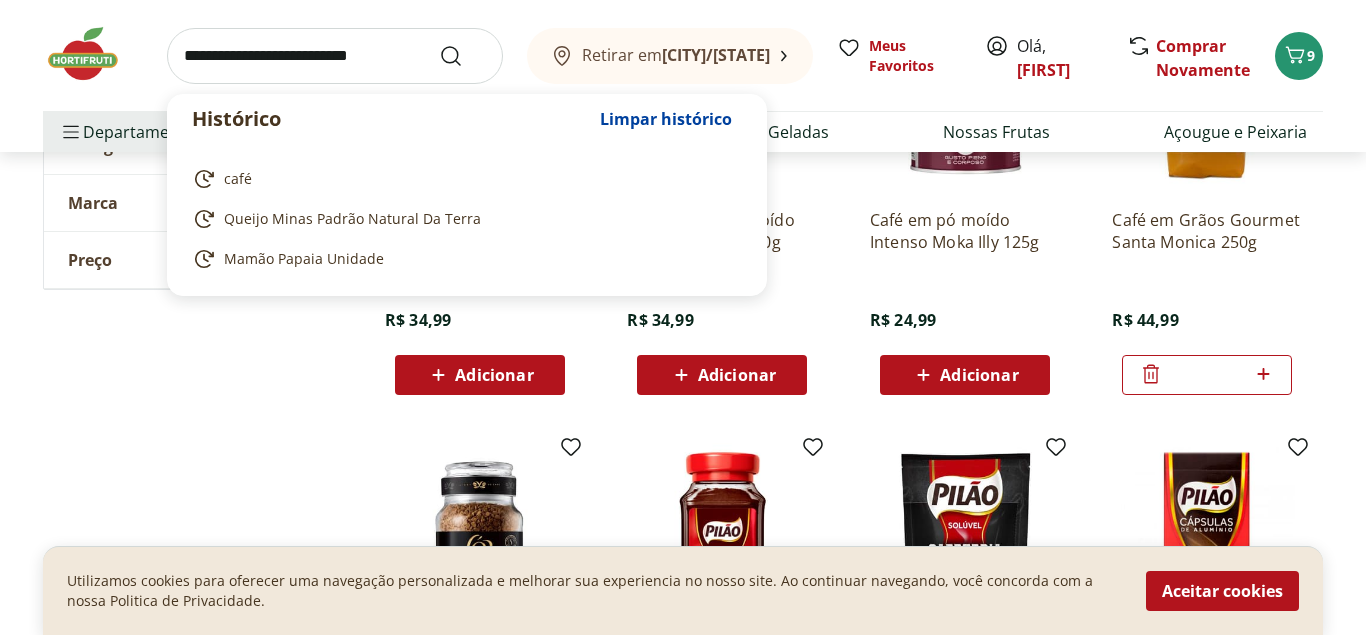 click at bounding box center (335, 56) 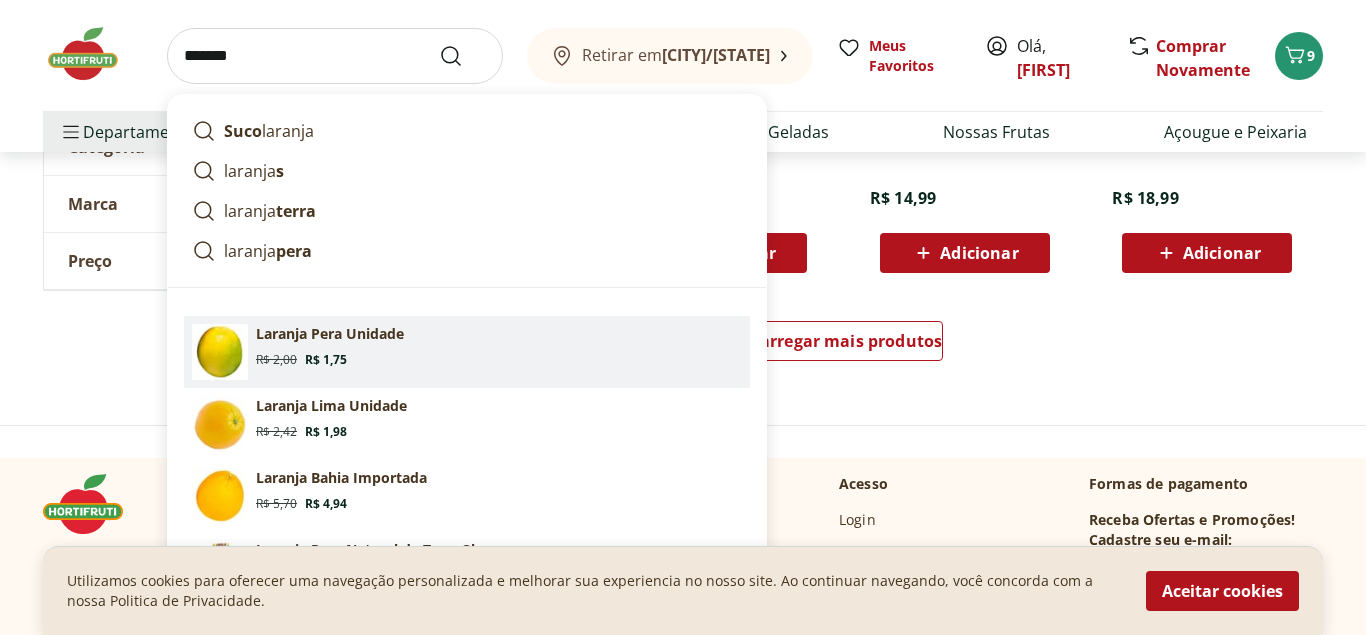 scroll, scrollTop: 4080, scrollLeft: 0, axis: vertical 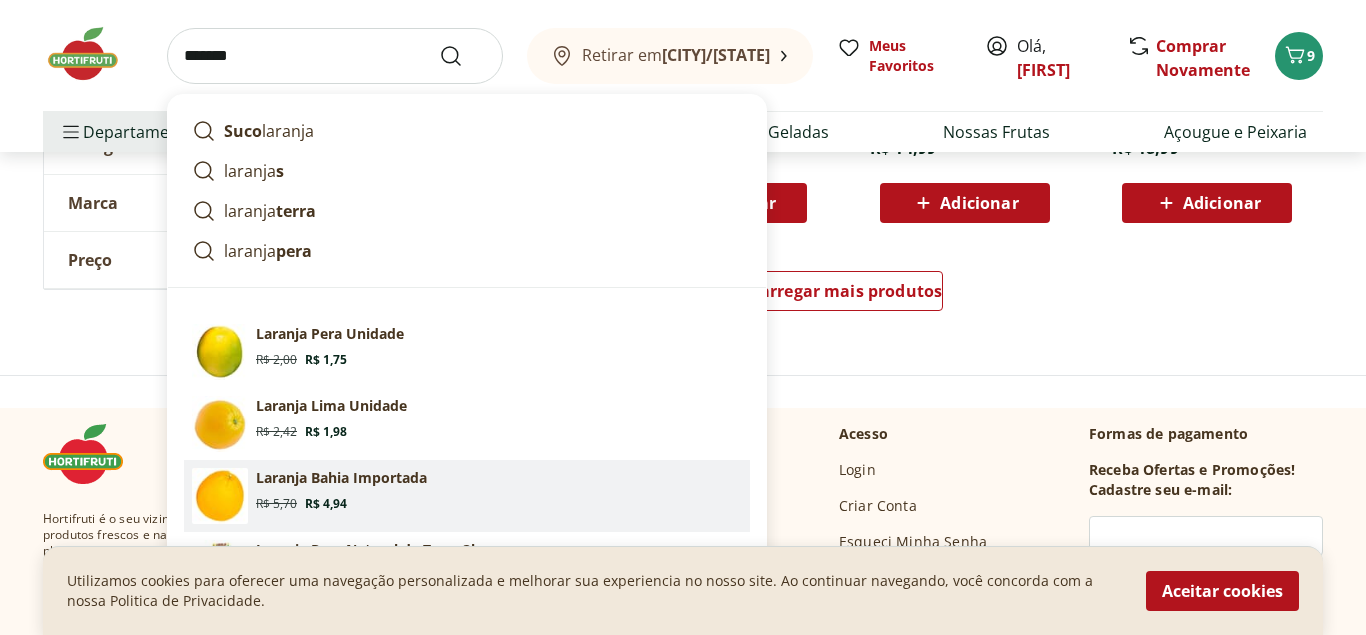 click on "Laranja Bahia Importada" at bounding box center [341, 478] 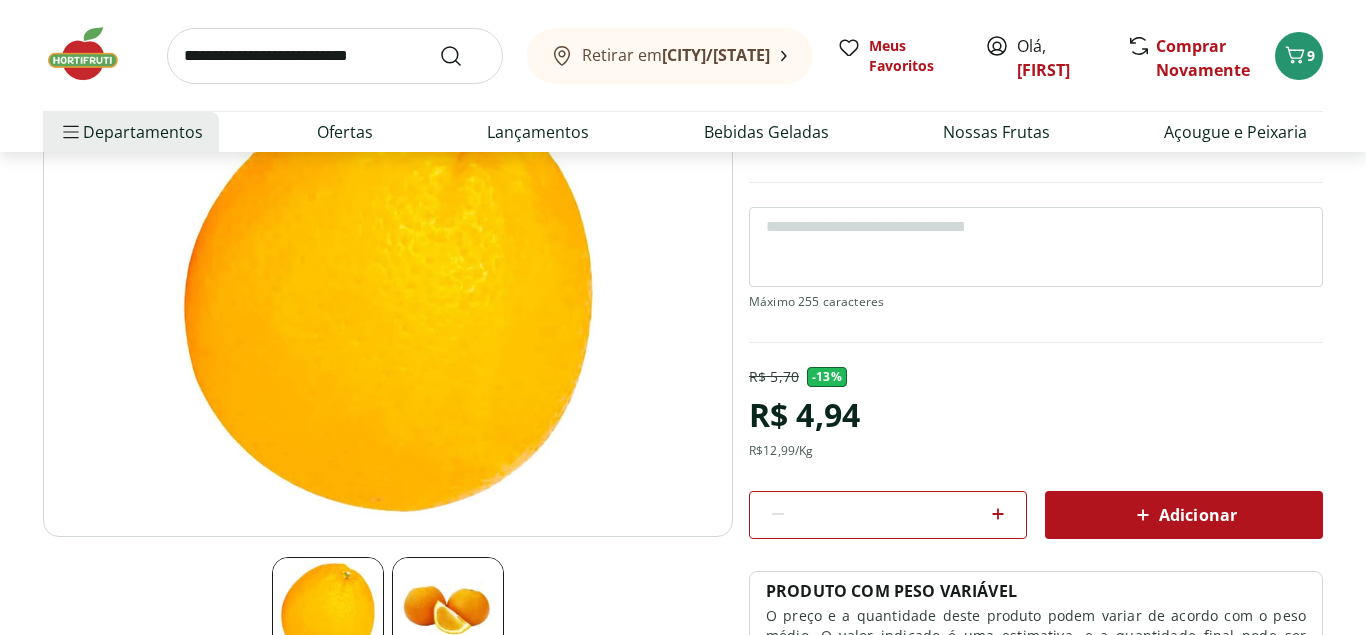 scroll, scrollTop: 204, scrollLeft: 0, axis: vertical 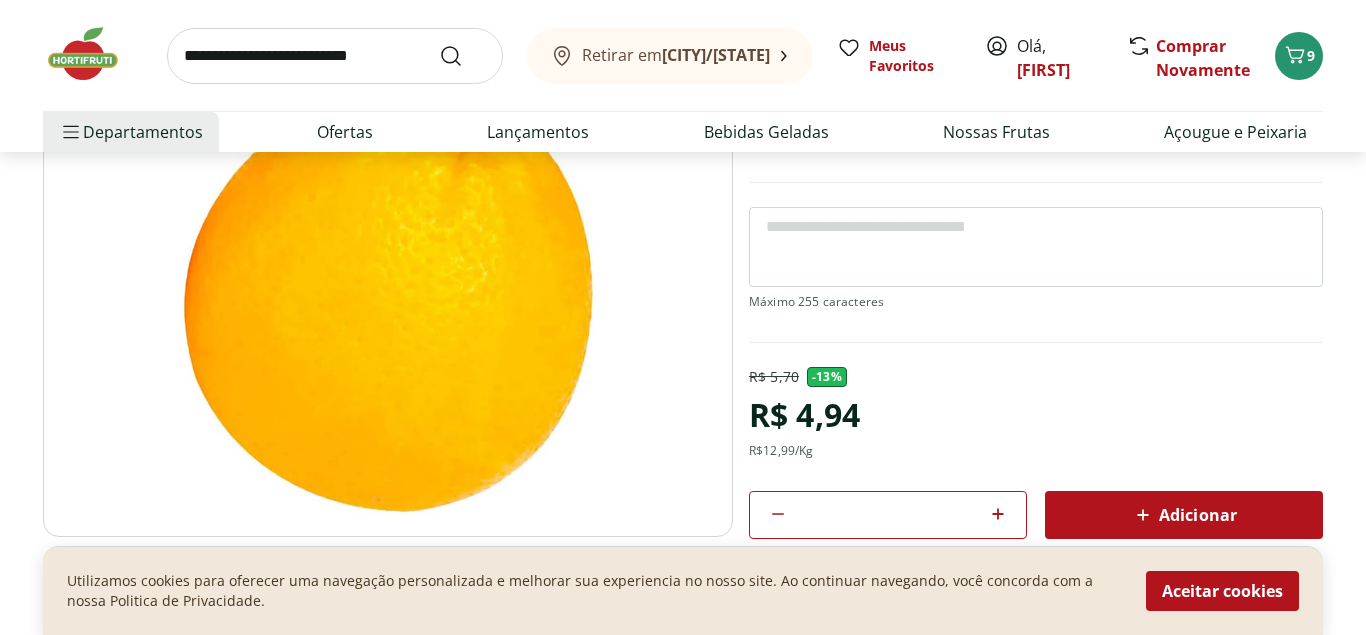 click 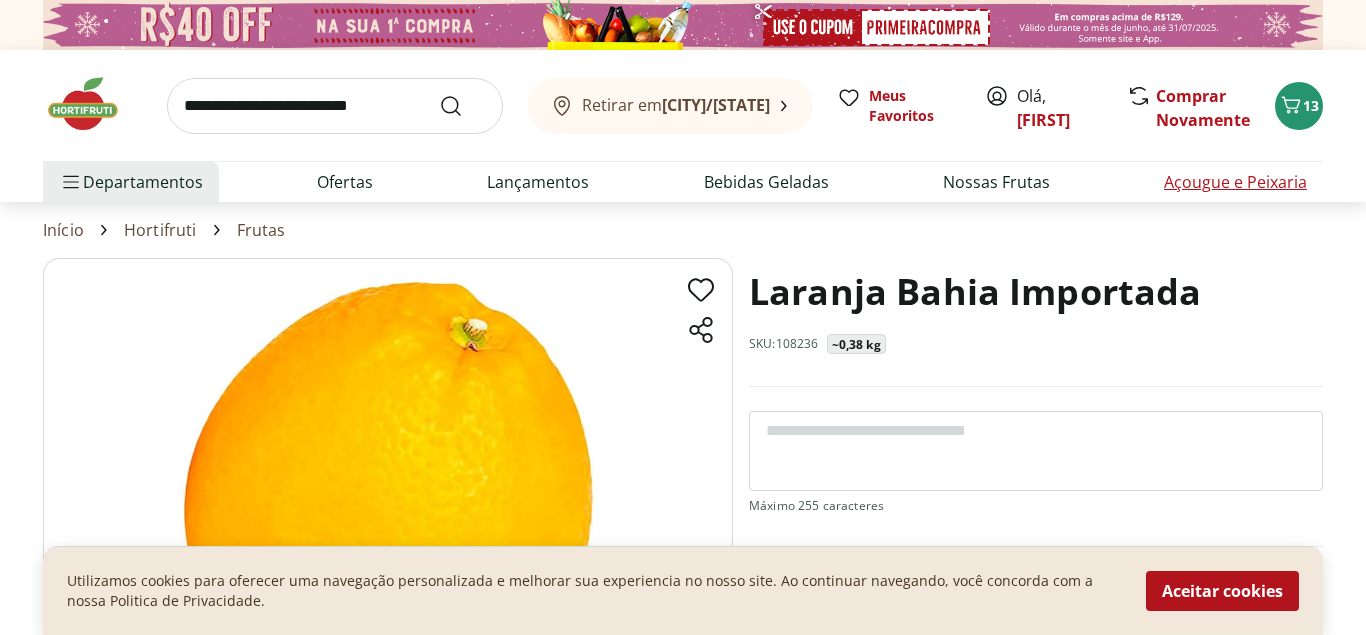 scroll, scrollTop: 102, scrollLeft: 0, axis: vertical 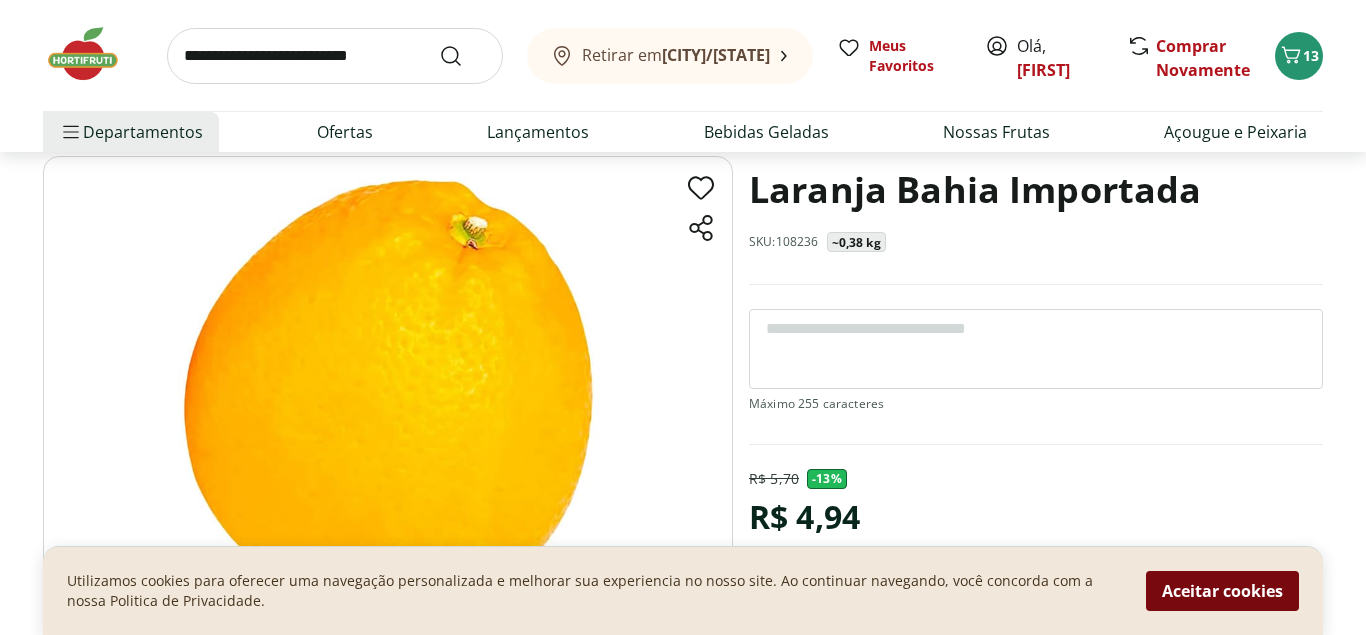 click on "Aceitar cookies" at bounding box center (1222, 591) 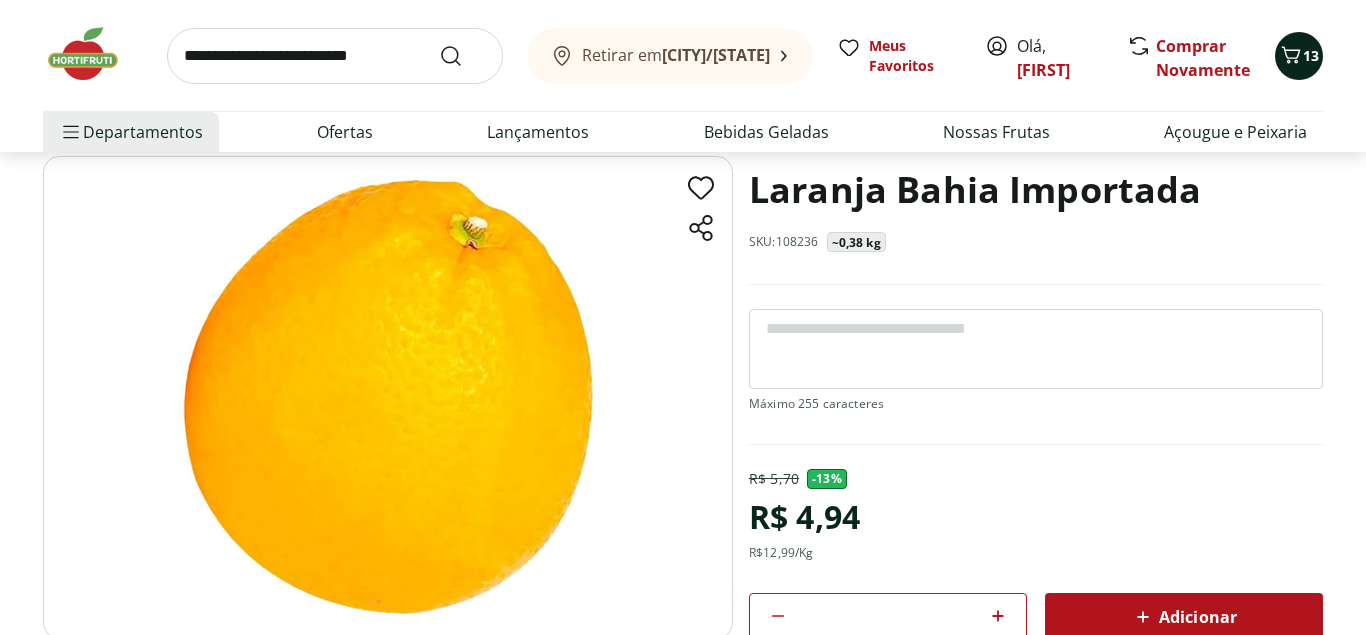 click 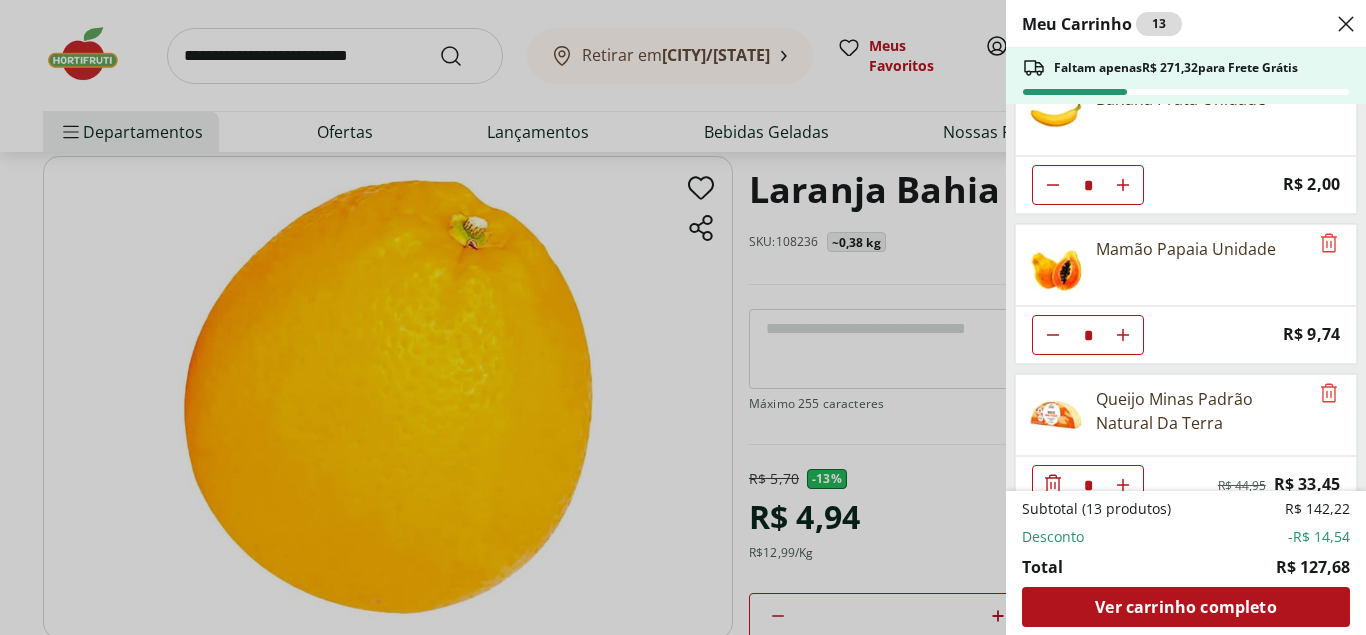 scroll, scrollTop: 0, scrollLeft: 0, axis: both 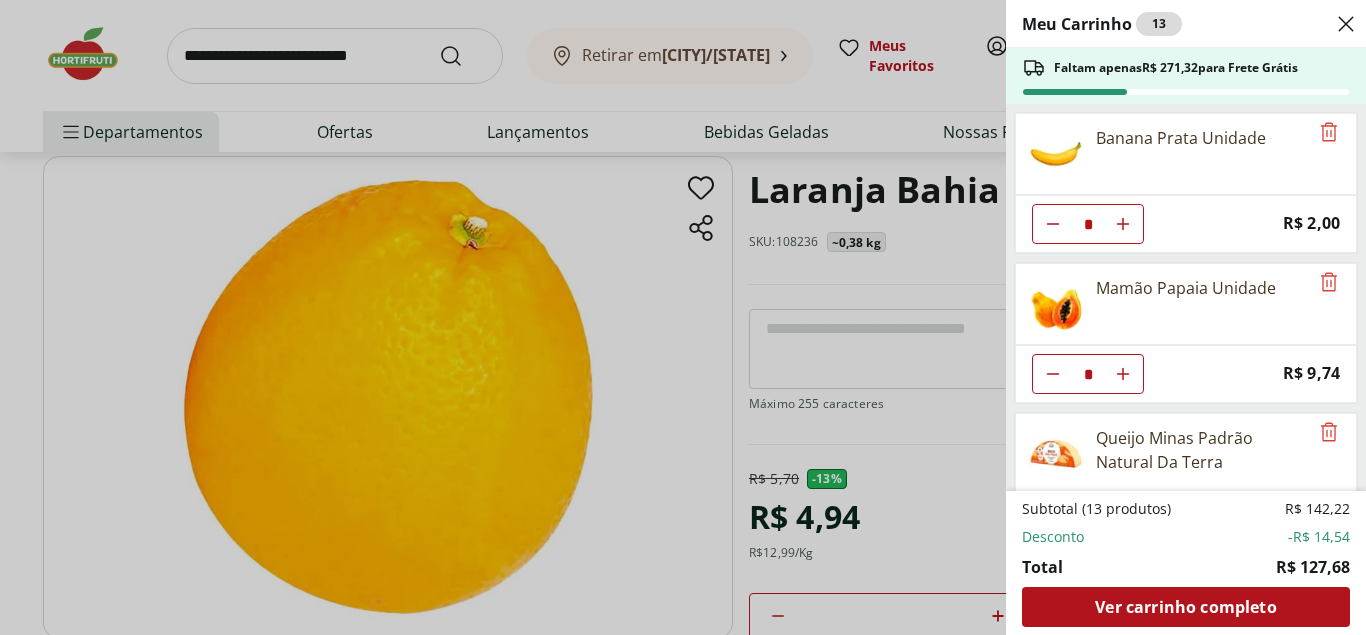 click 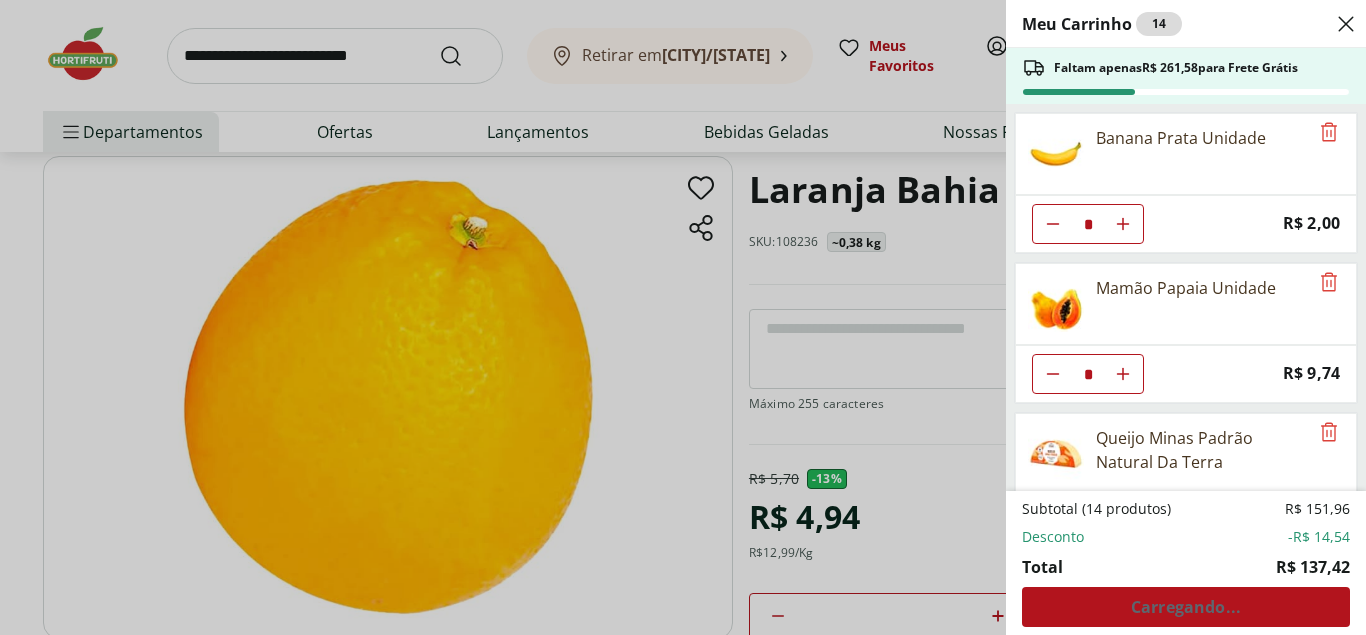 type on "*" 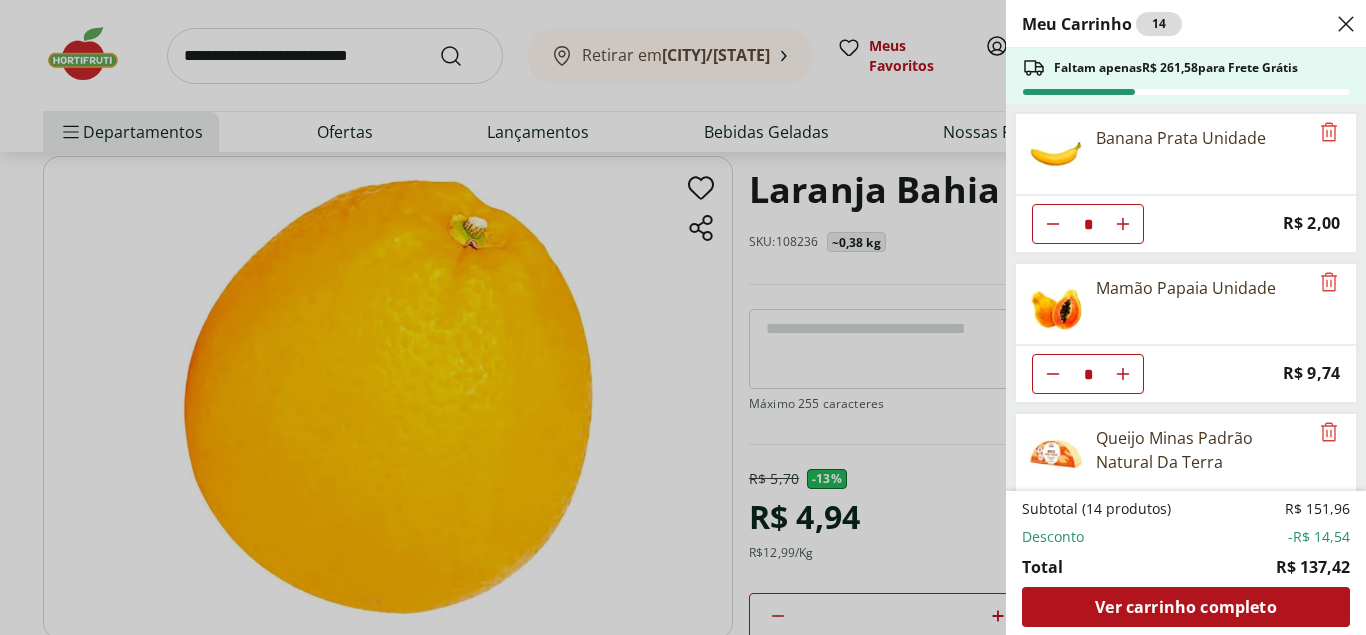 drag, startPoint x: 186, startPoint y: 43, endPoint x: 187, endPoint y: 54, distance: 11.045361 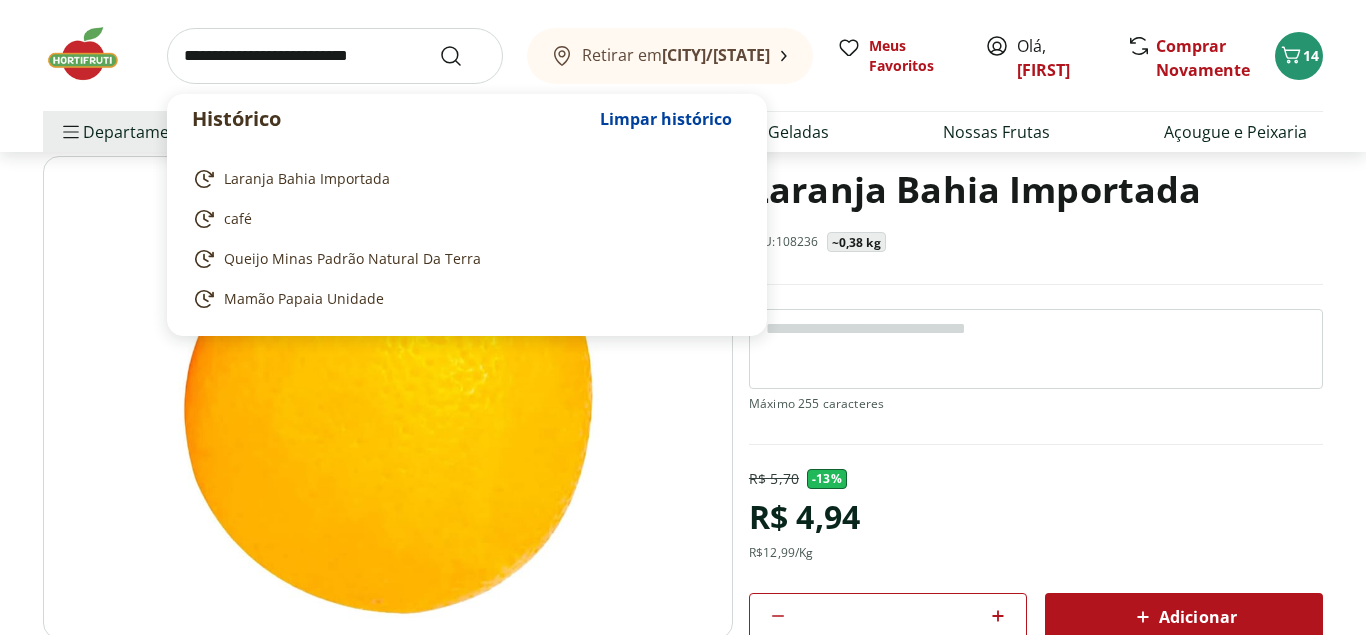 click at bounding box center [335, 56] 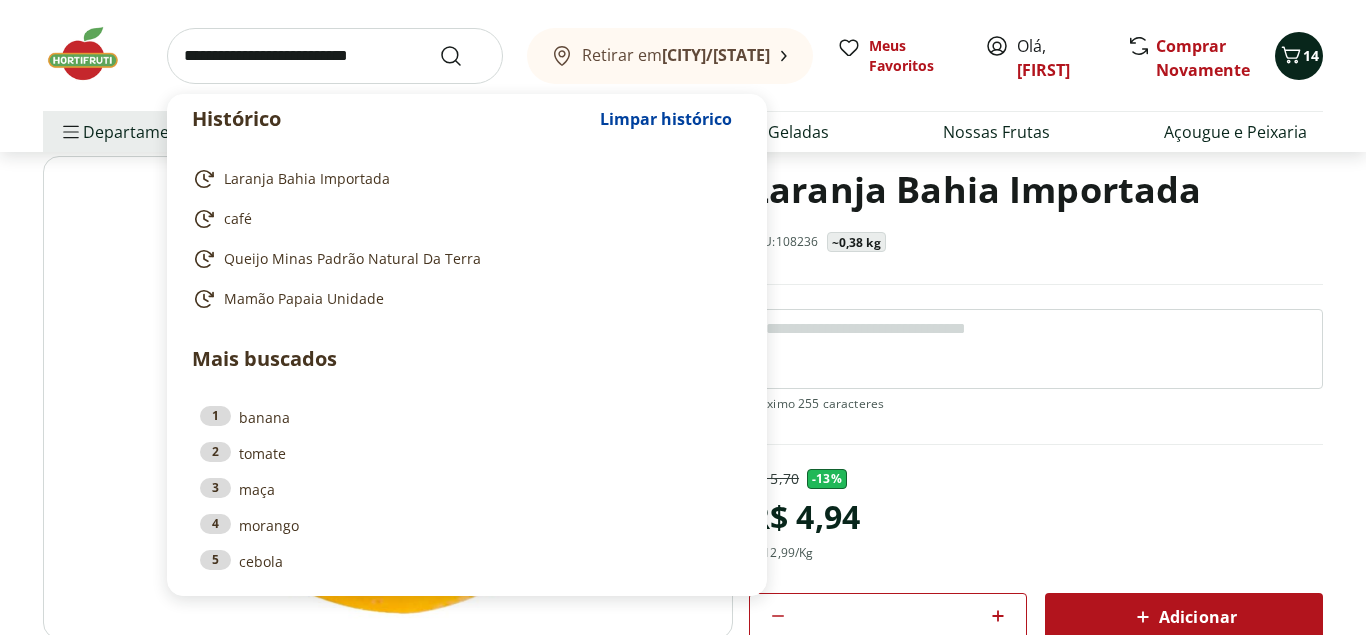 click 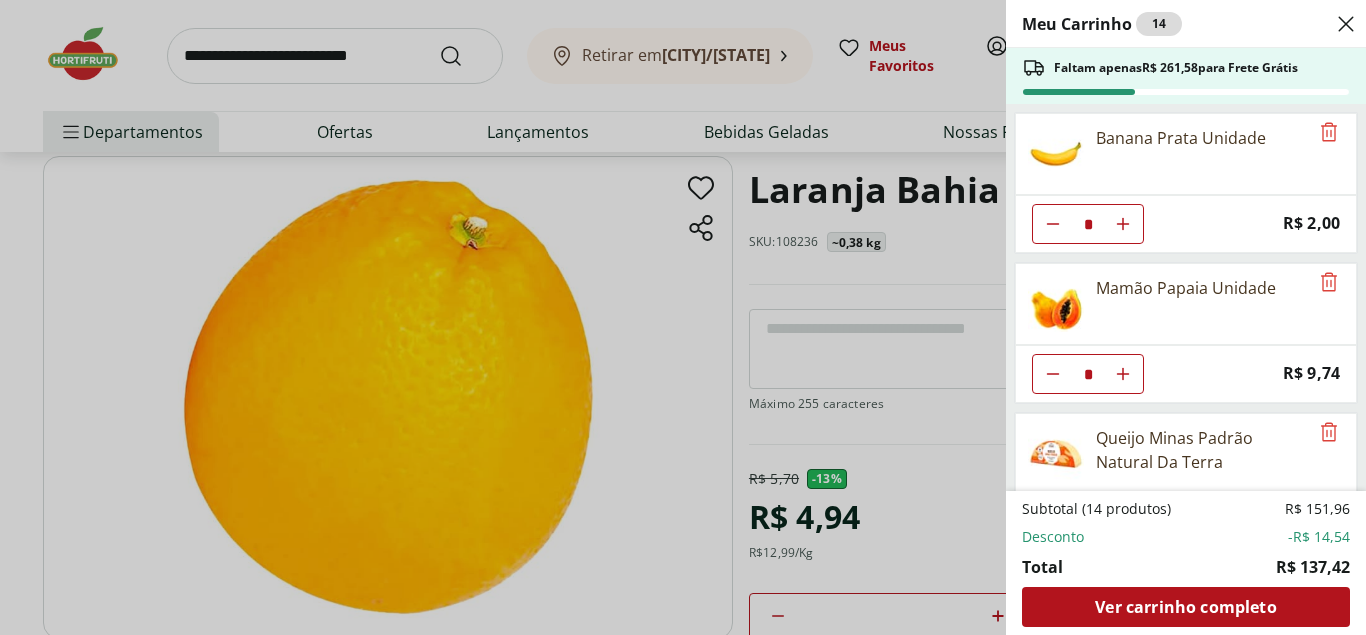 click 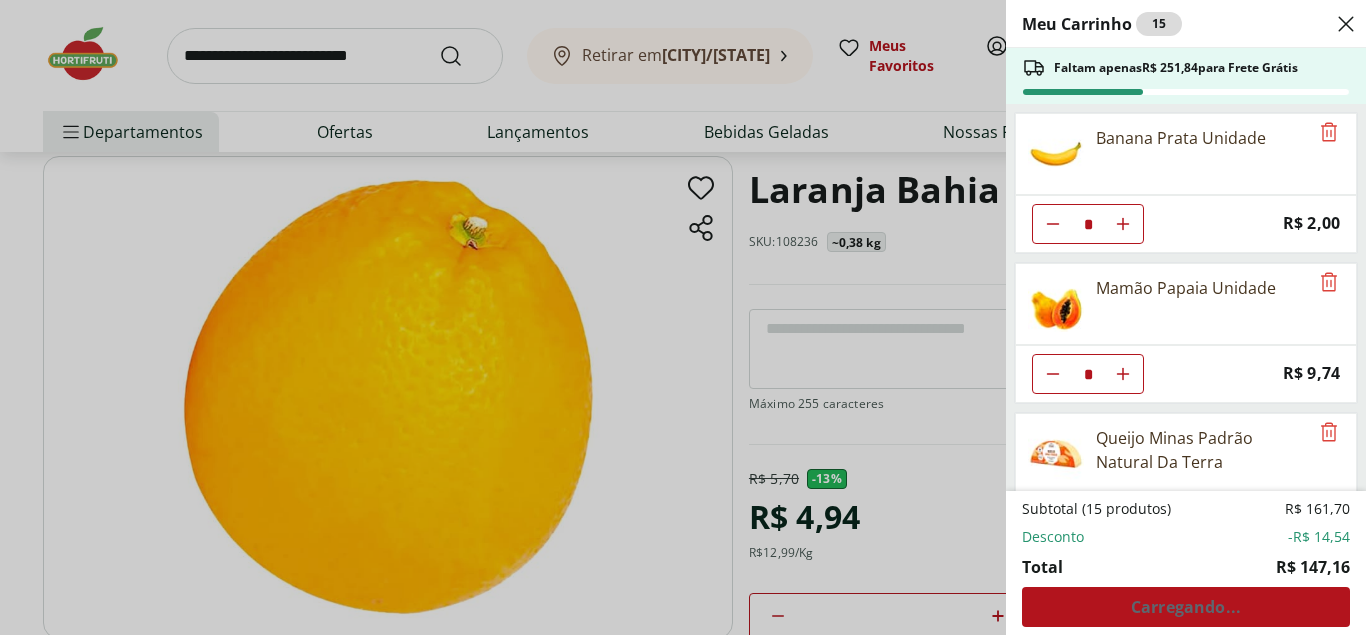 click 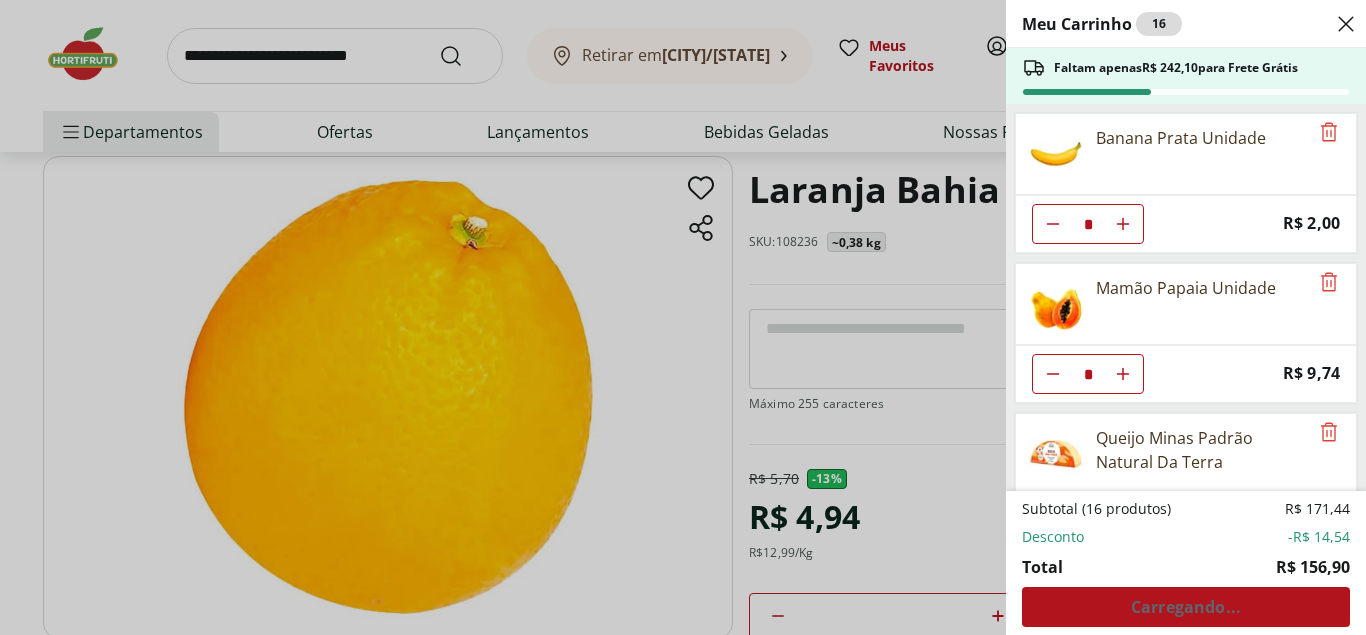 click 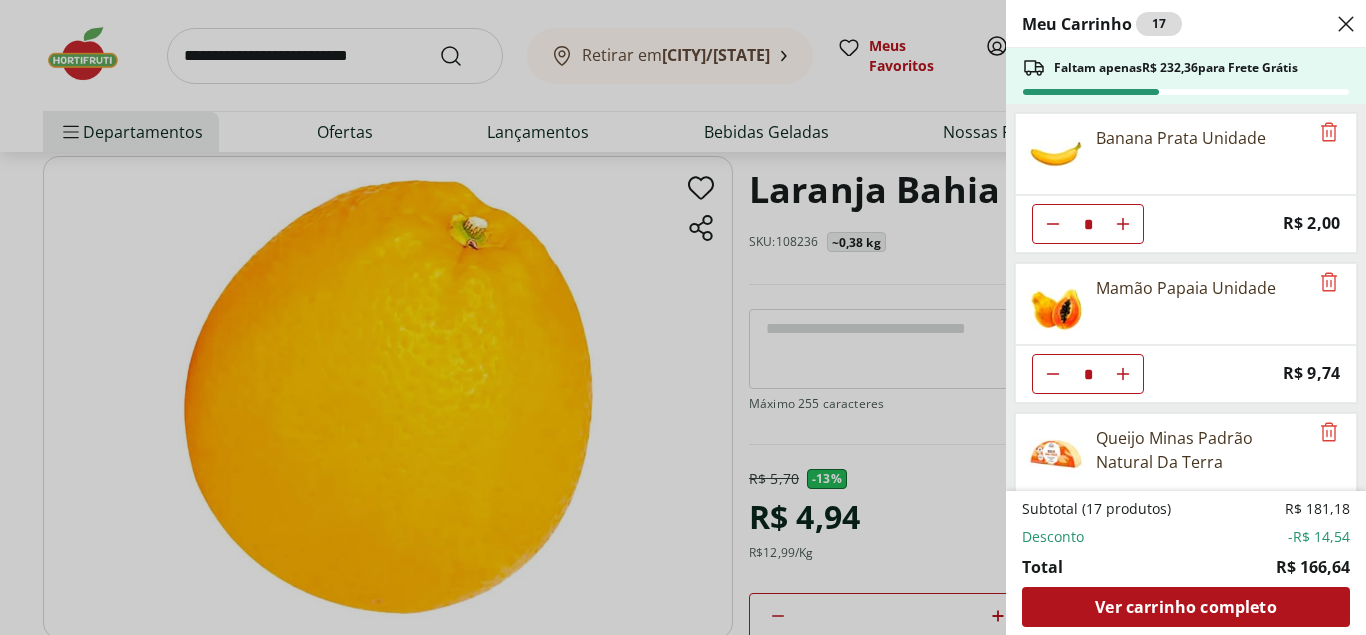 click 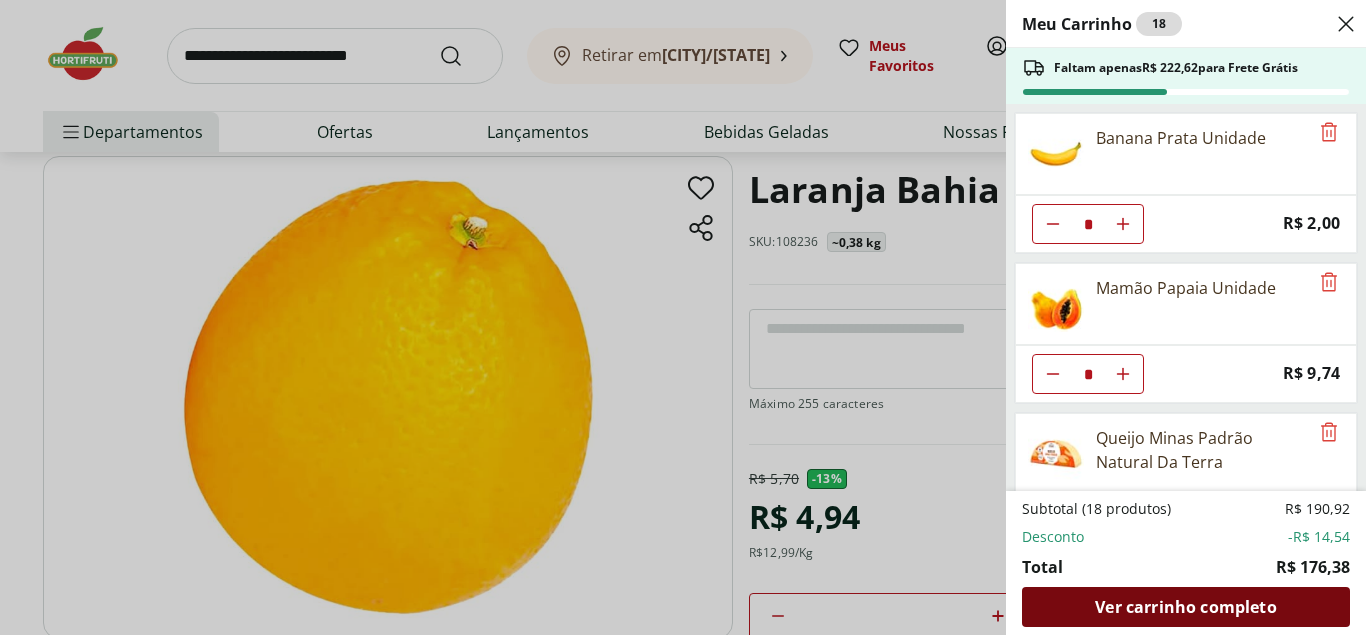 click on "Ver carrinho completo" at bounding box center (1185, 607) 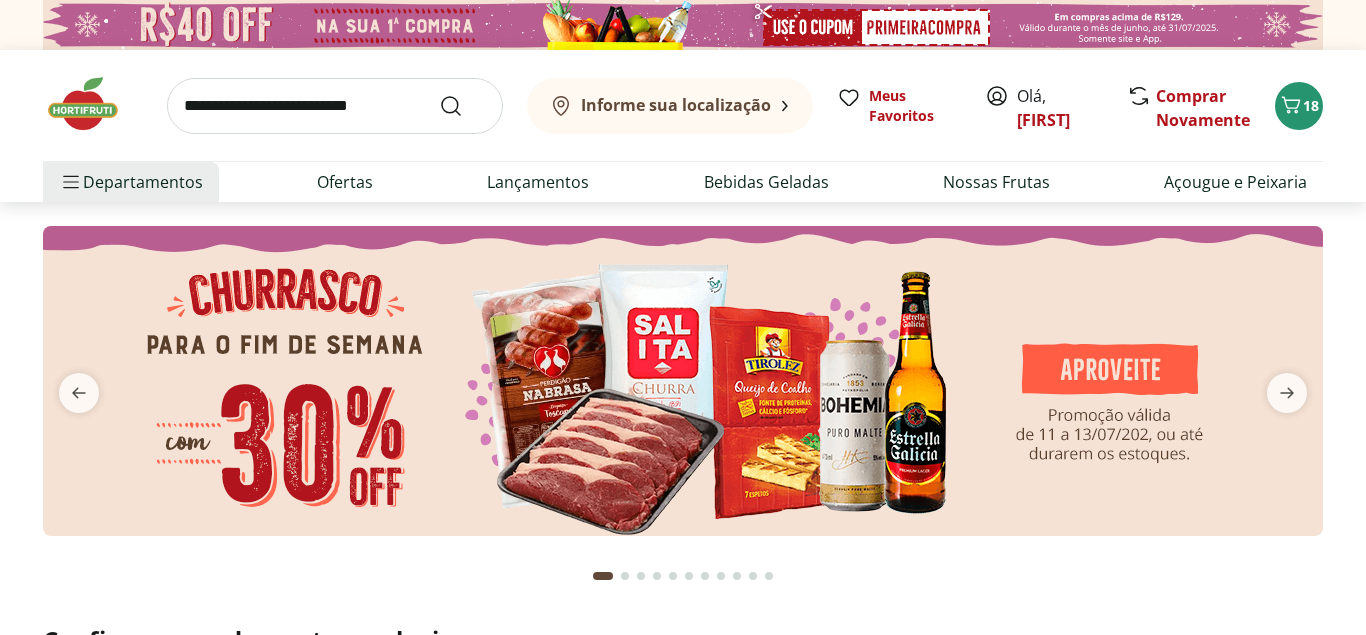 scroll, scrollTop: 0, scrollLeft: 0, axis: both 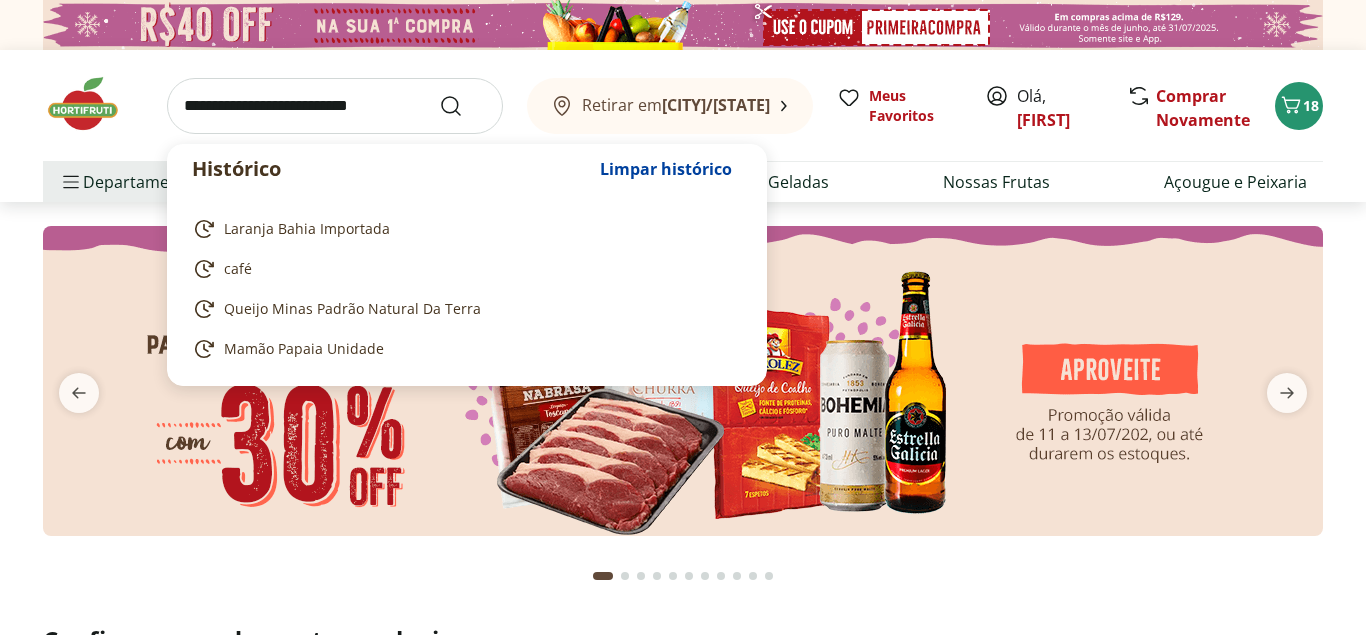 click at bounding box center (335, 106) 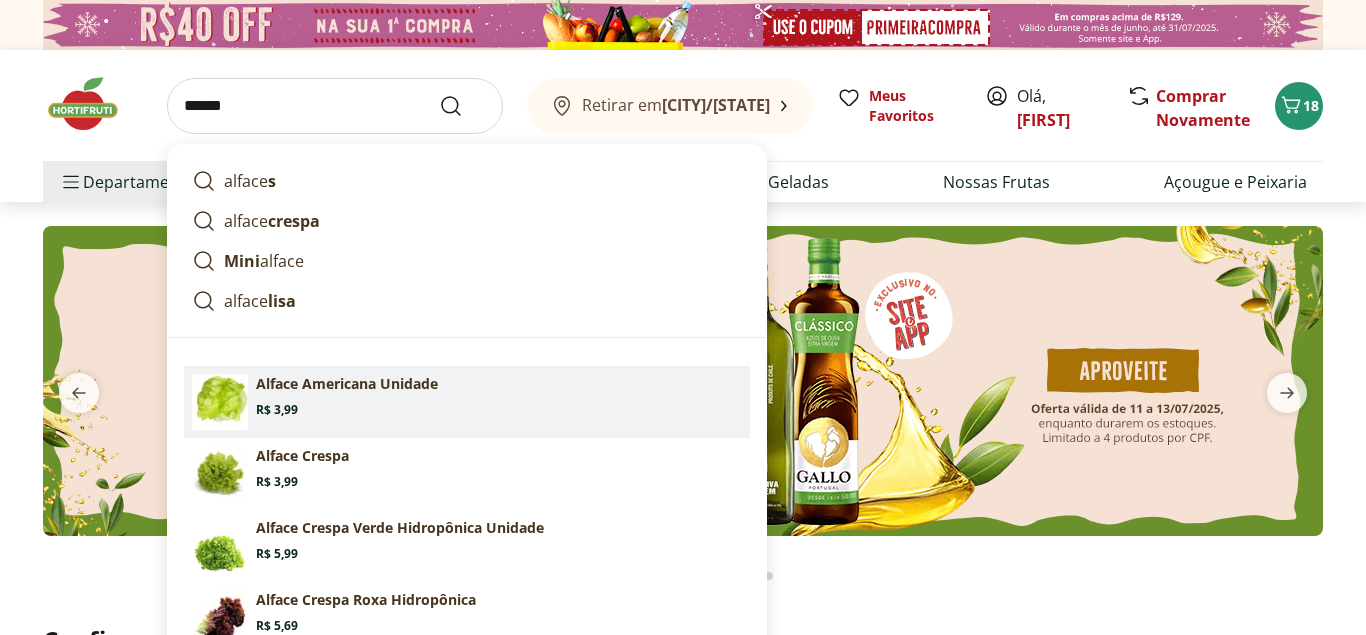 click on "Alface Americana Unidade" at bounding box center [347, 384] 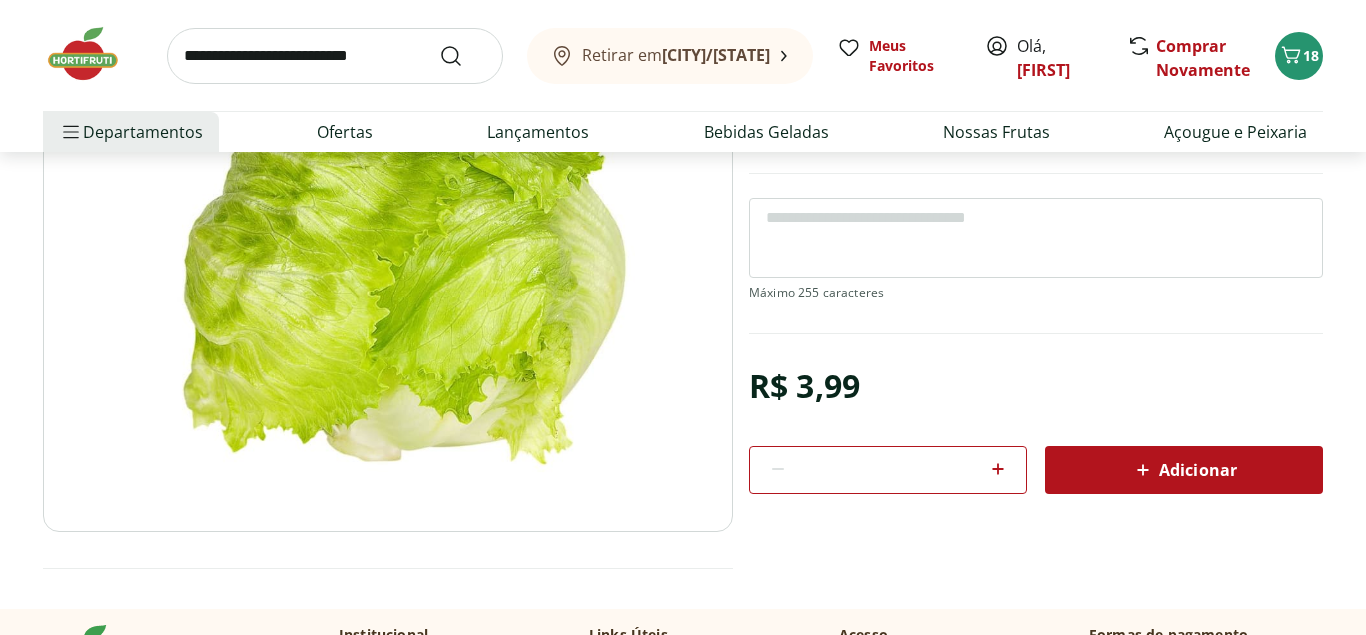 scroll, scrollTop: 204, scrollLeft: 0, axis: vertical 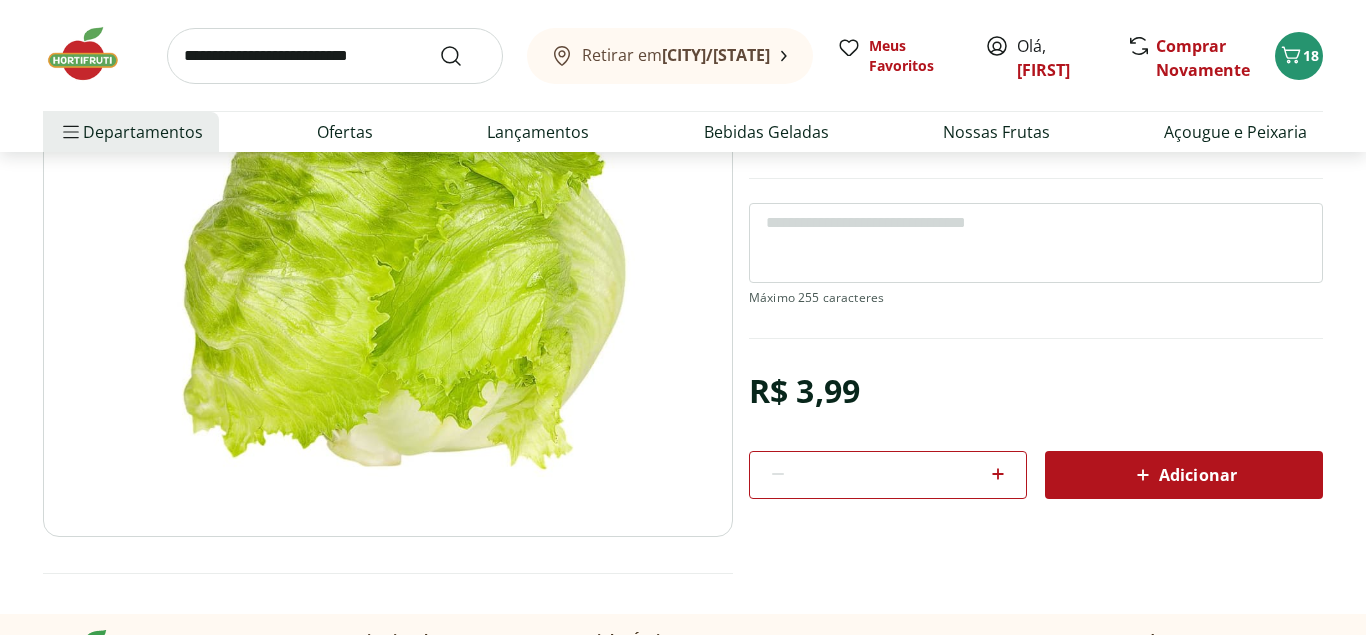 click 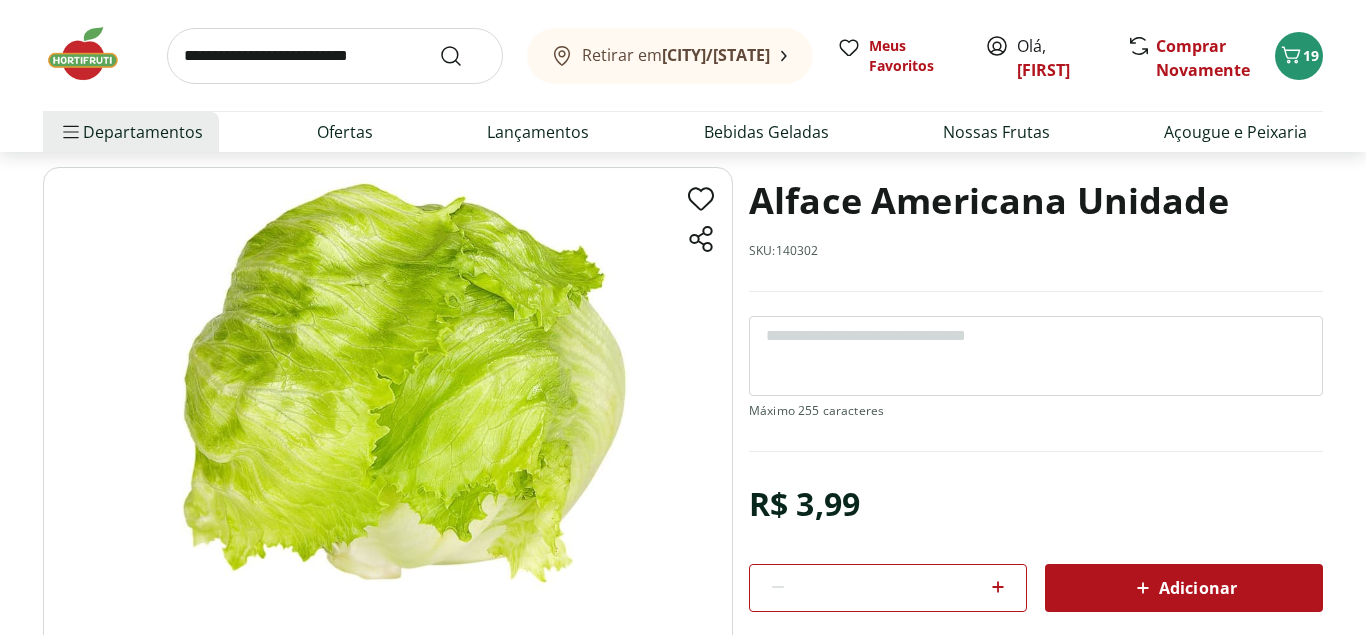 scroll, scrollTop: 204, scrollLeft: 0, axis: vertical 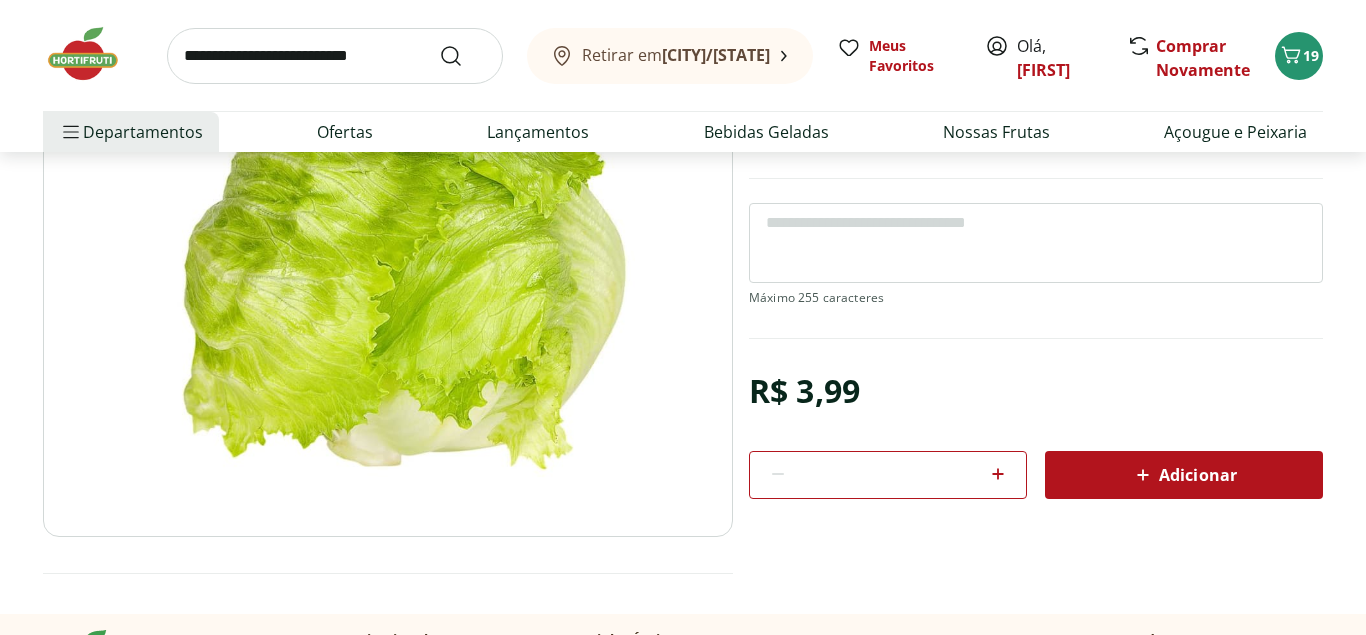 click at bounding box center (335, 56) 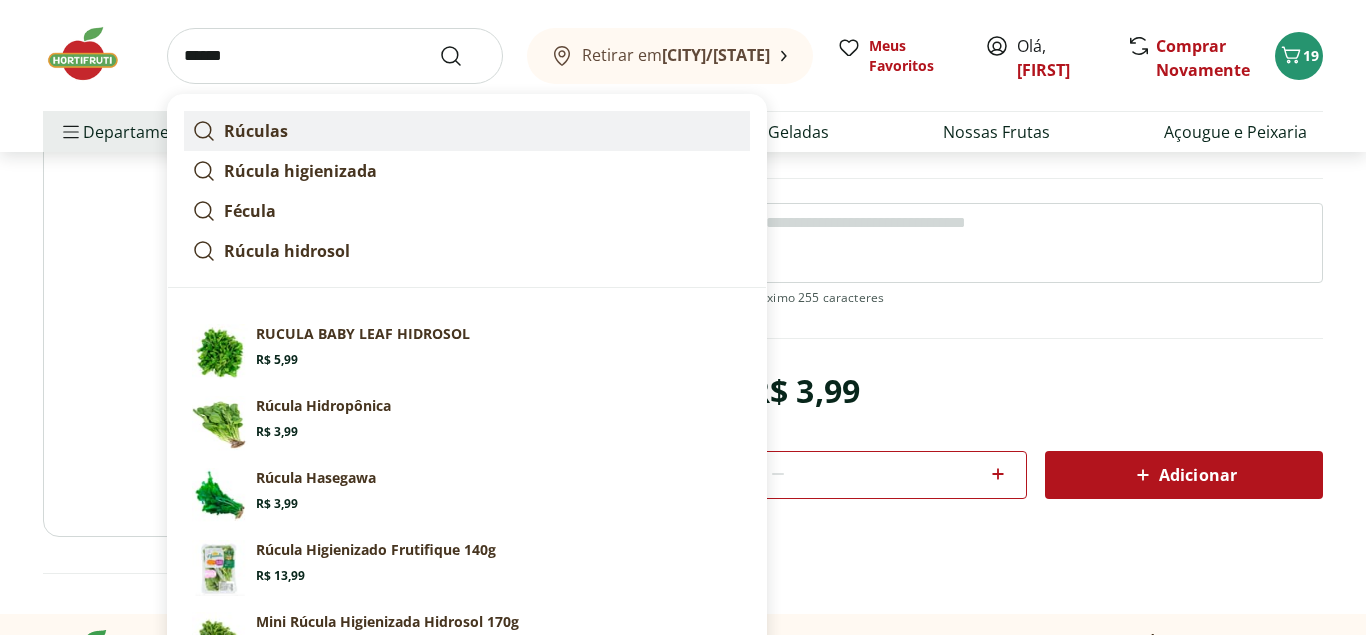 click on "Rúculas" at bounding box center [256, 131] 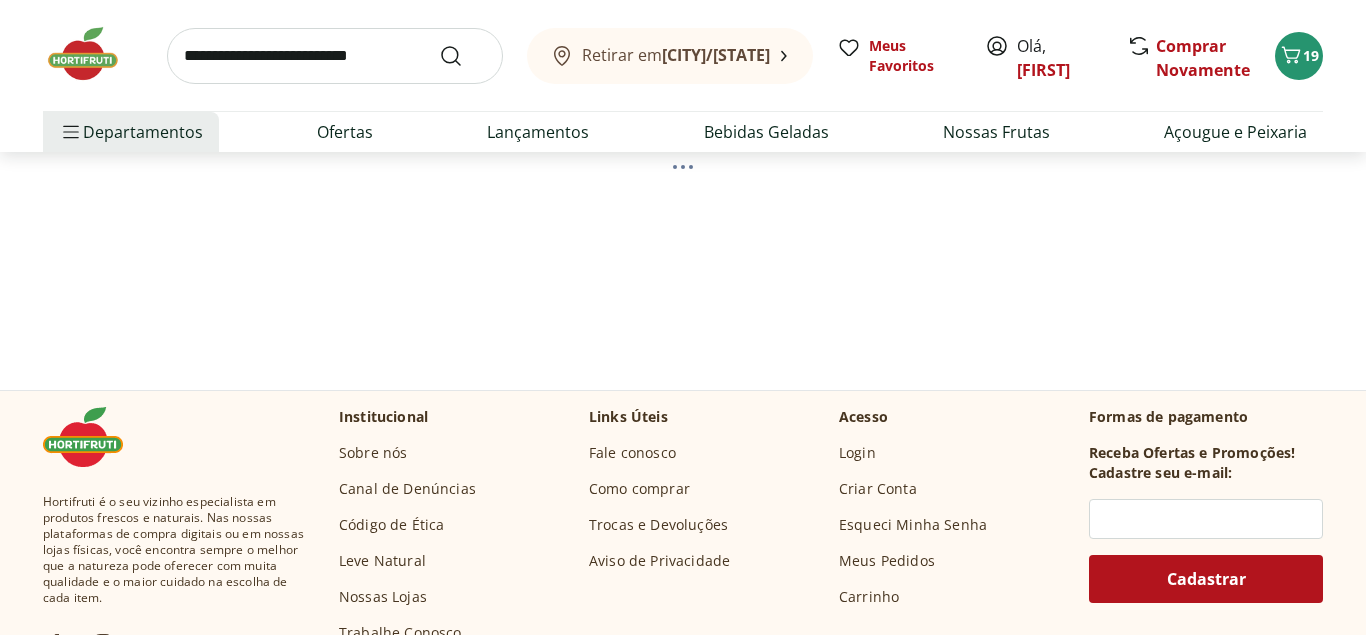 scroll, scrollTop: 204, scrollLeft: 0, axis: vertical 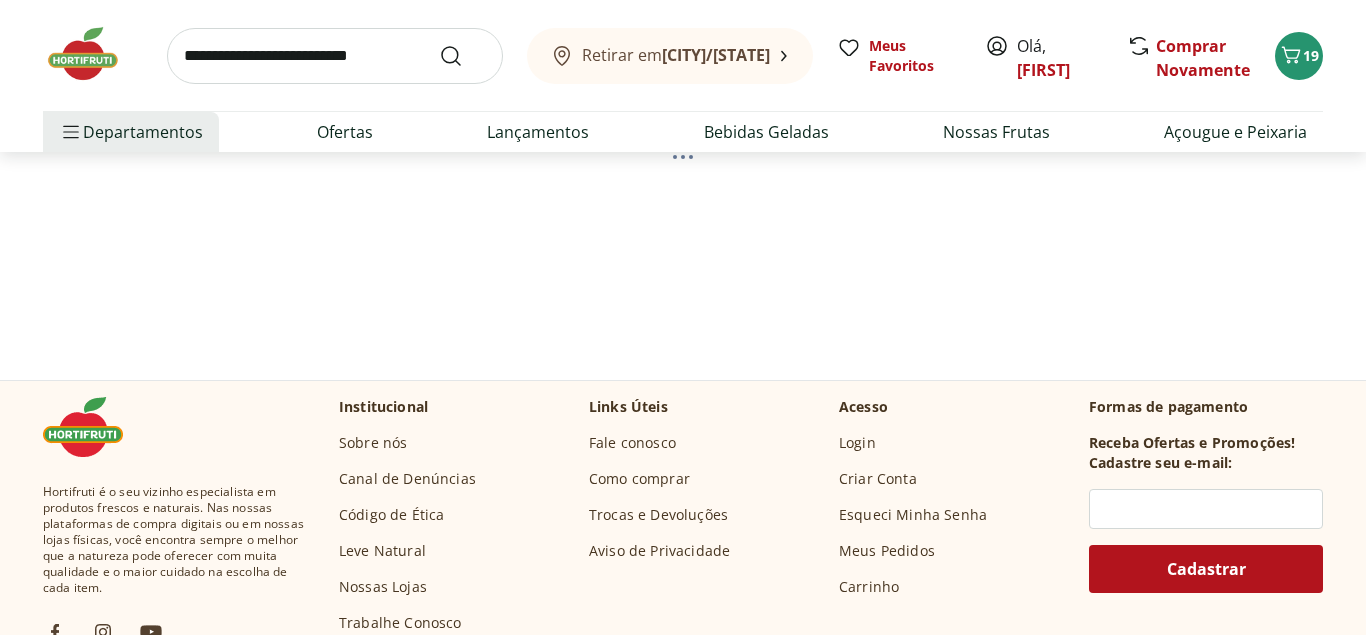 select on "**********" 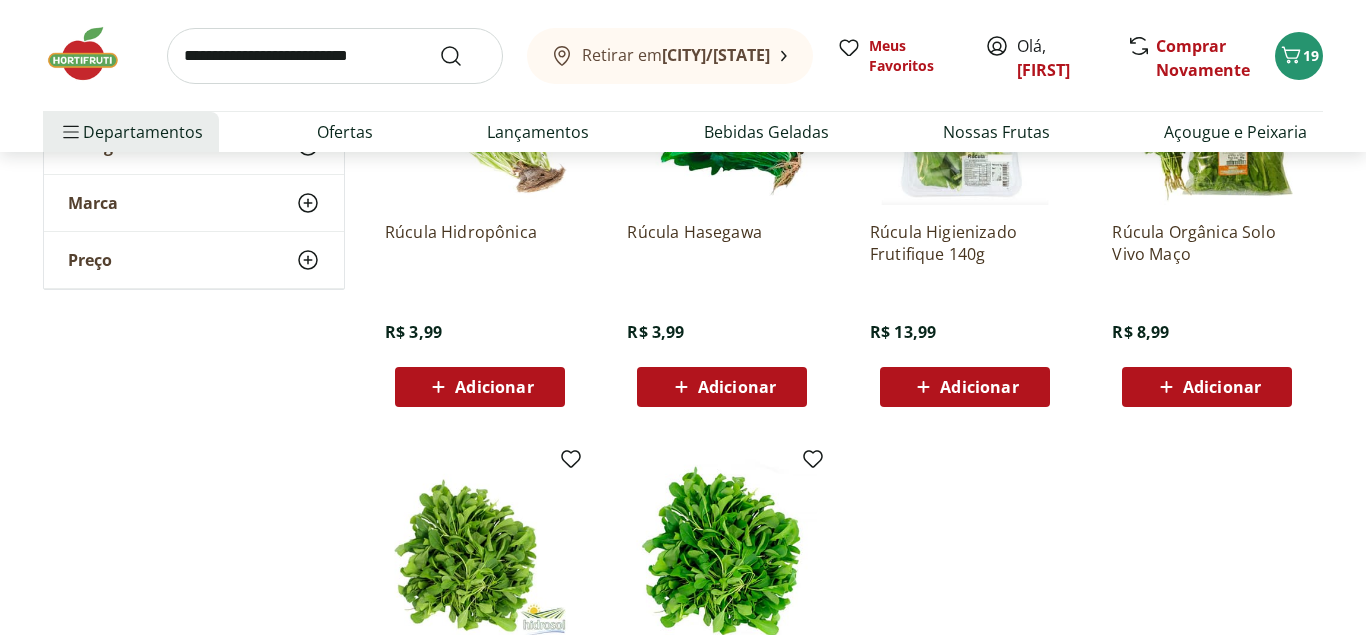 scroll, scrollTop: 306, scrollLeft: 0, axis: vertical 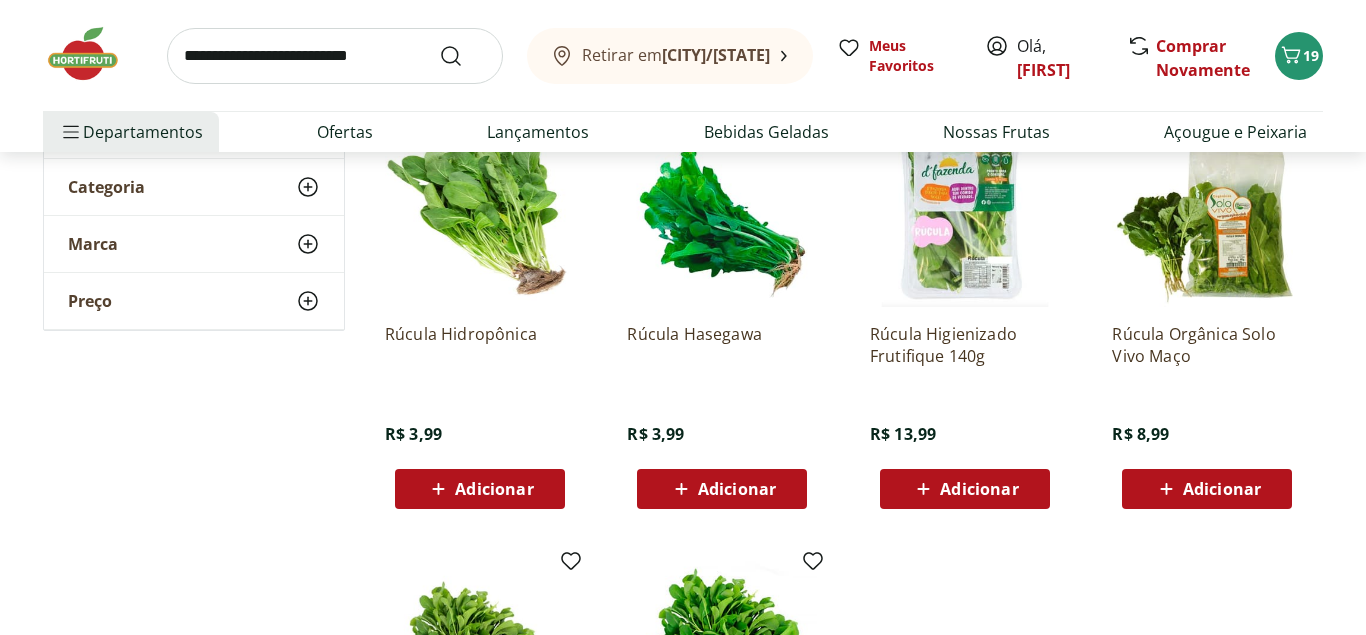 click on "Adicionar" at bounding box center (737, 489) 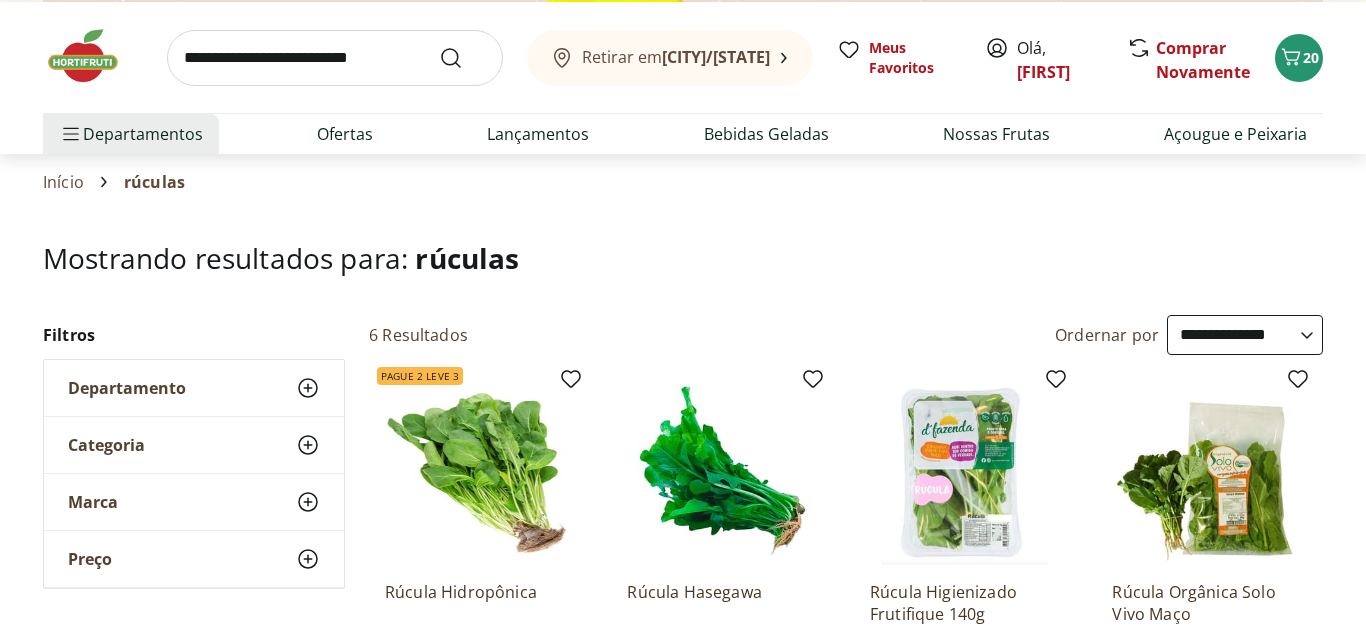 scroll, scrollTop: 0, scrollLeft: 0, axis: both 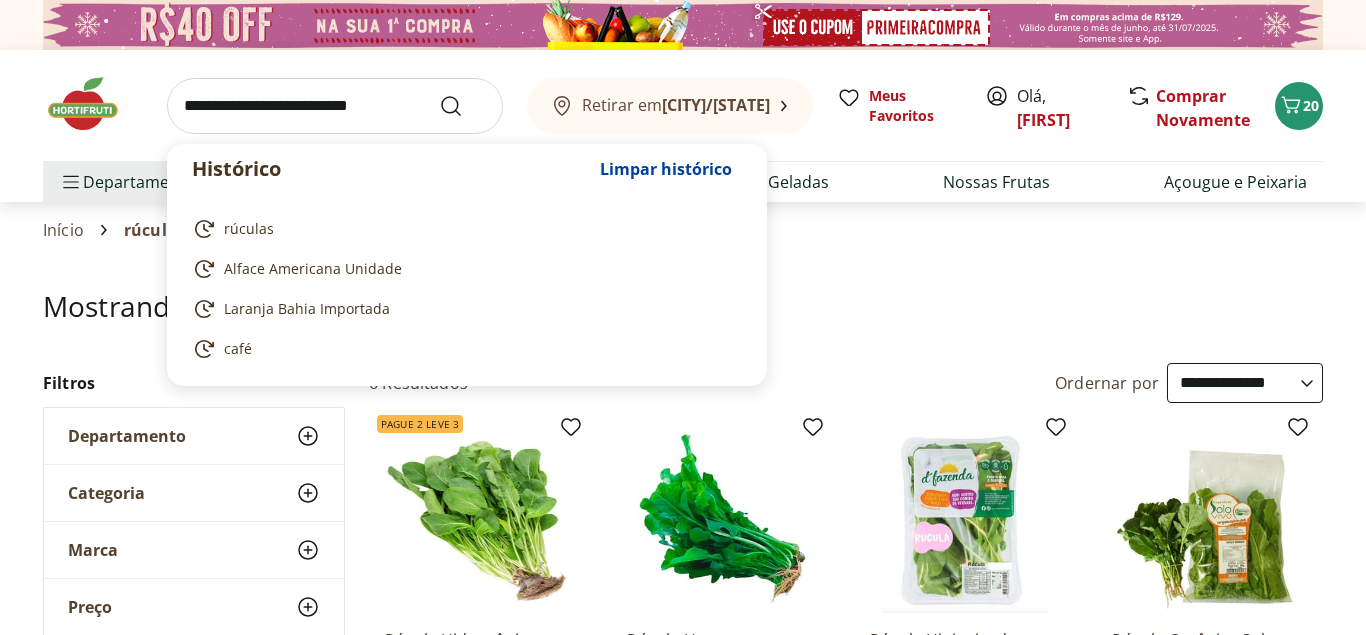 click at bounding box center [335, 106] 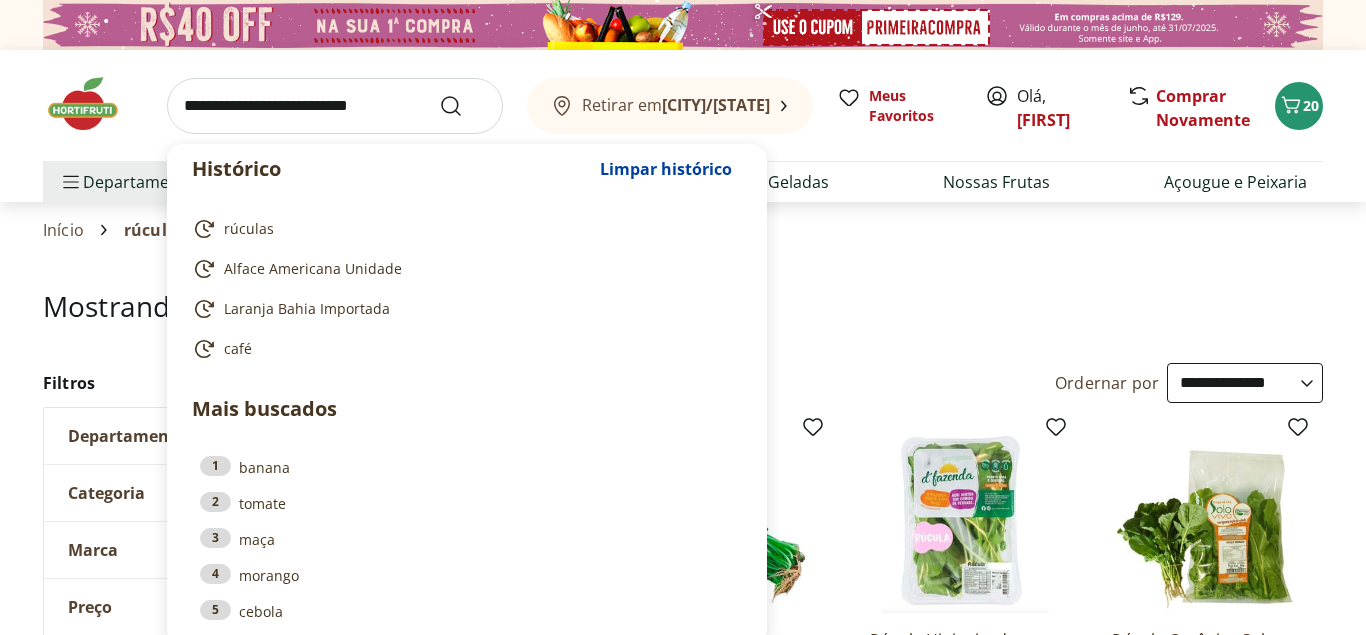 click at bounding box center [335, 106] 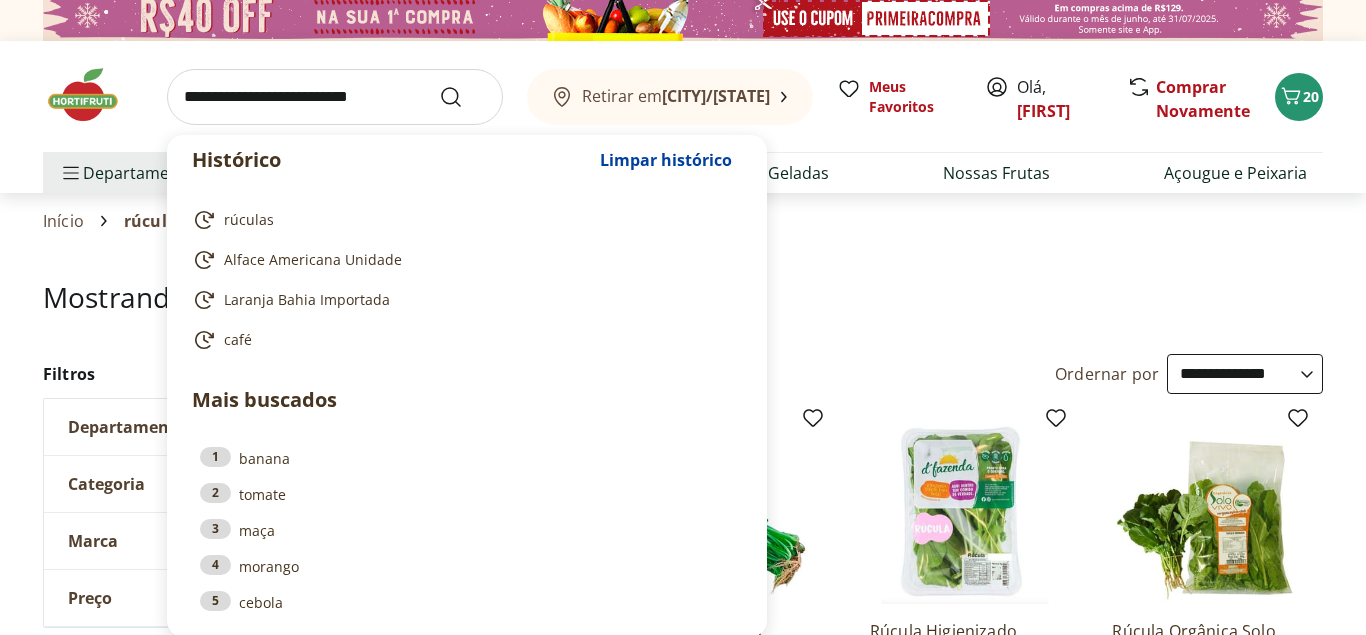 scroll, scrollTop: 0, scrollLeft: 0, axis: both 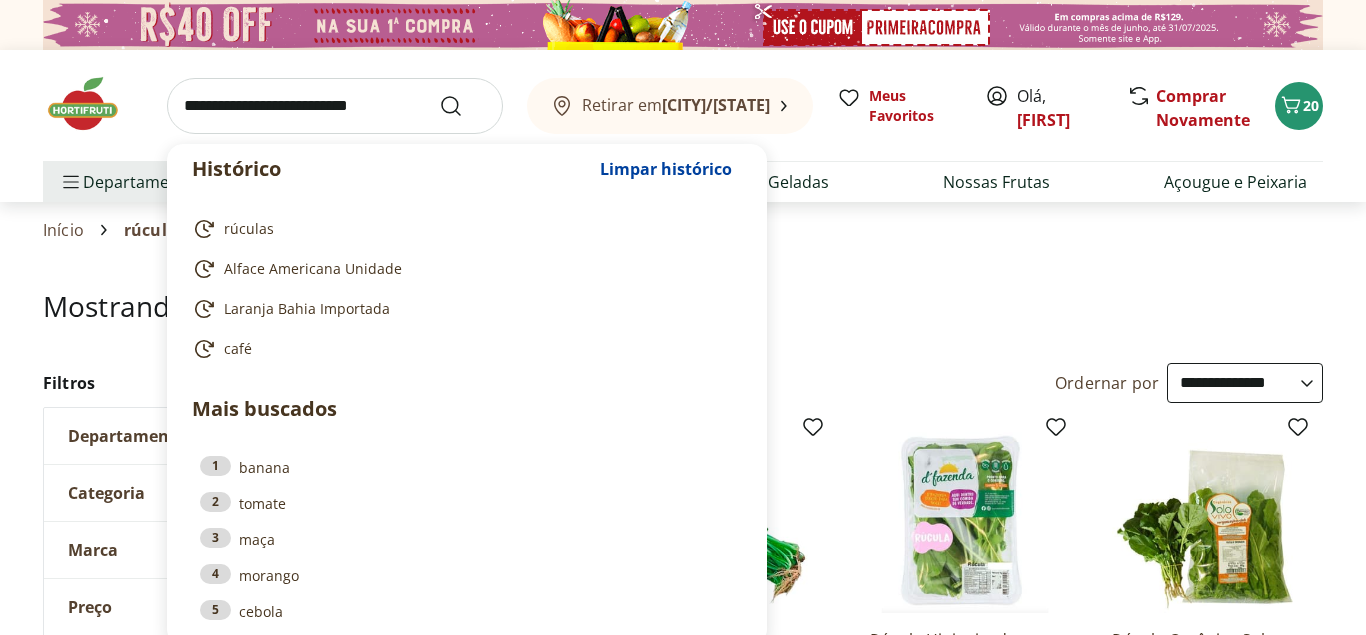 click at bounding box center [335, 106] 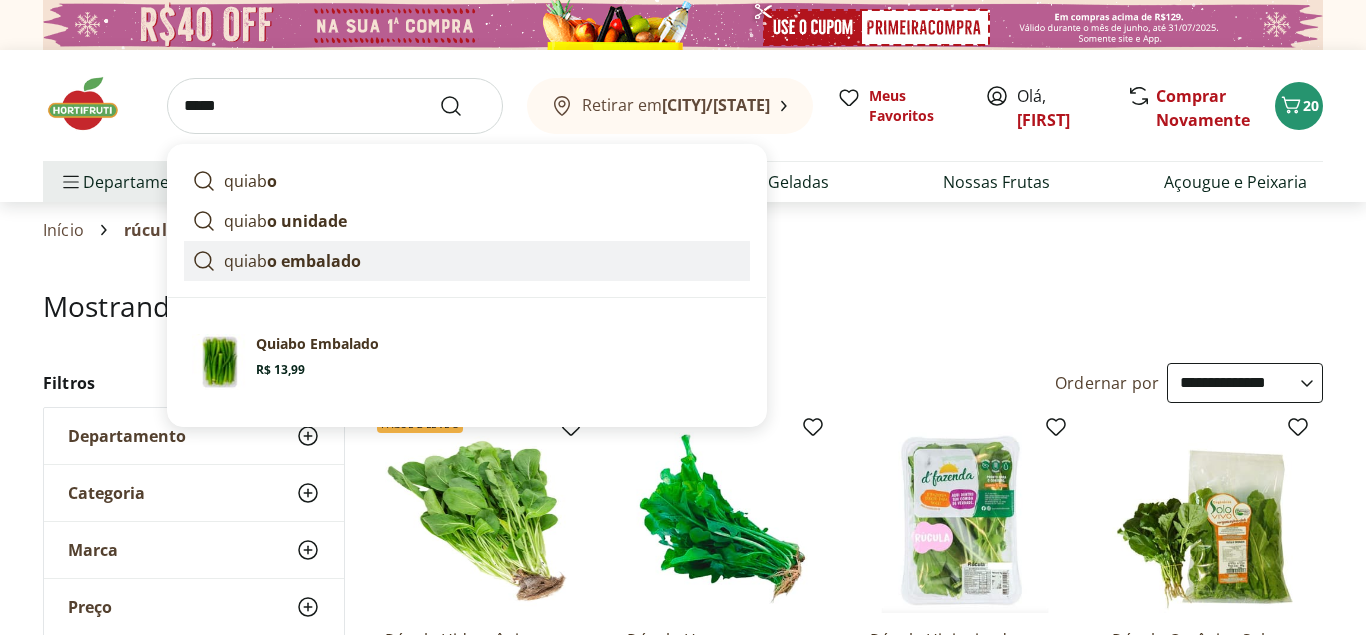 click on "o embalado" at bounding box center (314, 261) 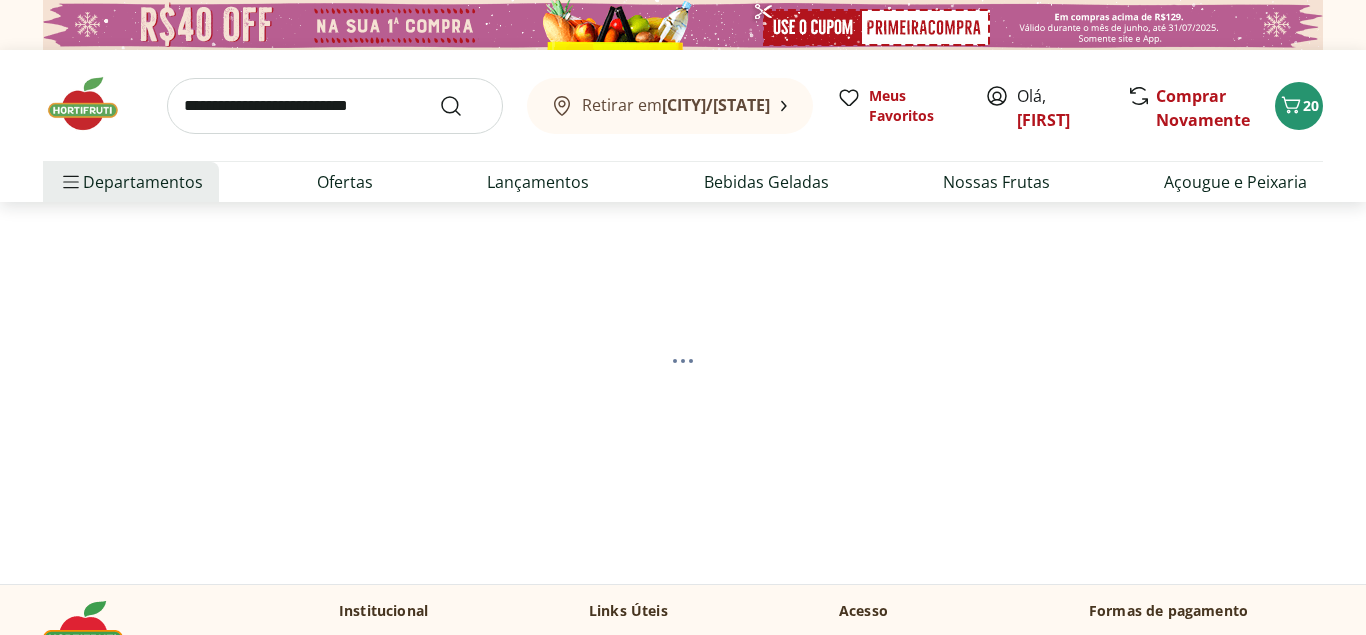 scroll, scrollTop: 0, scrollLeft: 0, axis: both 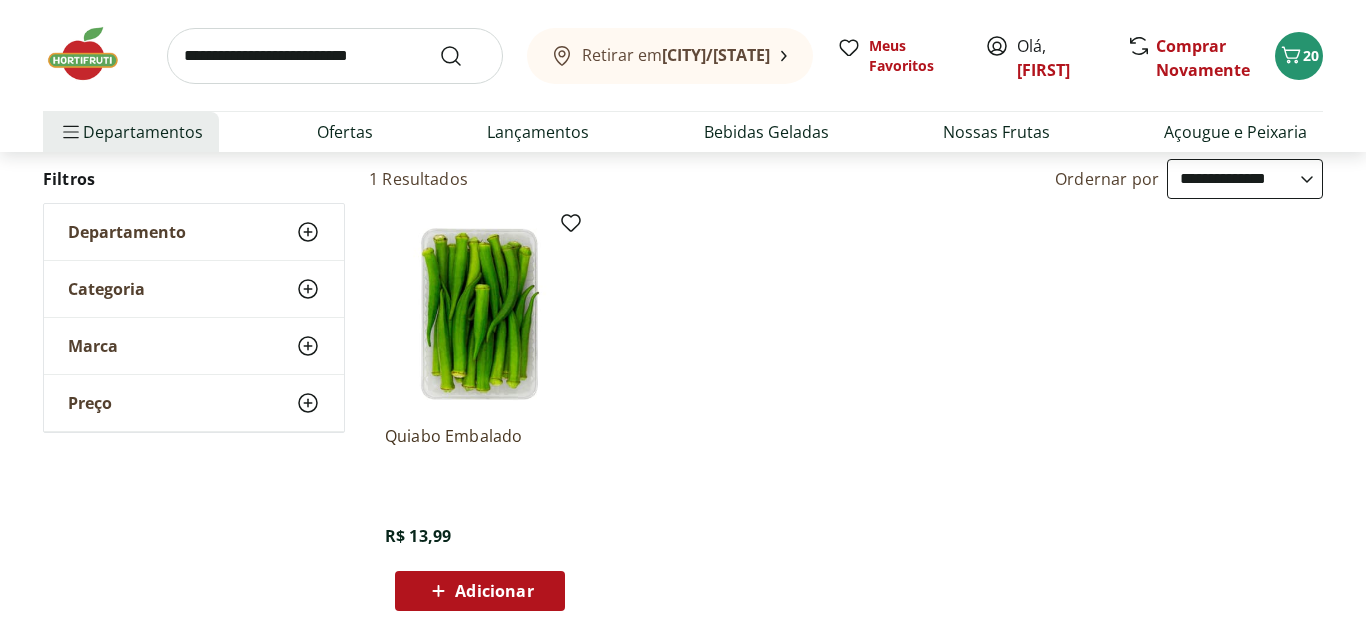 click on "Adicionar" at bounding box center (494, 591) 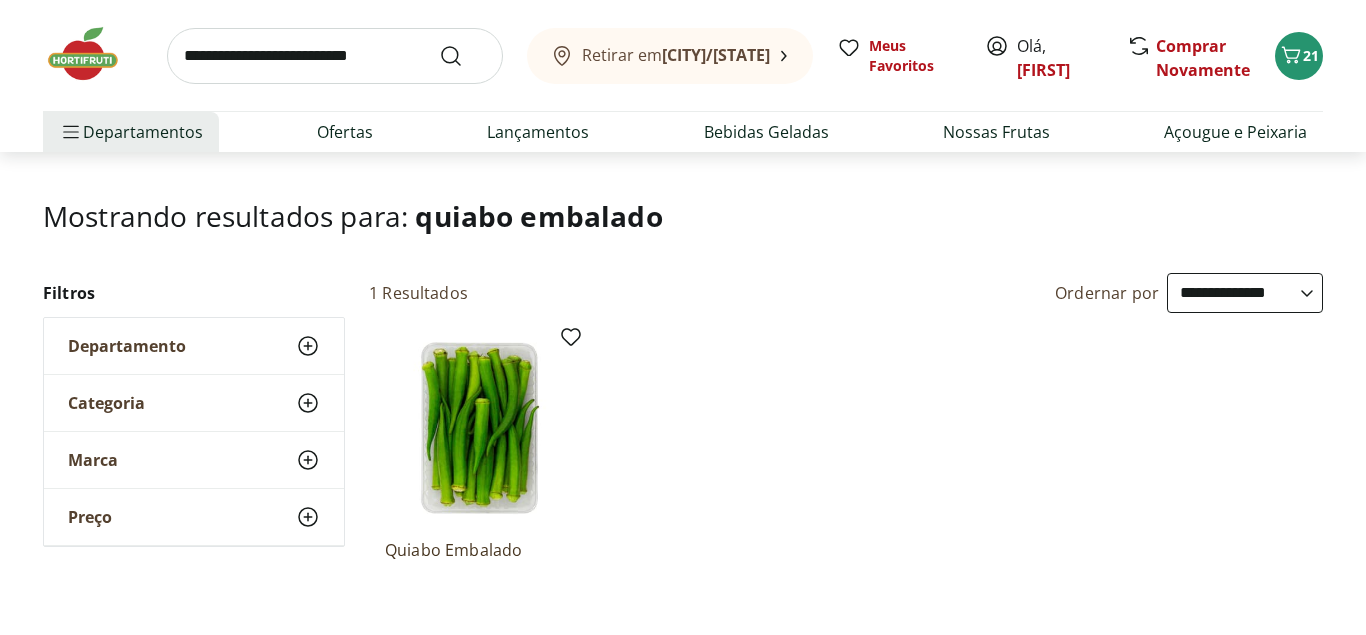 scroll, scrollTop: 0, scrollLeft: 0, axis: both 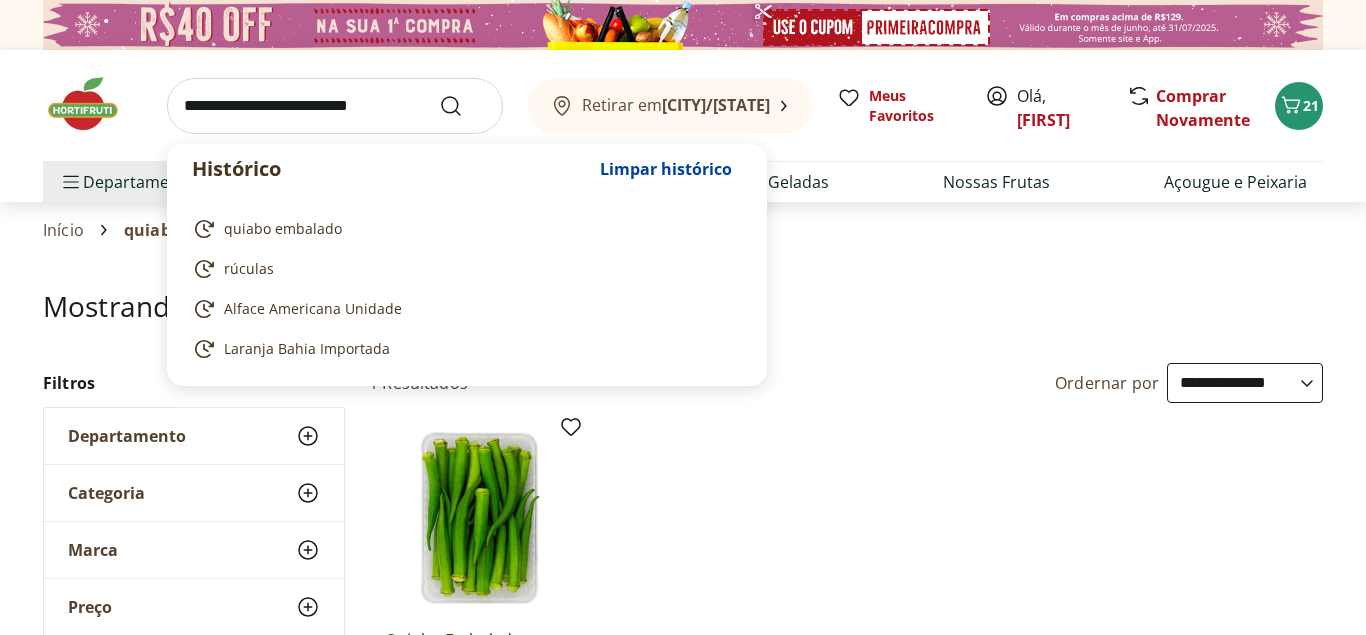 click at bounding box center [335, 106] 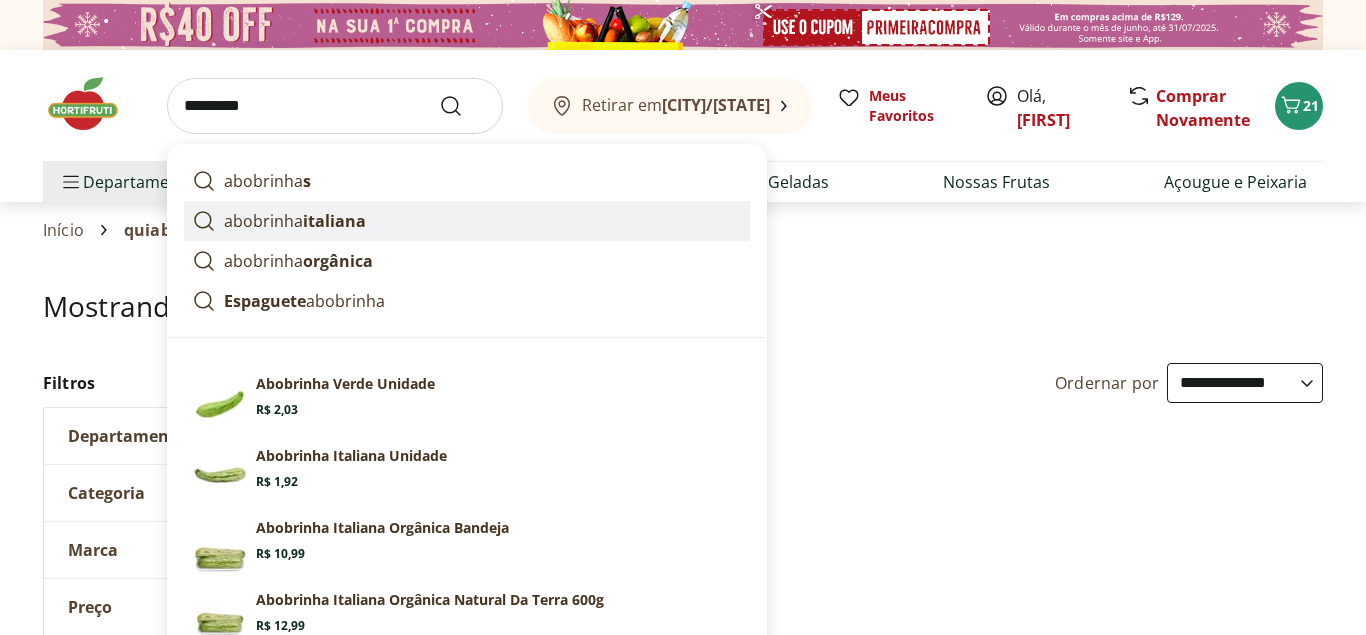 click on "italiana" at bounding box center (334, 221) 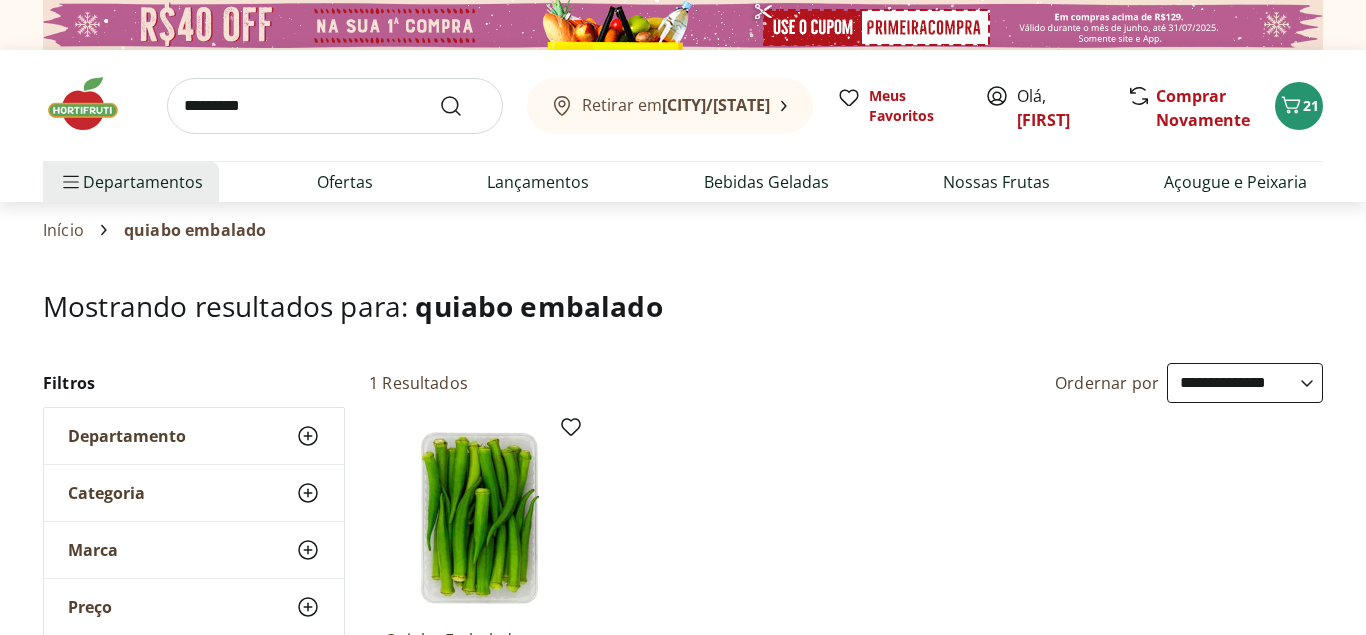 type on "**********" 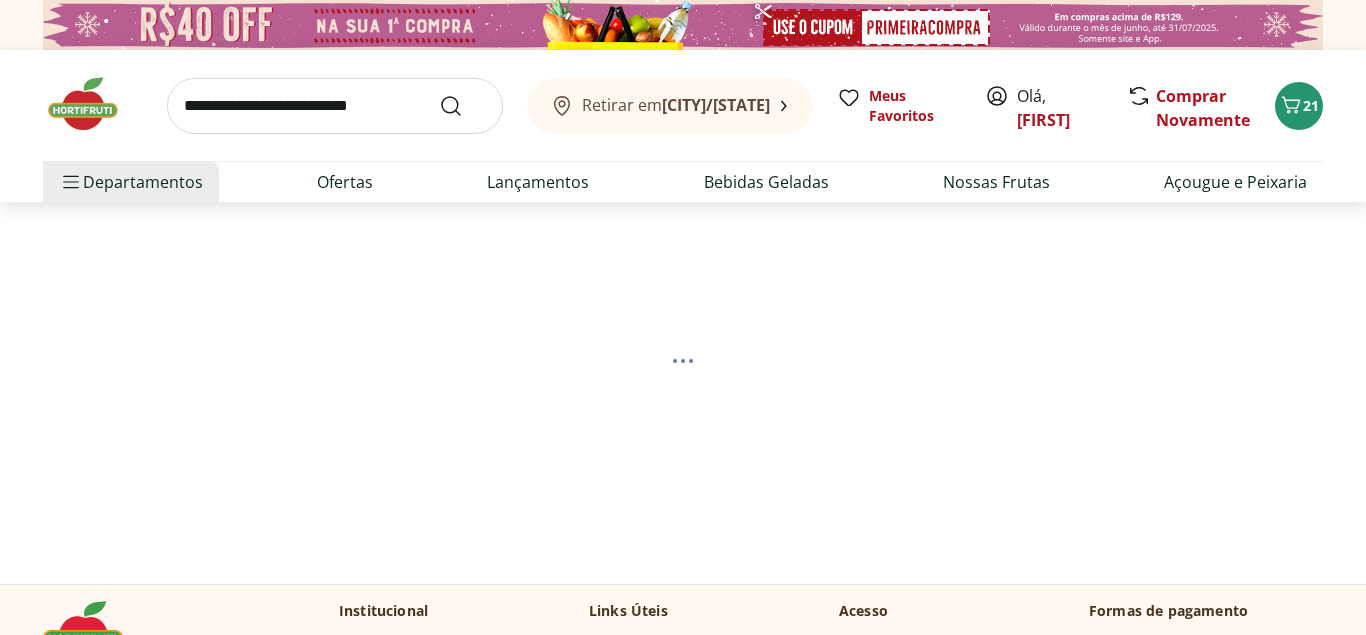 scroll, scrollTop: 0, scrollLeft: 0, axis: both 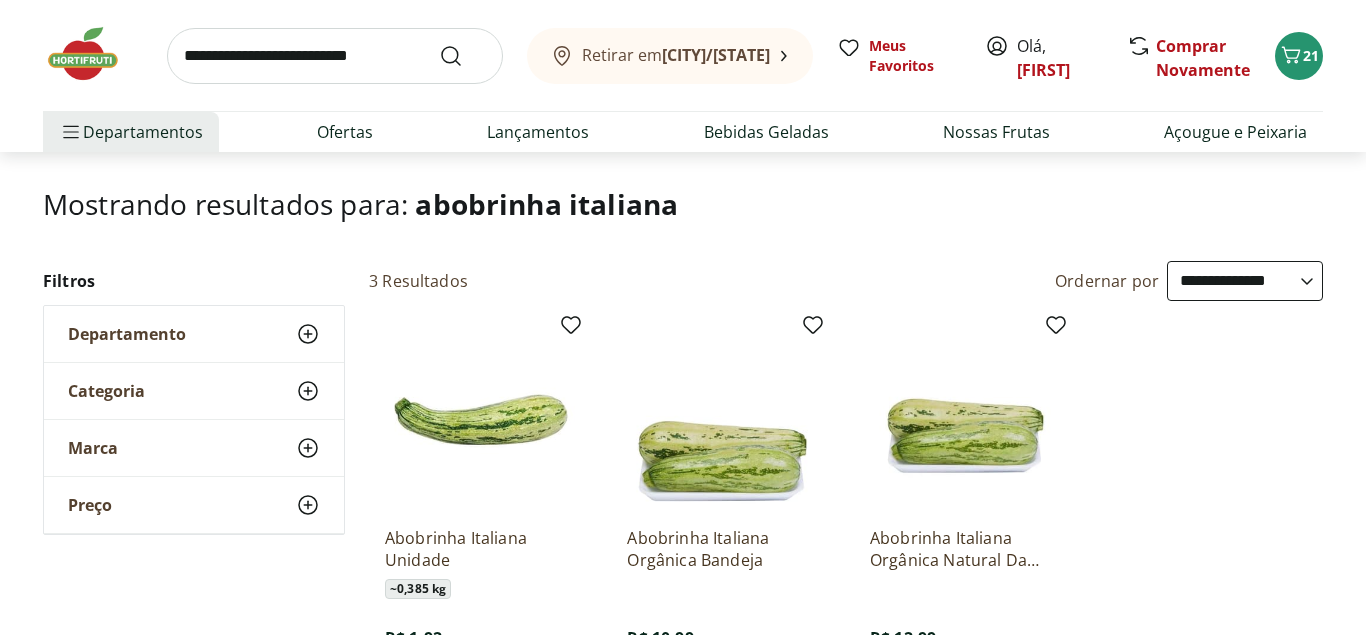 click at bounding box center (335, 56) 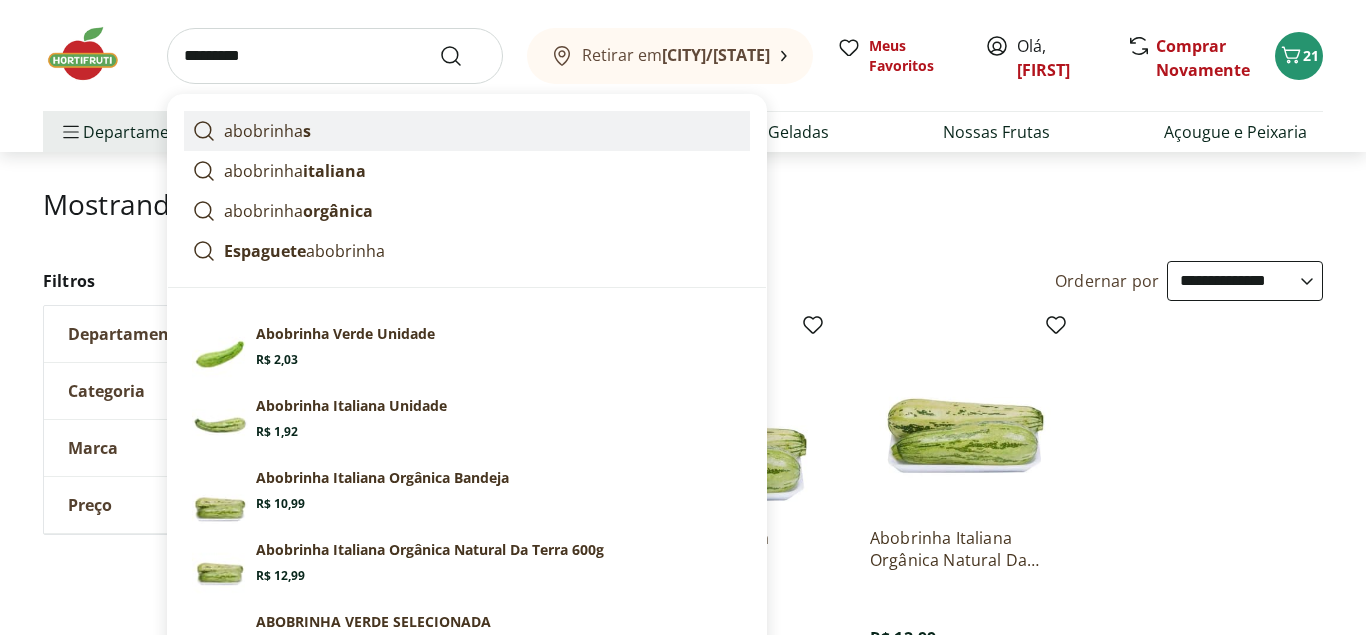 click on "abobrinha s" at bounding box center (267, 131) 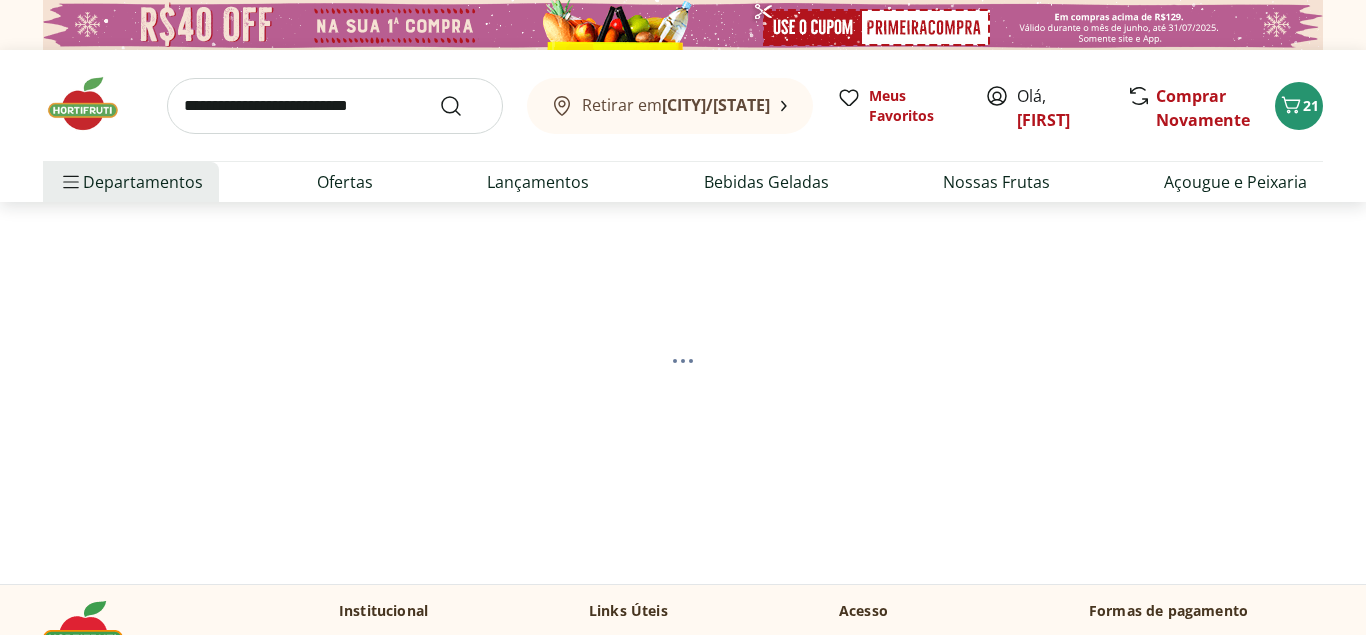 scroll, scrollTop: 0, scrollLeft: 0, axis: both 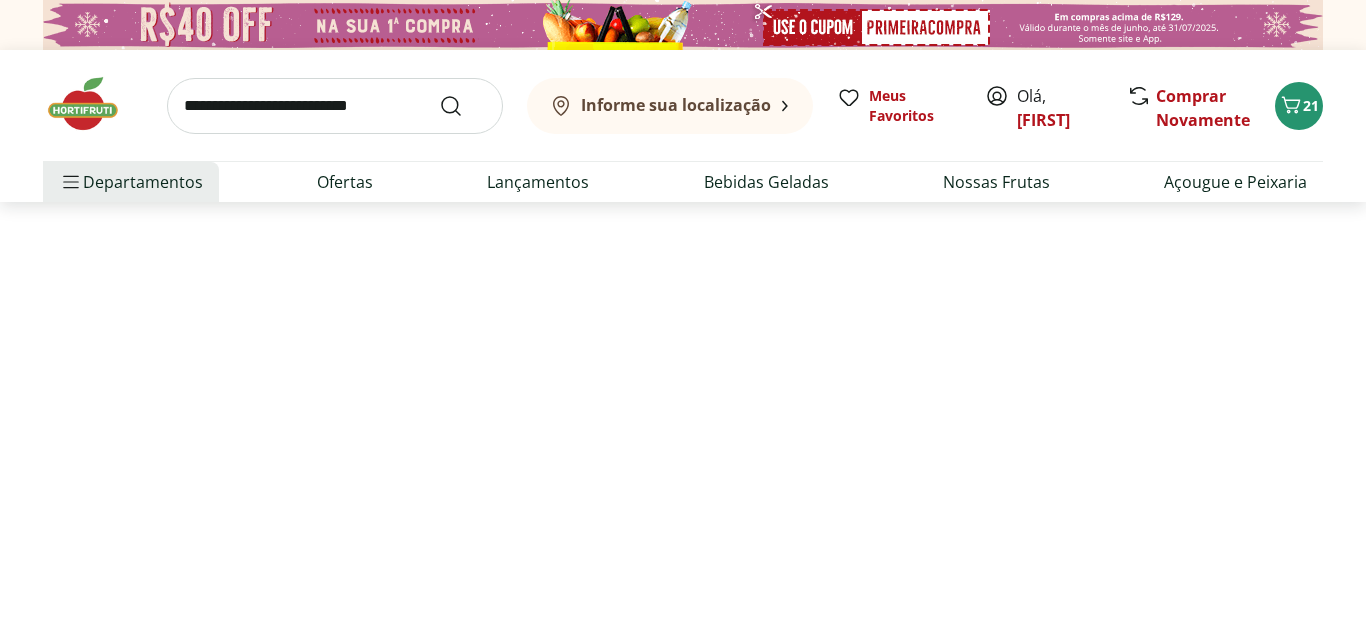 select on "**********" 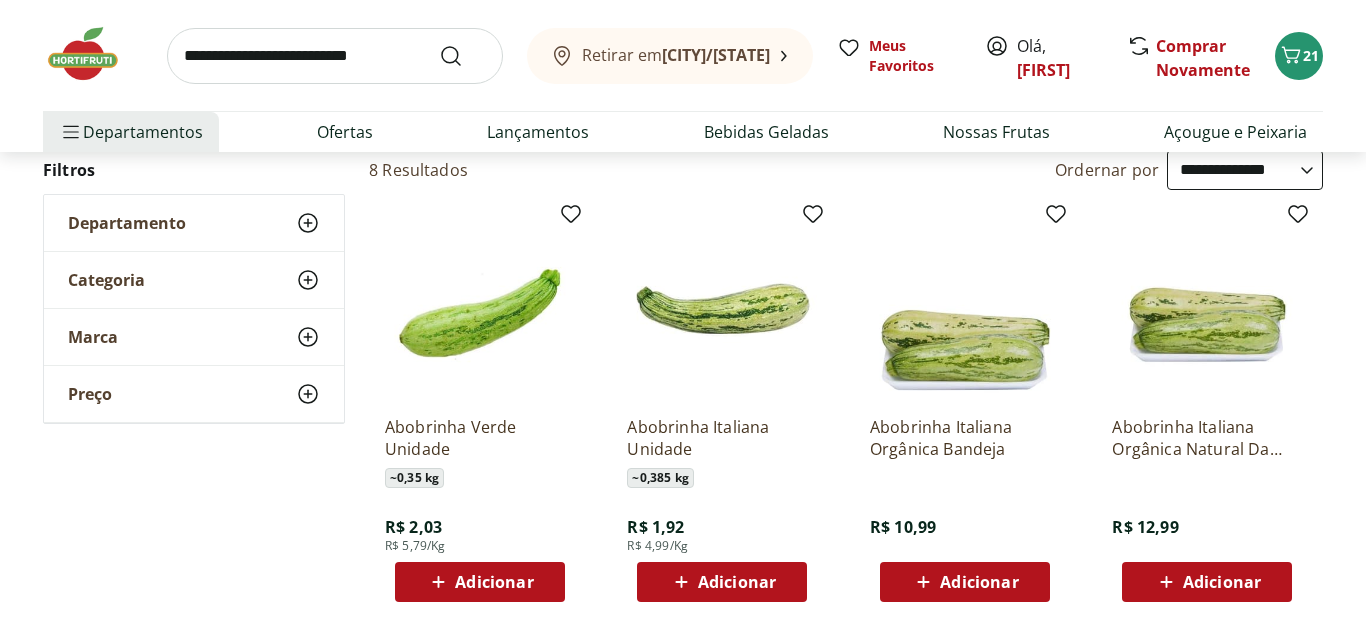 scroll, scrollTop: 204, scrollLeft: 0, axis: vertical 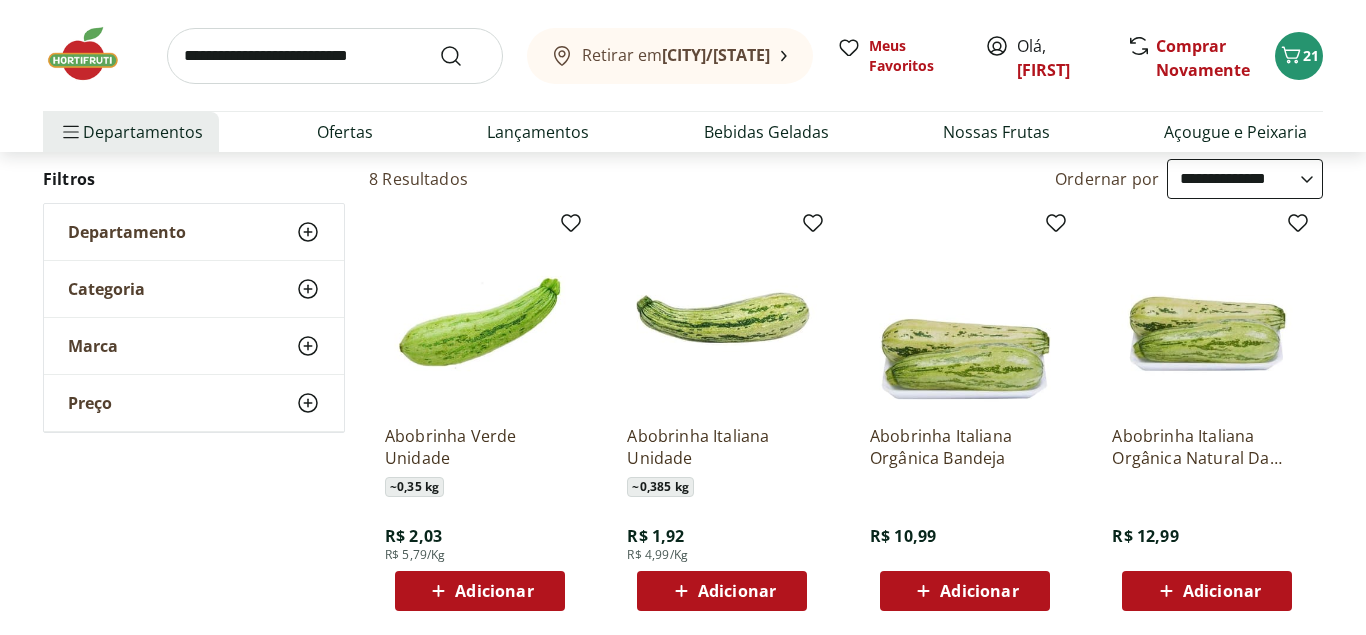 click on "Adicionar" at bounding box center [737, 591] 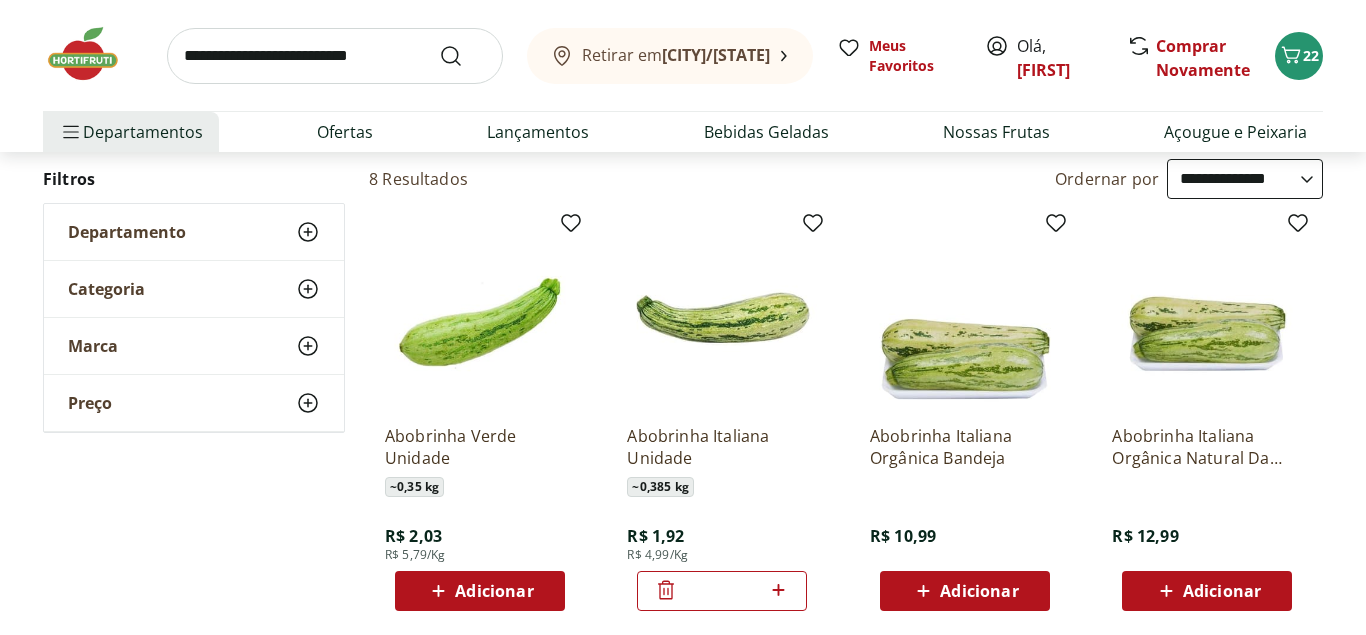 click 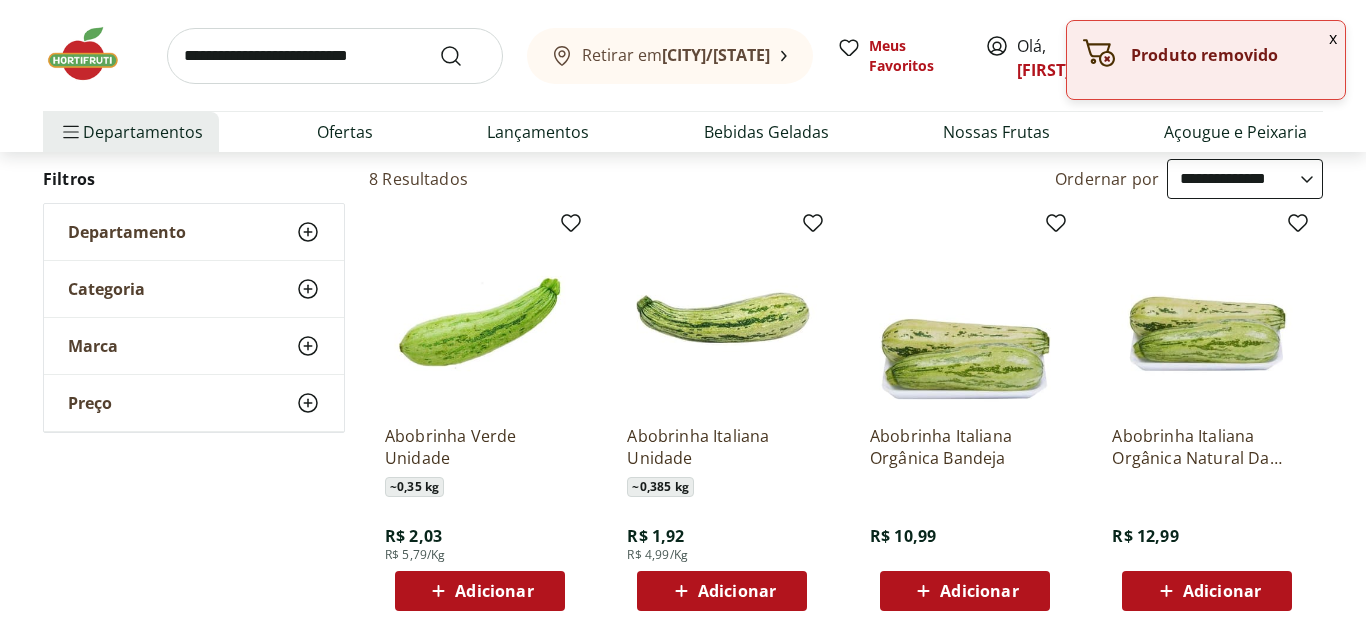 click on "Adicionar" at bounding box center (494, 591) 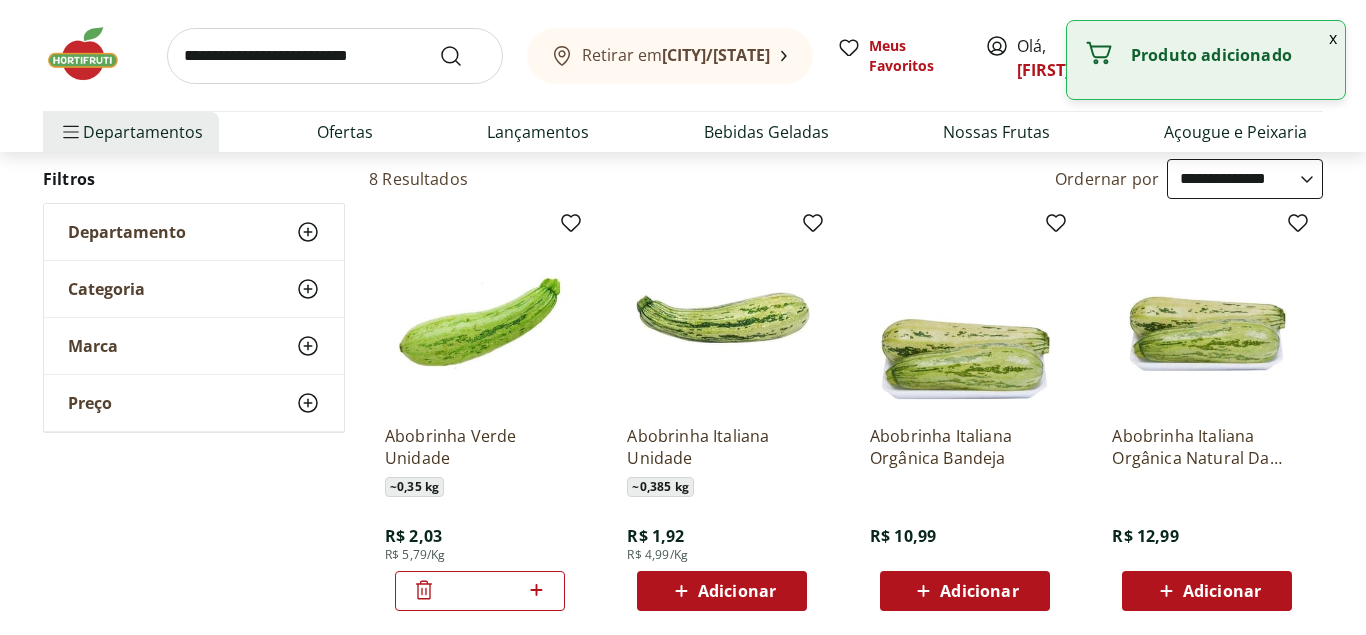 click 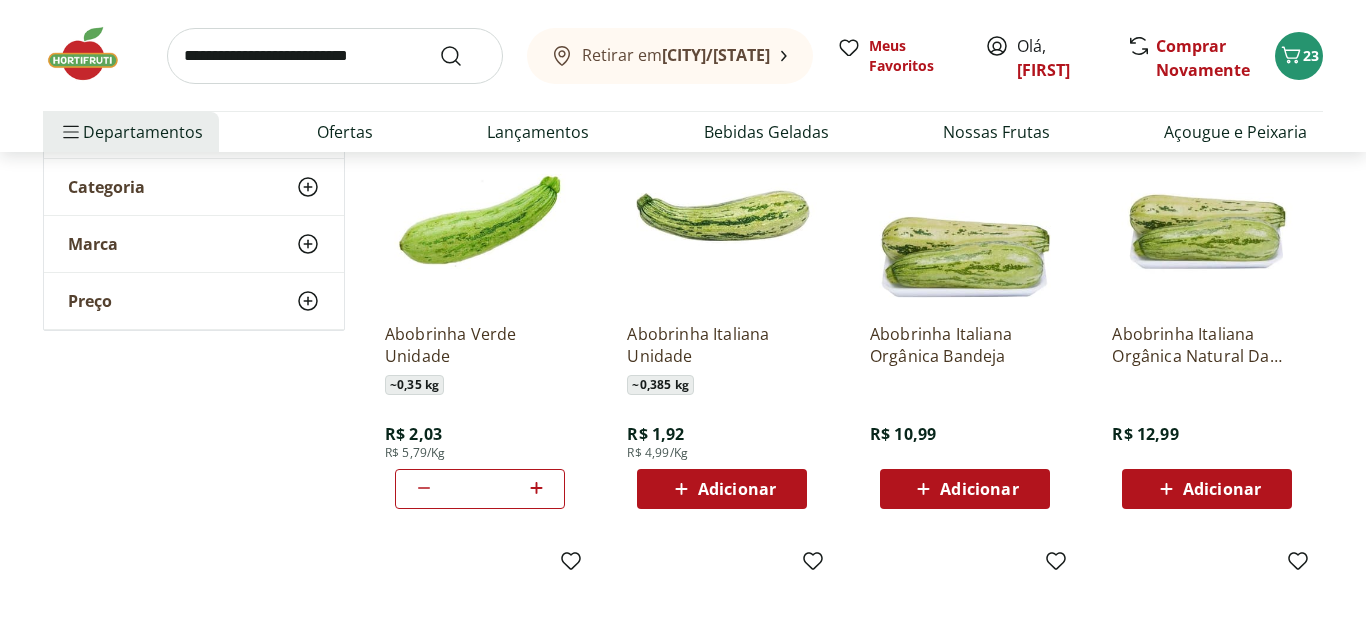 scroll, scrollTop: 0, scrollLeft: 0, axis: both 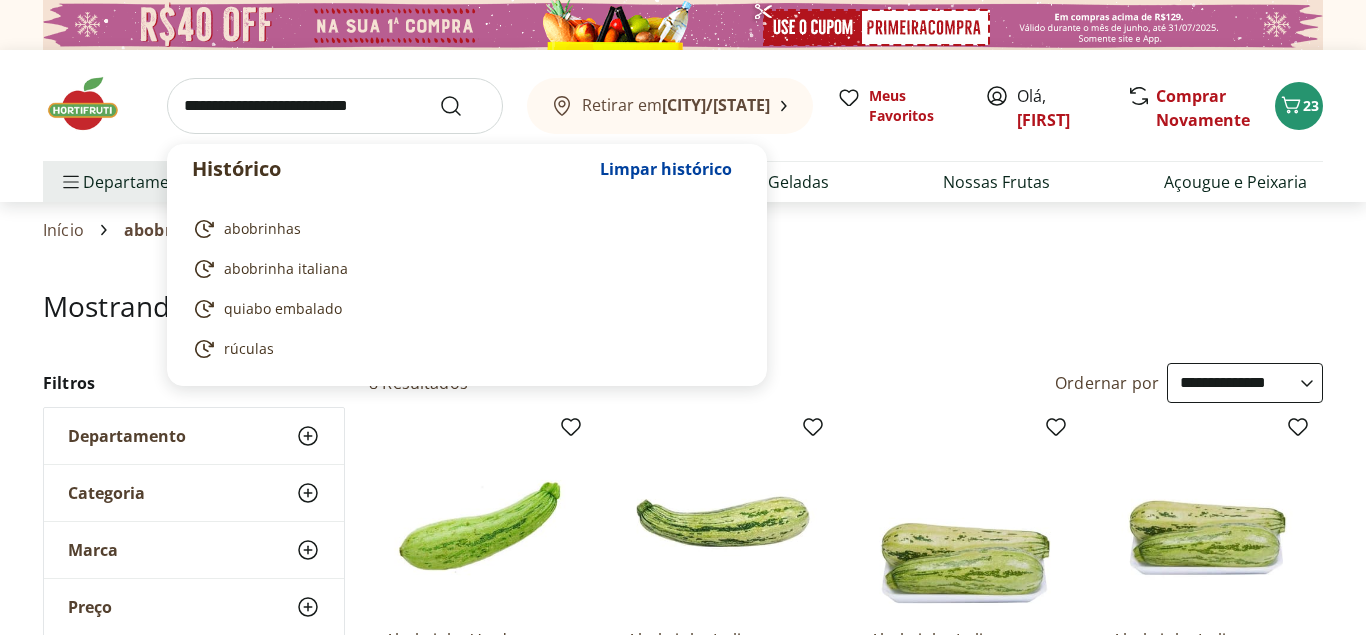click at bounding box center (335, 106) 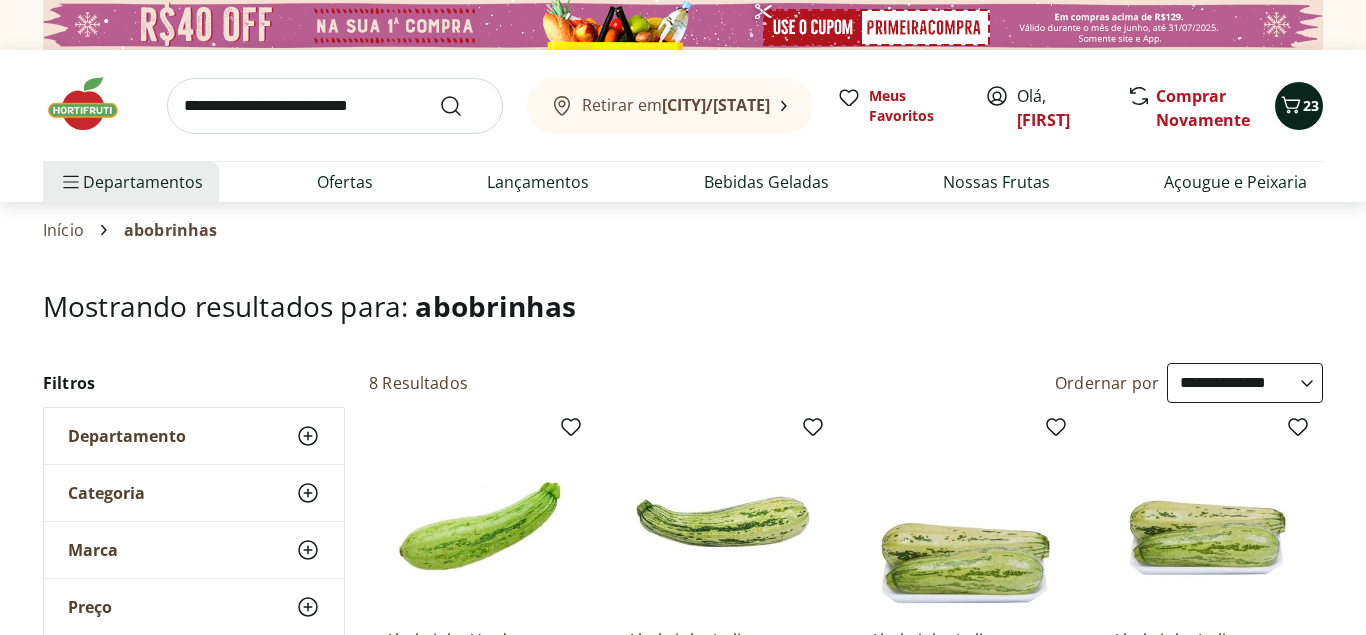 click on "23" at bounding box center [1299, 106] 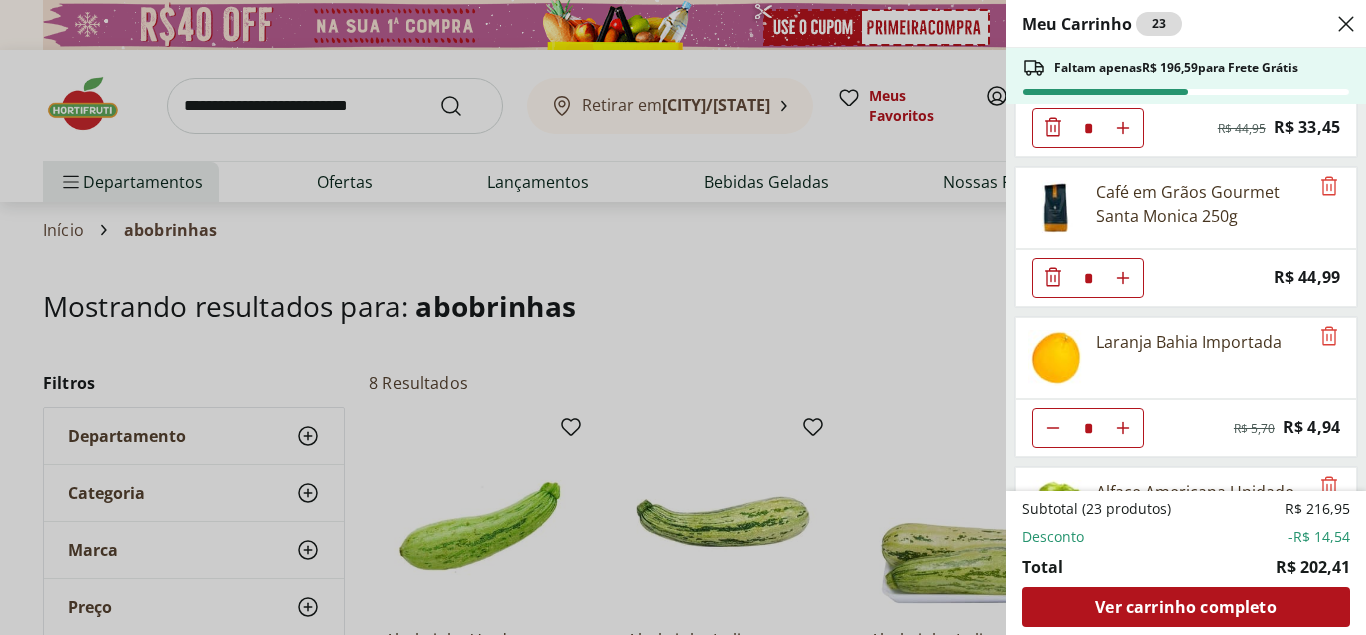 scroll, scrollTop: 971, scrollLeft: 0, axis: vertical 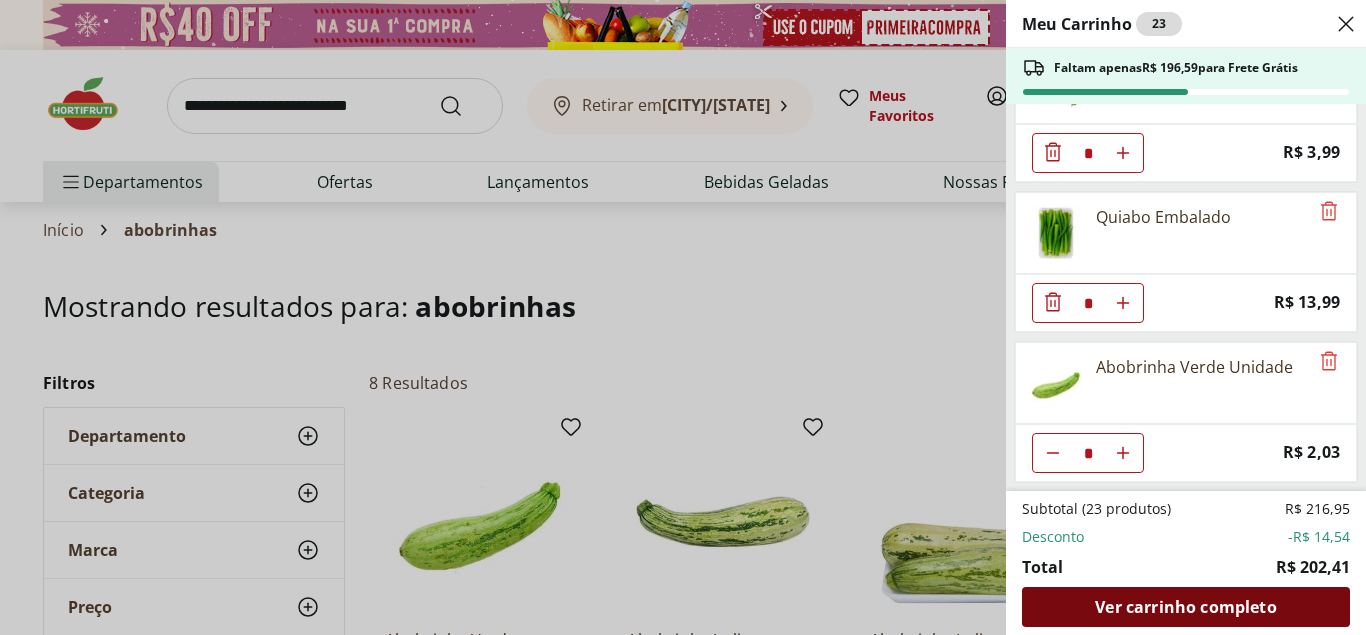 click on "Ver carrinho completo" at bounding box center [1185, 607] 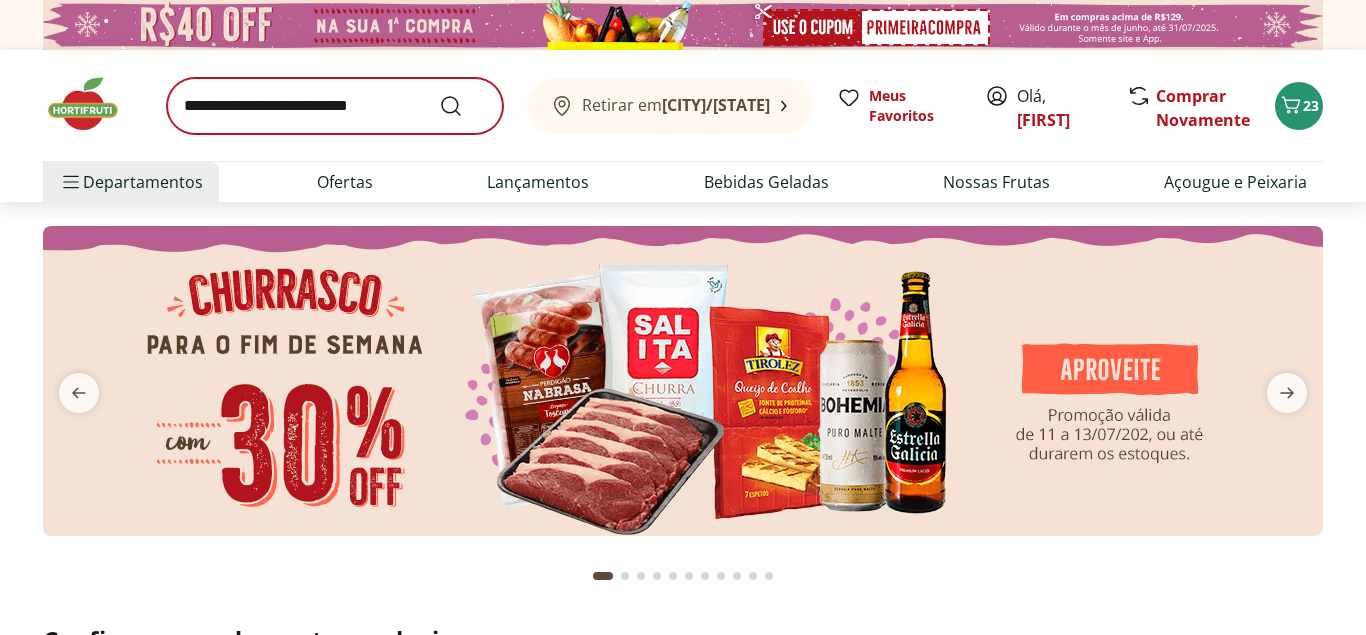 scroll, scrollTop: 0, scrollLeft: 0, axis: both 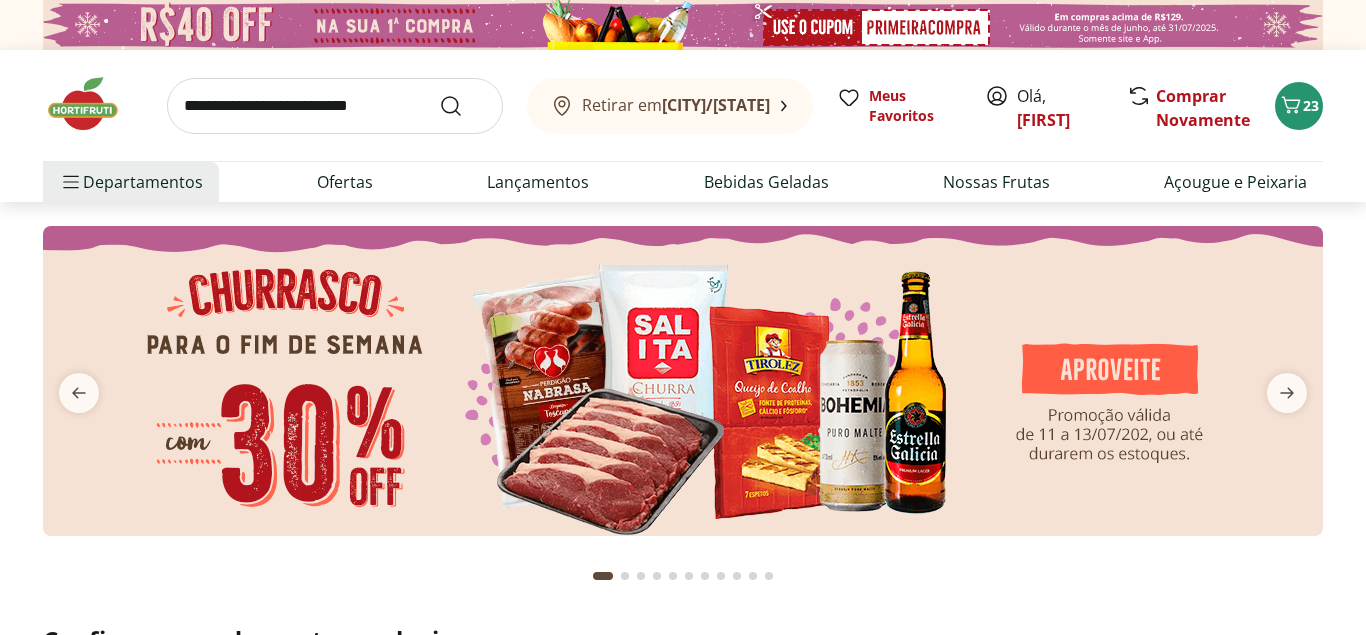 click at bounding box center [335, 106] 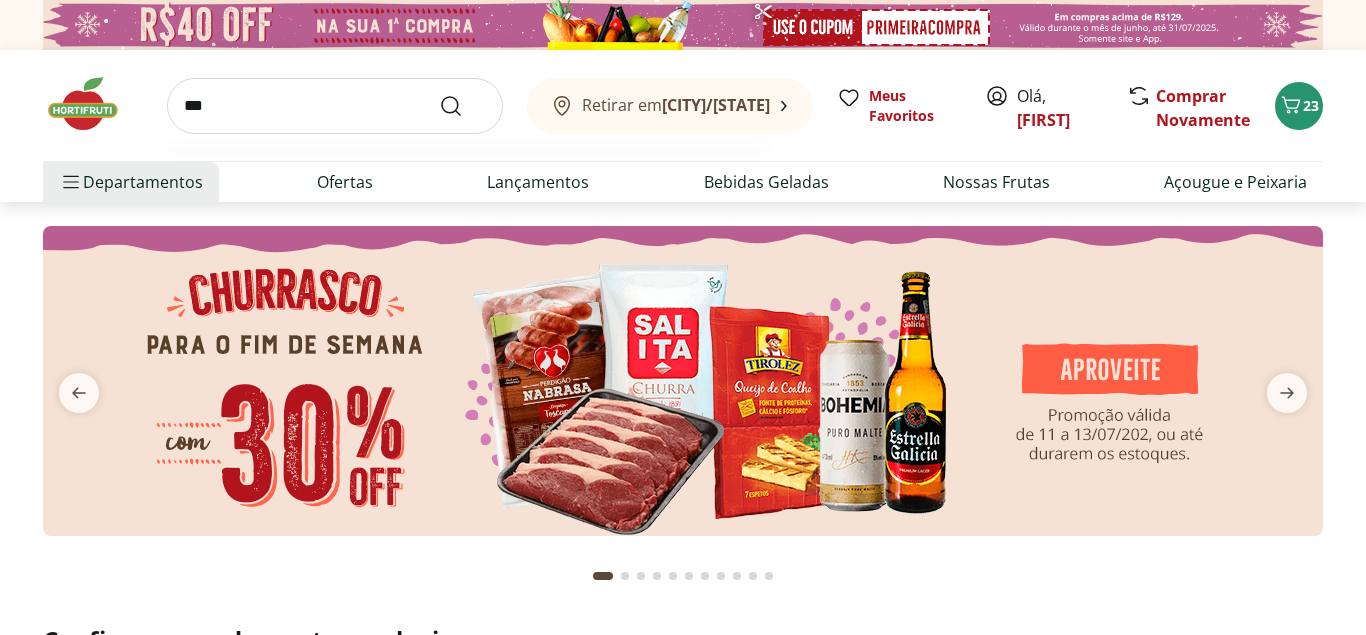 type on "****" 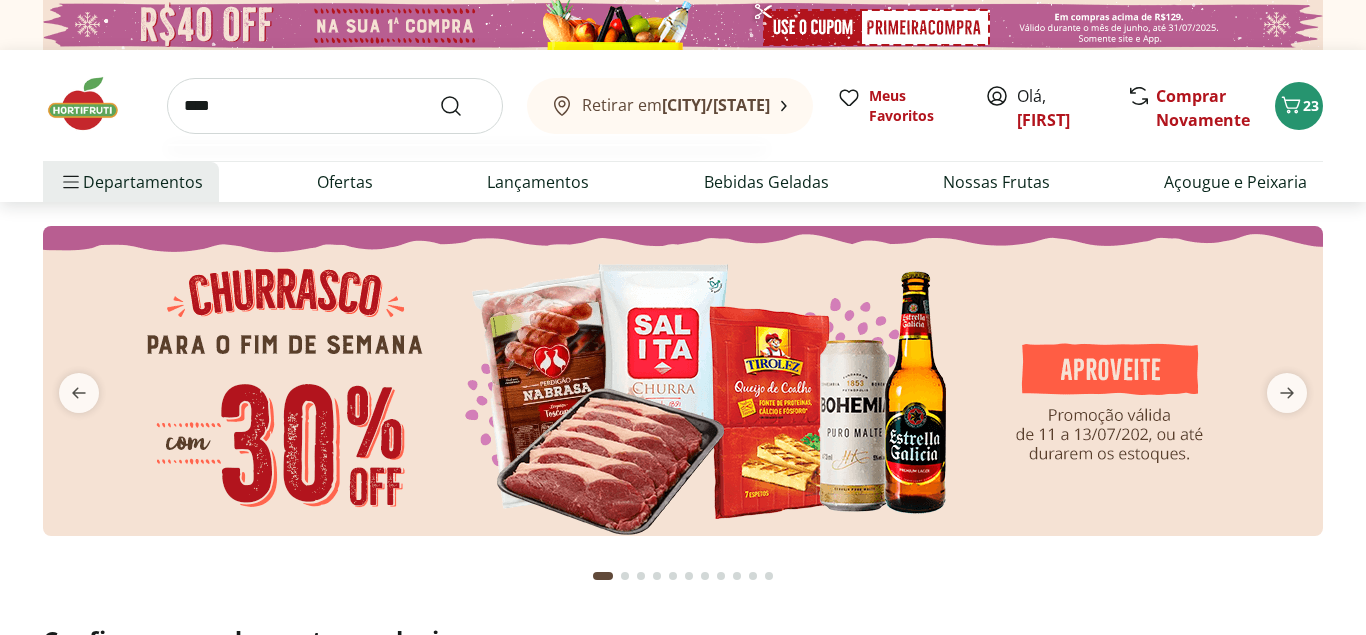 type on "*" 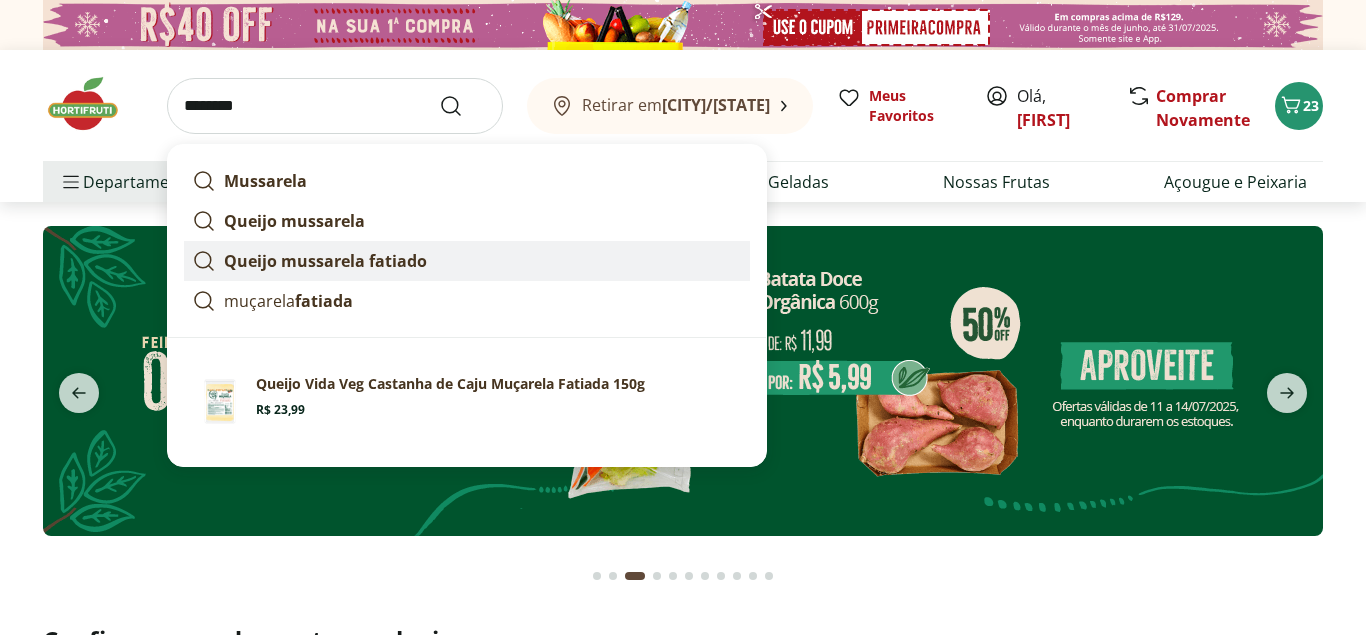 click 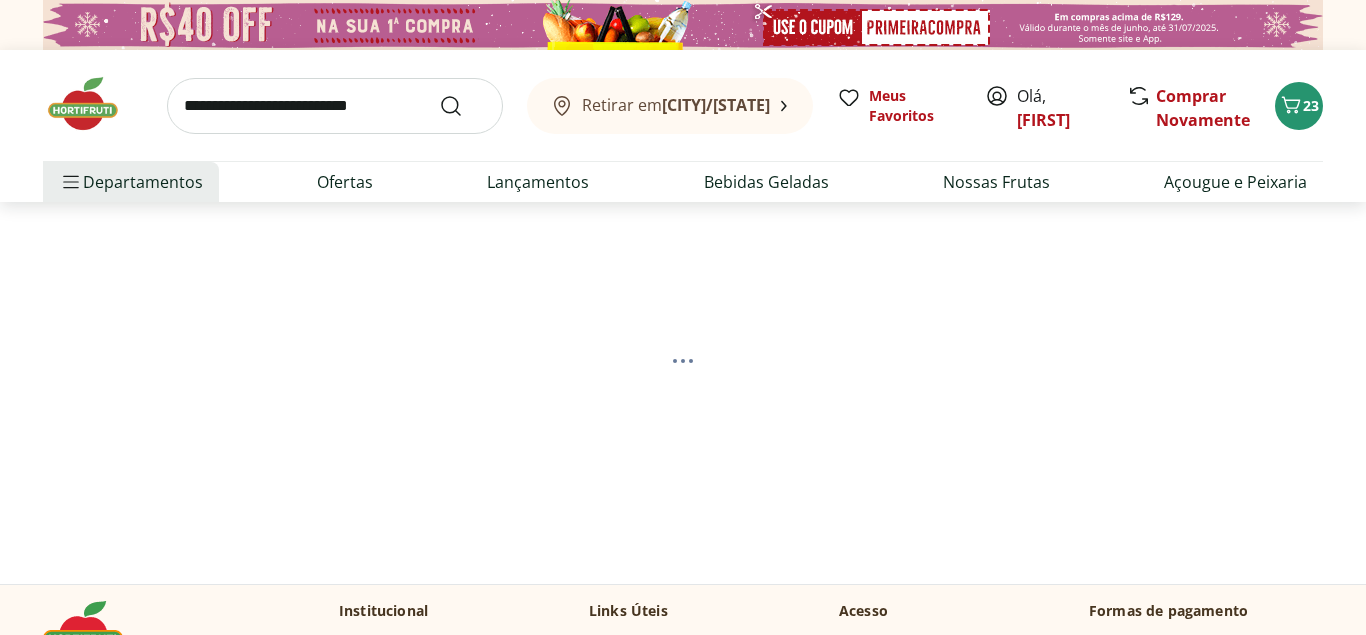 scroll, scrollTop: 0, scrollLeft: 0, axis: both 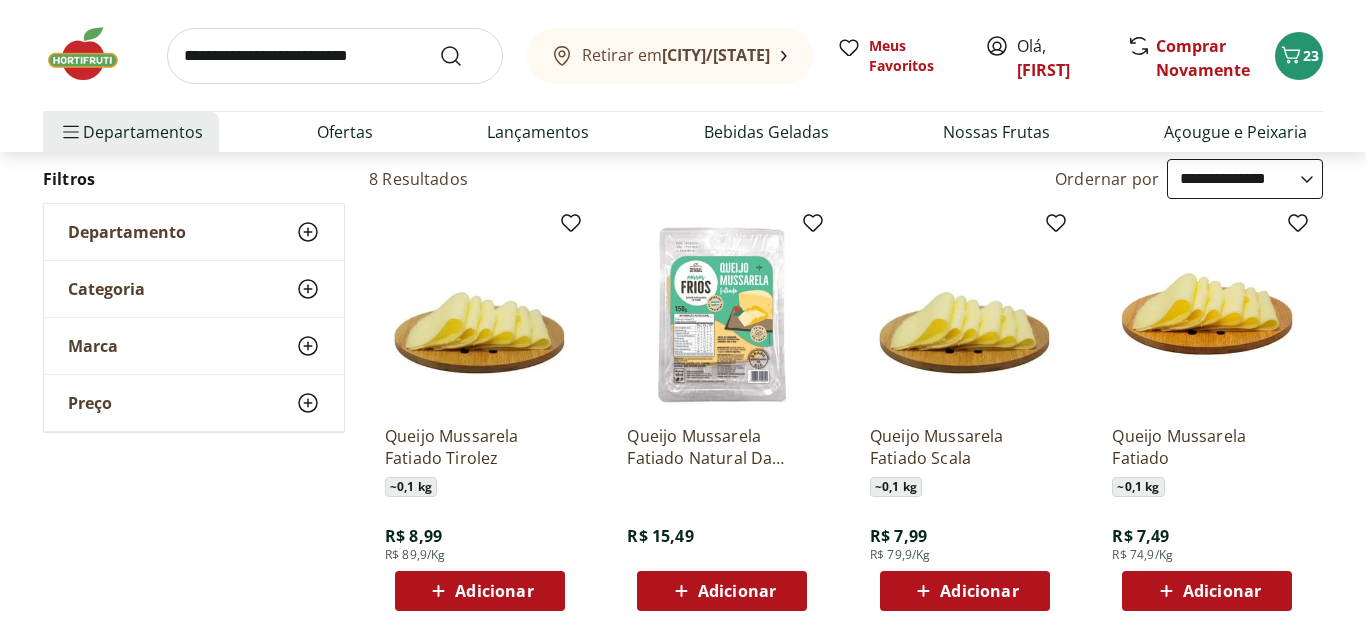 click on "Adicionar" at bounding box center [494, 591] 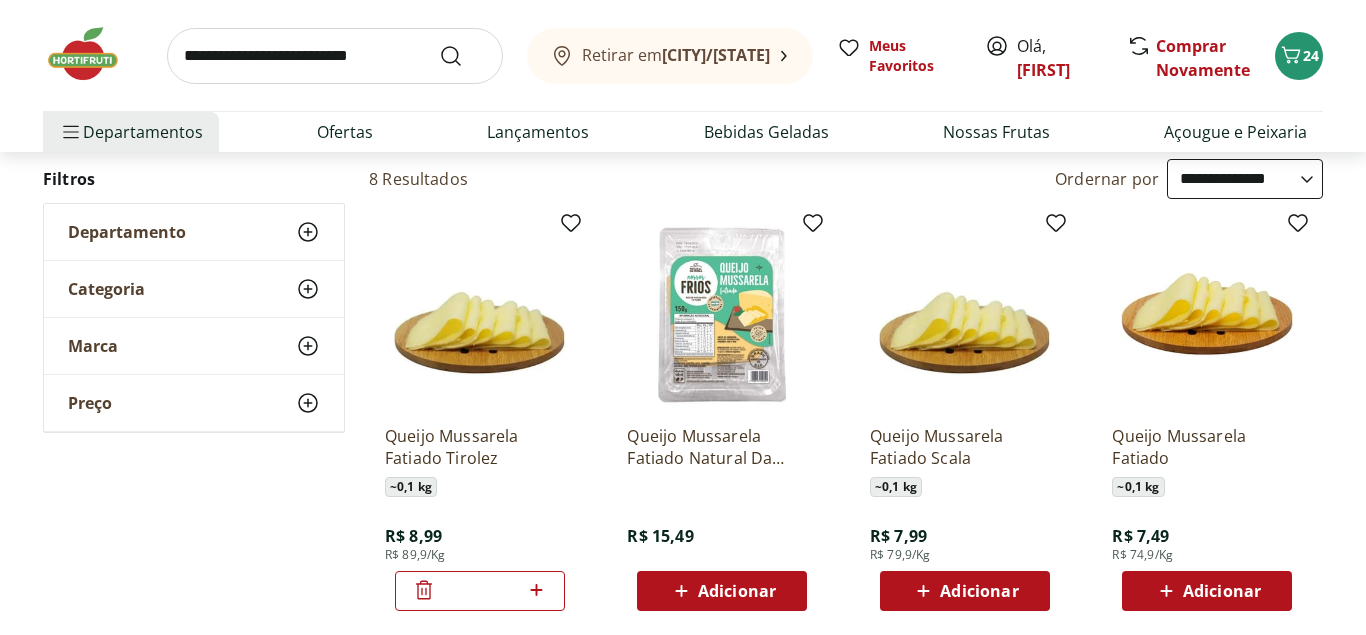 click 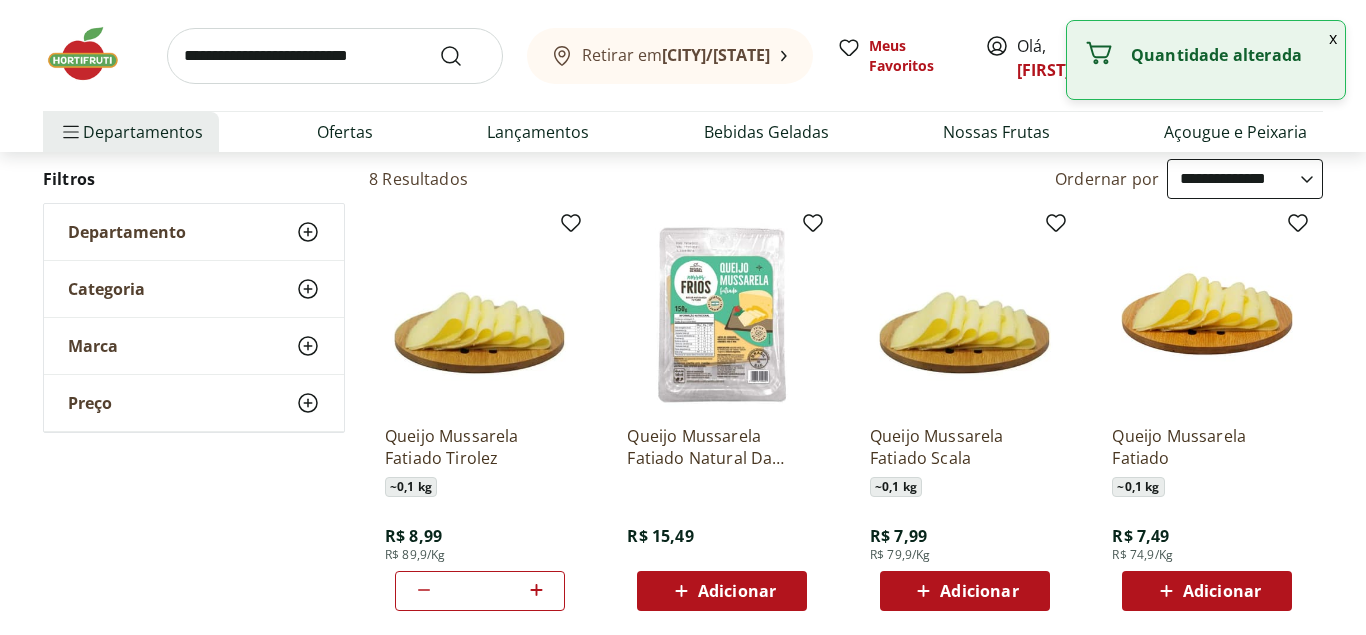 click 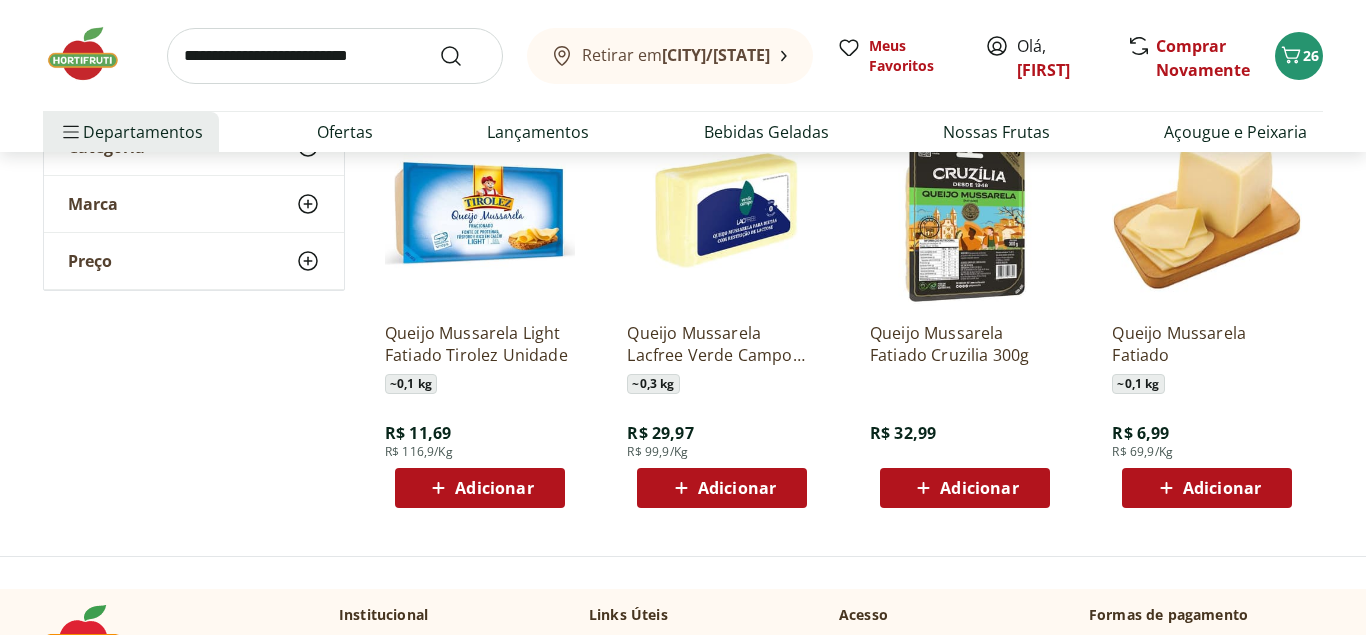 scroll, scrollTop: 714, scrollLeft: 0, axis: vertical 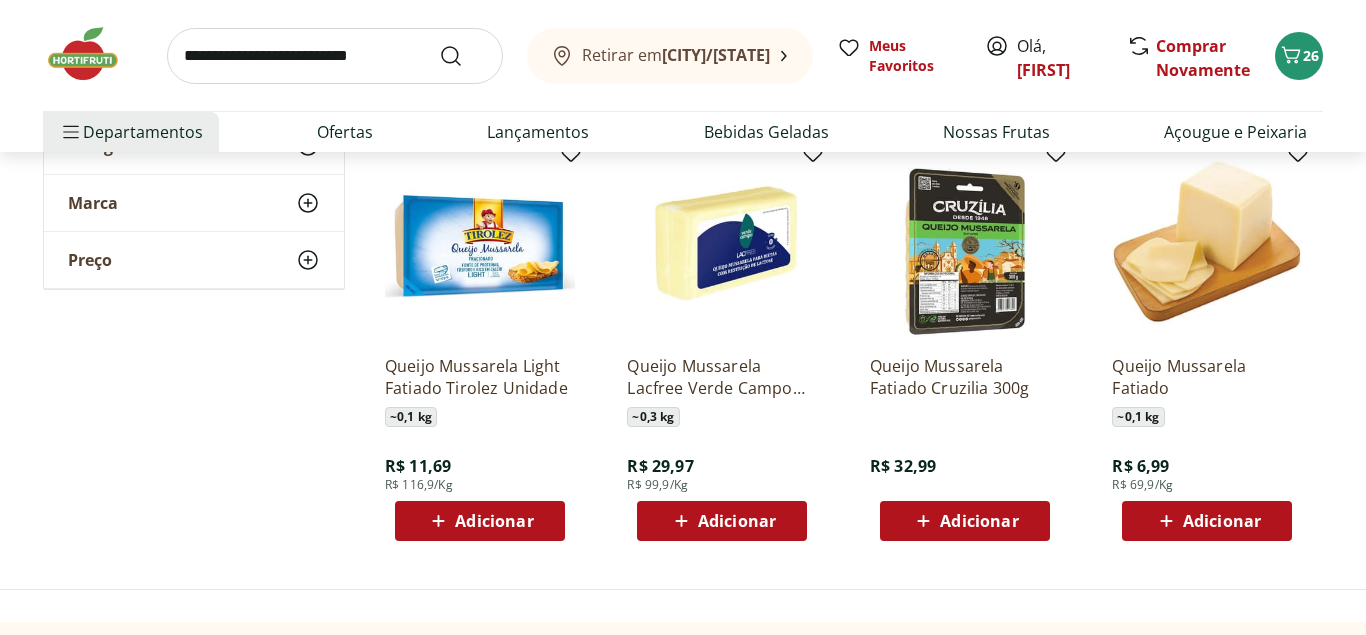 click on "Adicionar" at bounding box center [979, 521] 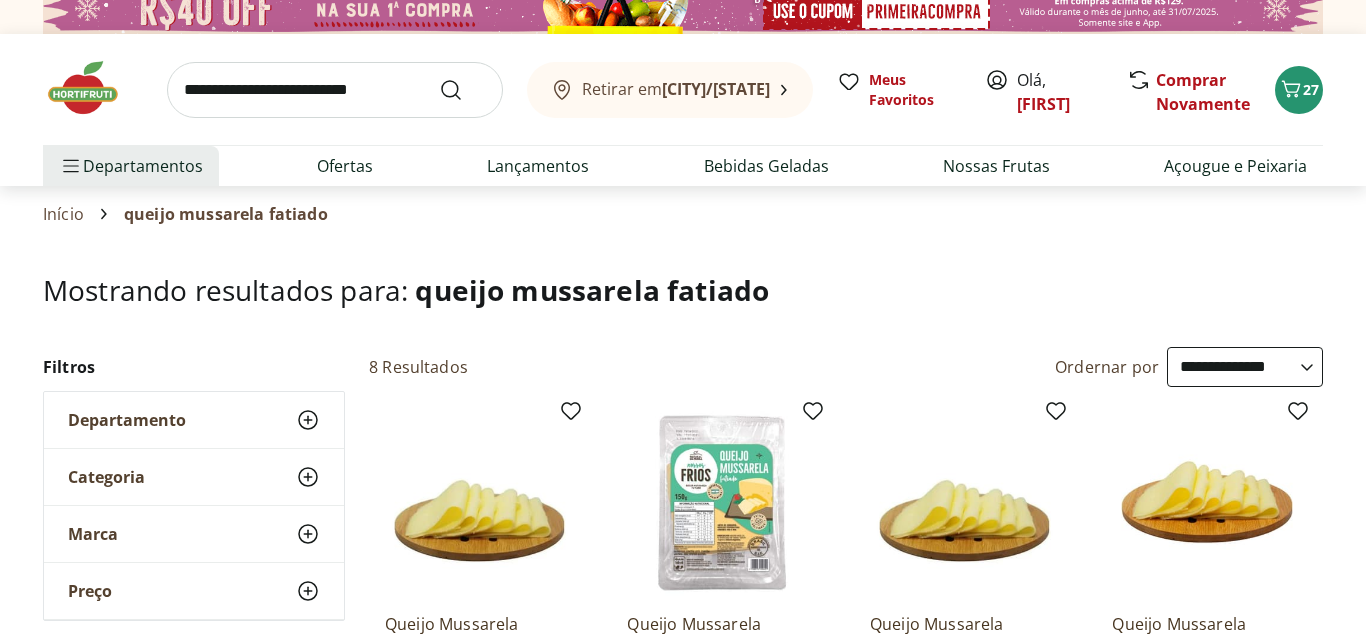 scroll, scrollTop: 0, scrollLeft: 0, axis: both 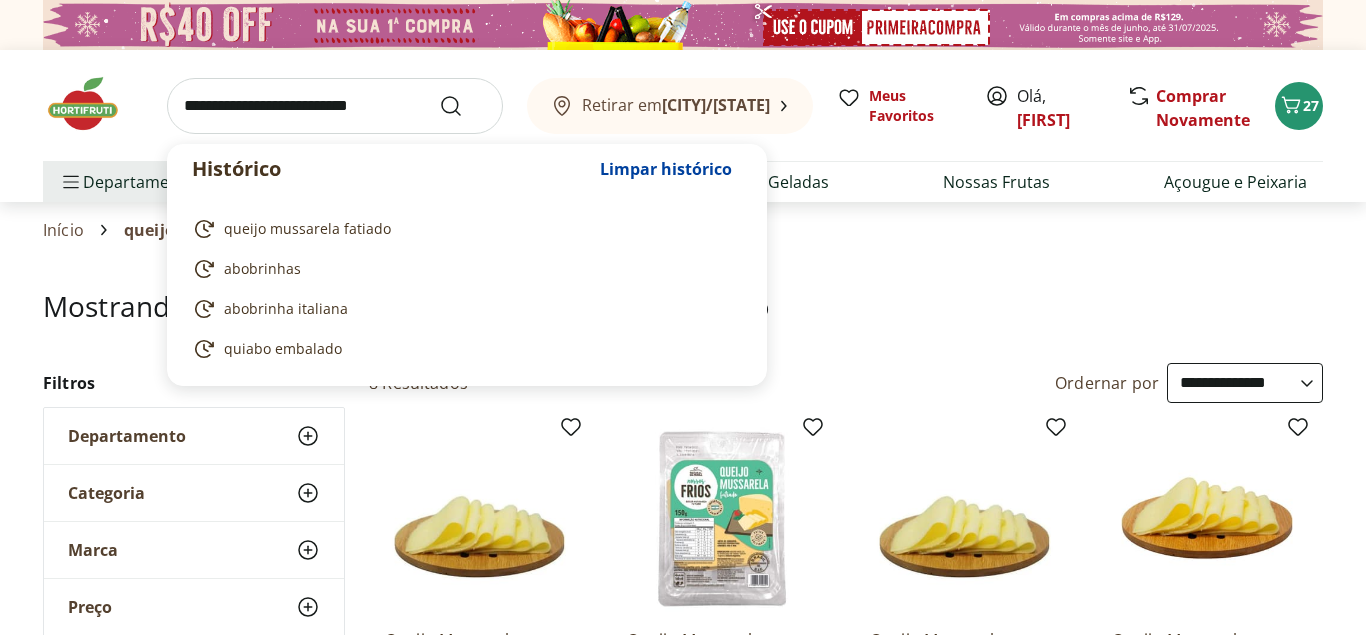 click at bounding box center (335, 106) 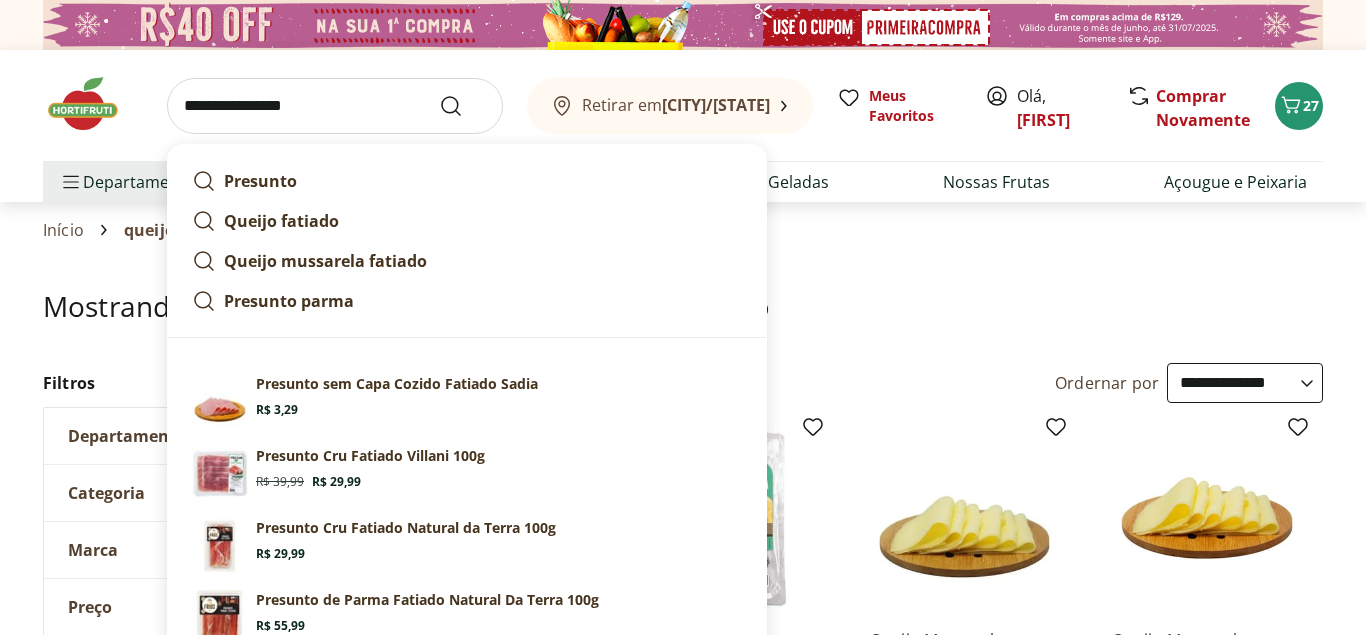 type on "**********" 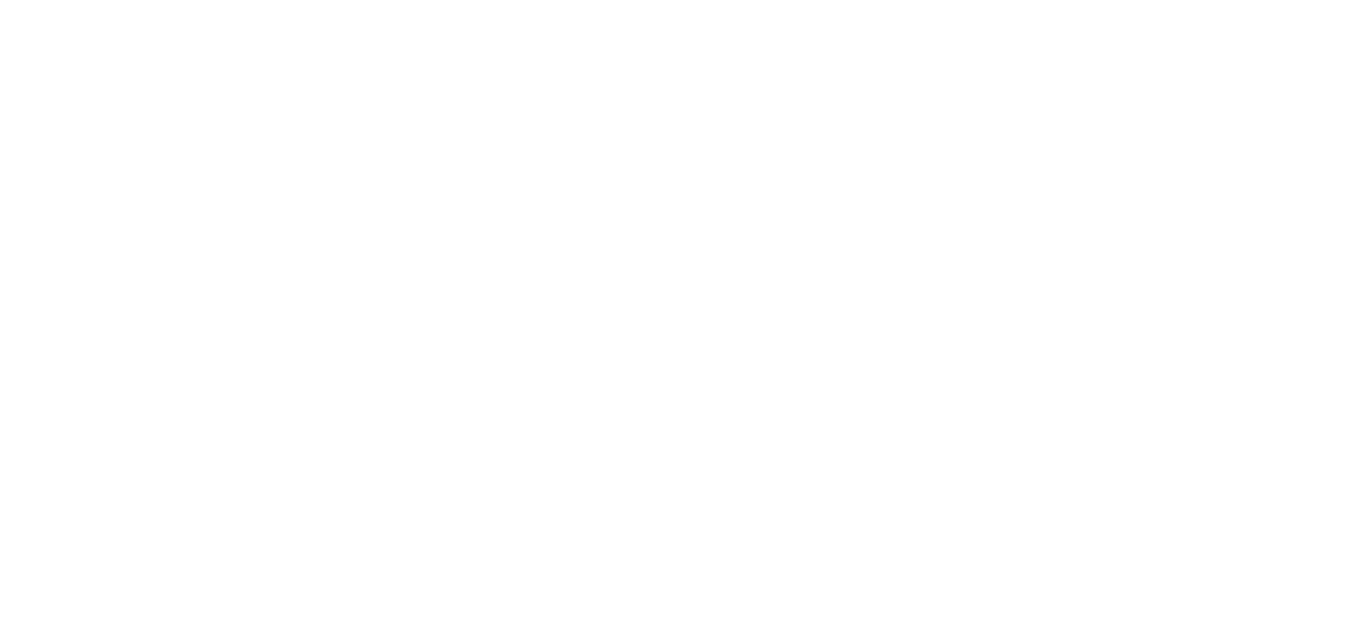 select on "**********" 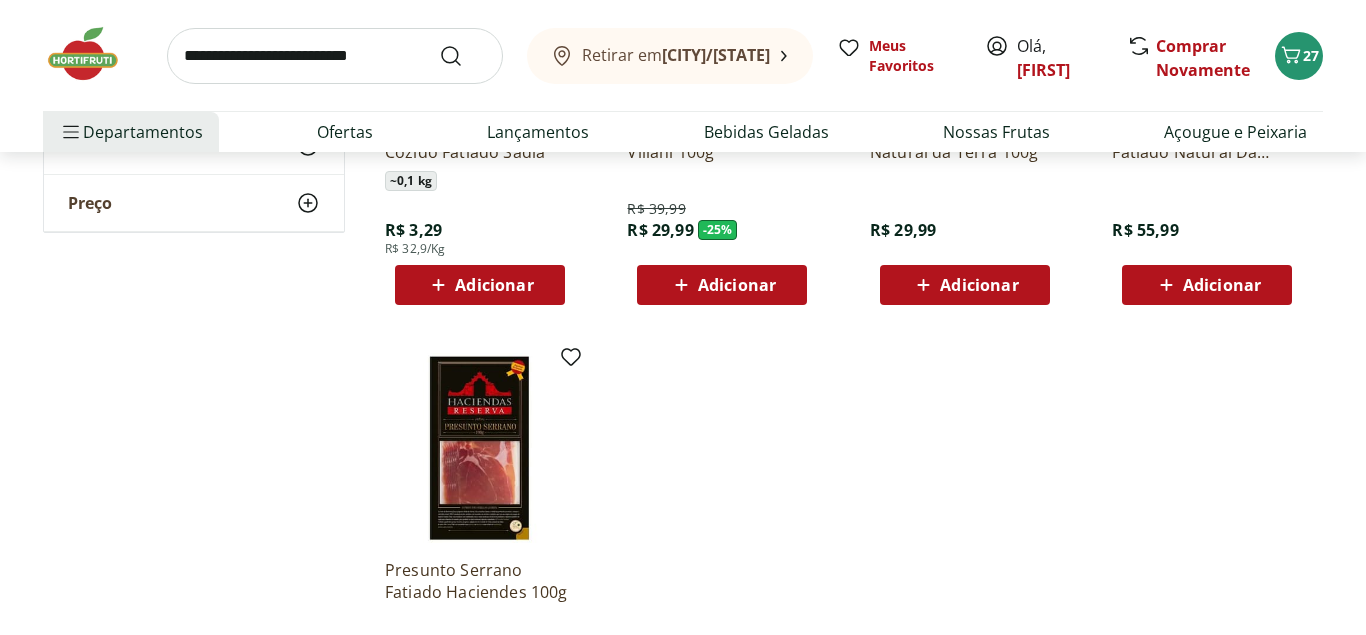 scroll, scrollTop: 408, scrollLeft: 0, axis: vertical 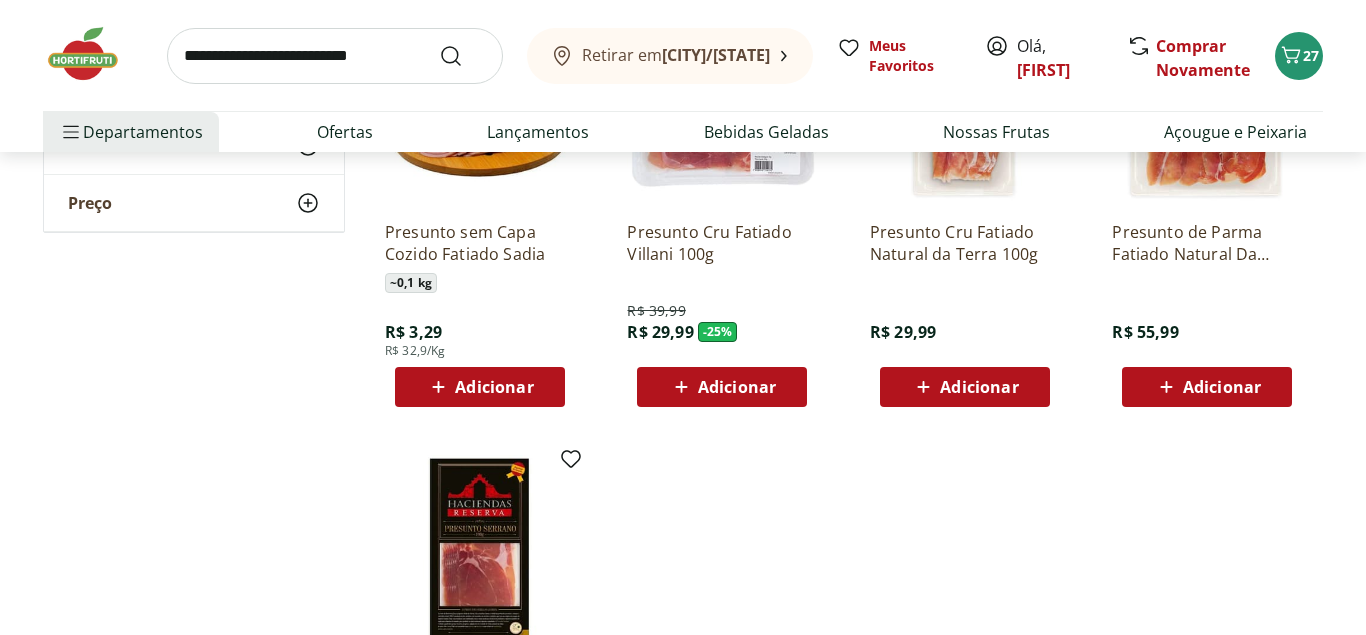click on "Adicionar" at bounding box center [494, 387] 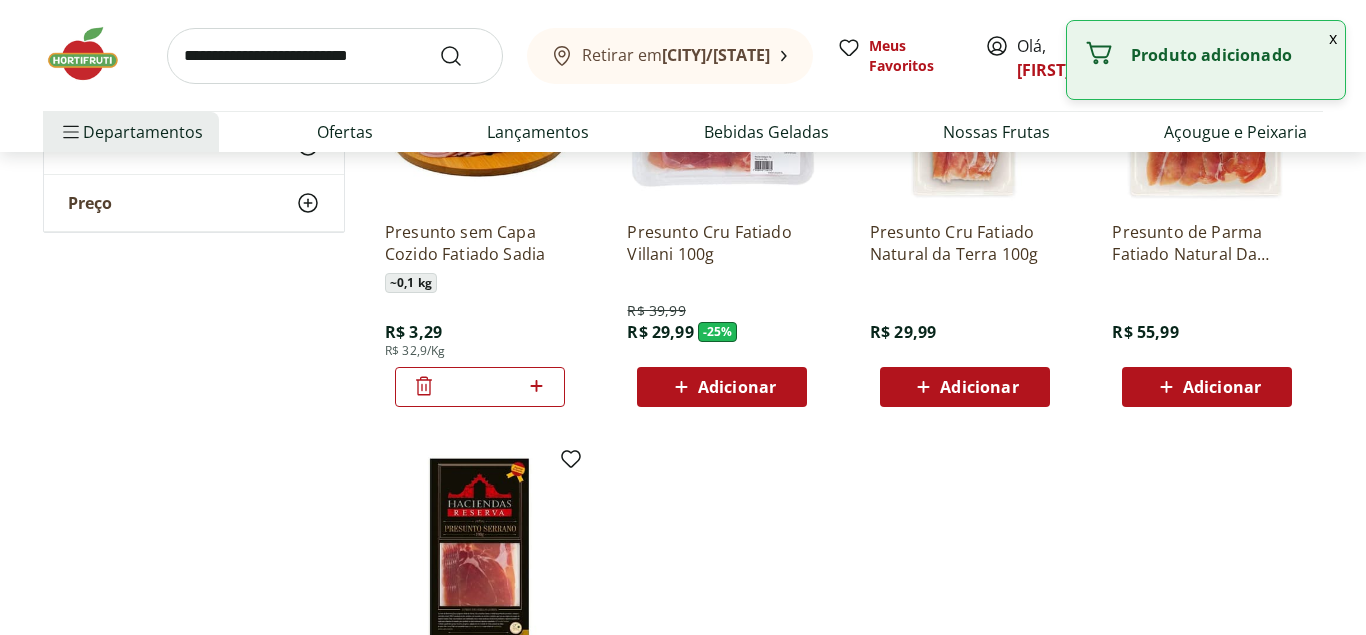 click 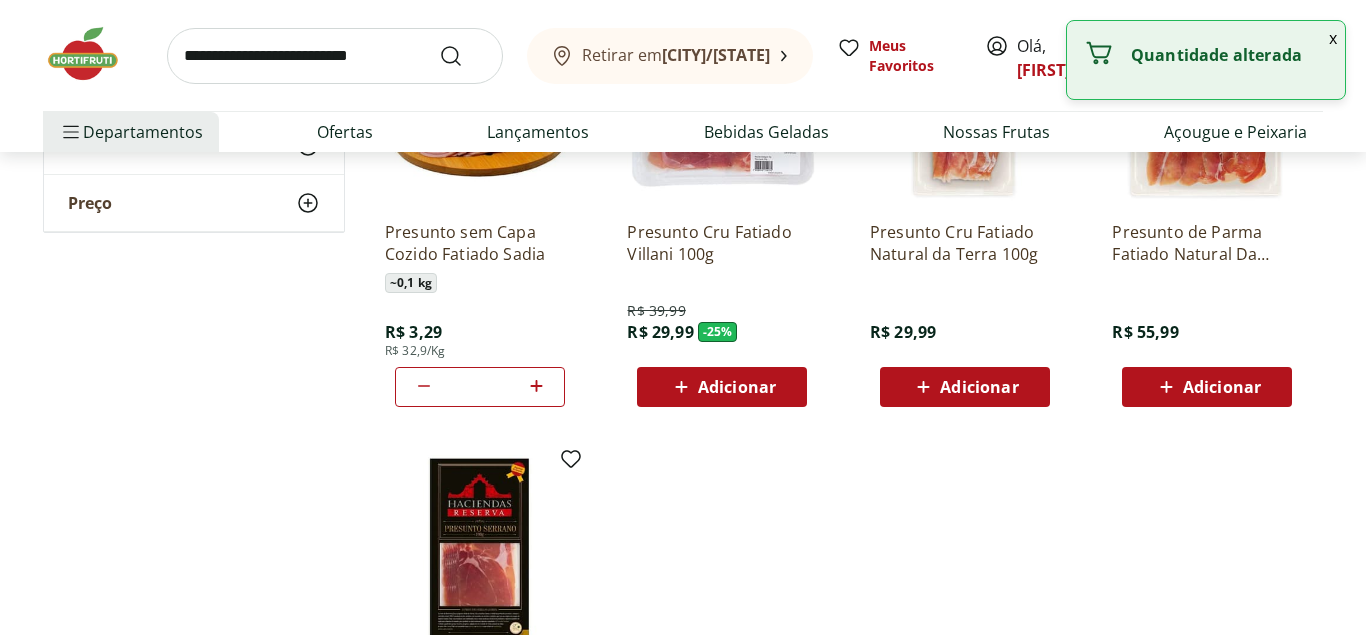 click 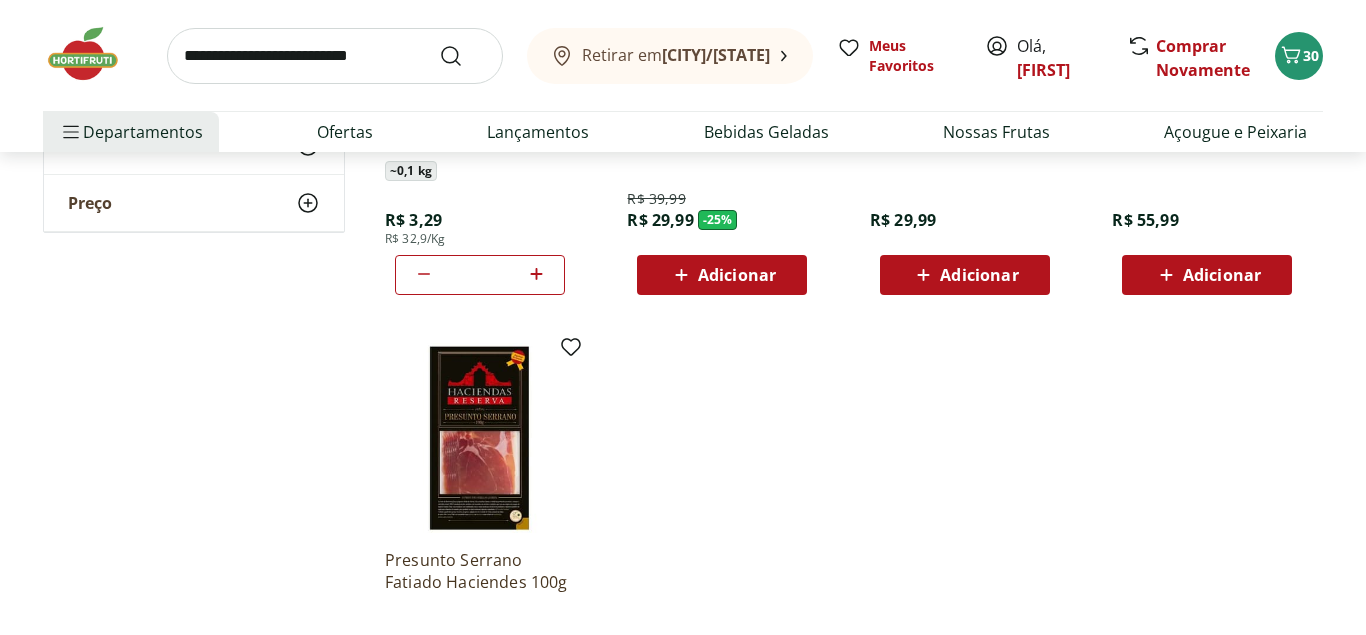scroll, scrollTop: 612, scrollLeft: 0, axis: vertical 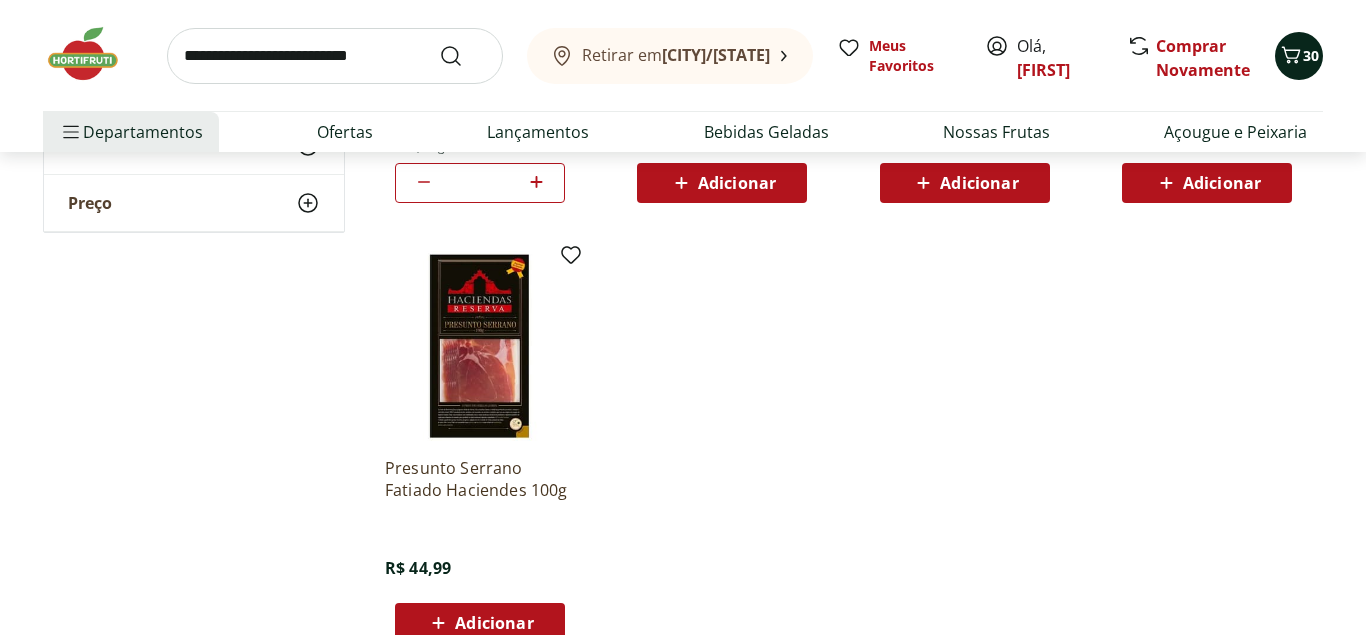 click 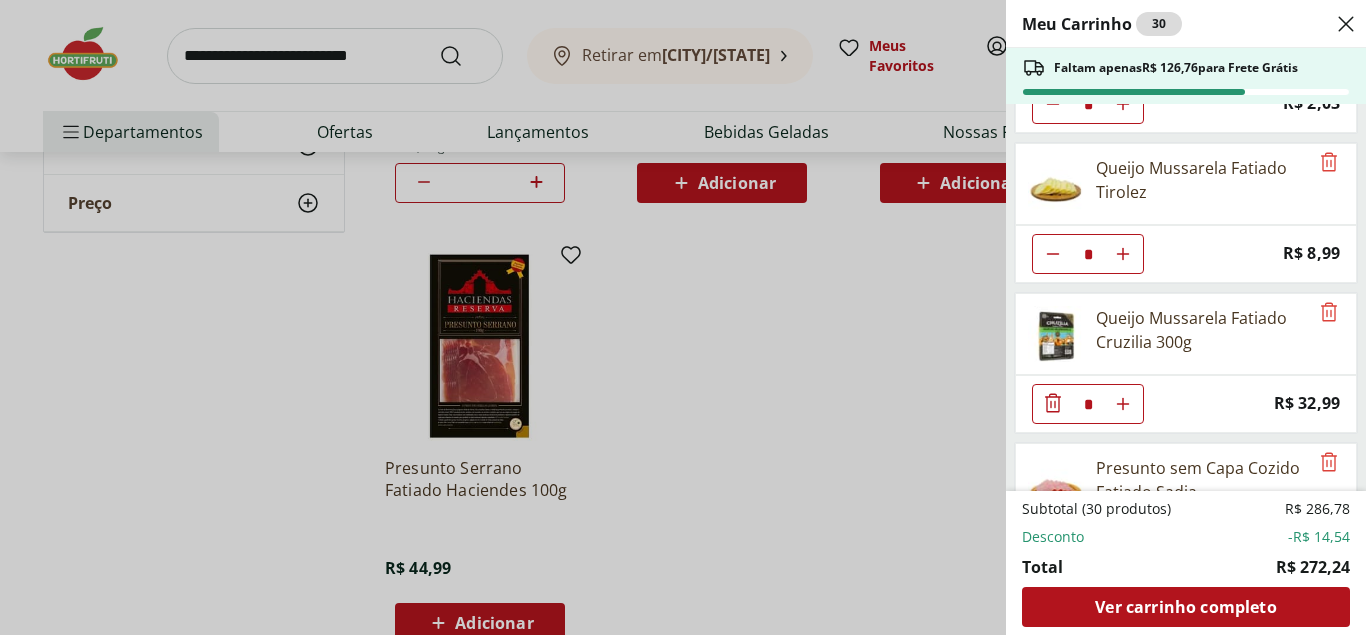 scroll, scrollTop: 1421, scrollLeft: 0, axis: vertical 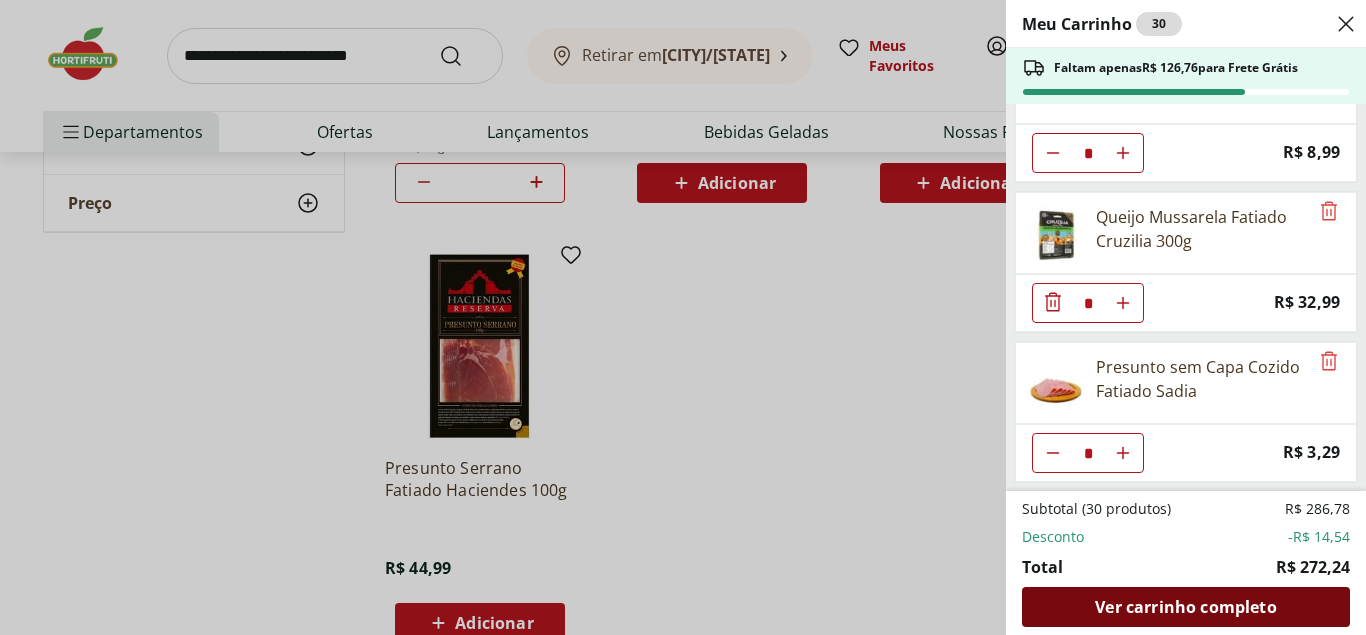 click on "Ver carrinho completo" at bounding box center [1185, 607] 